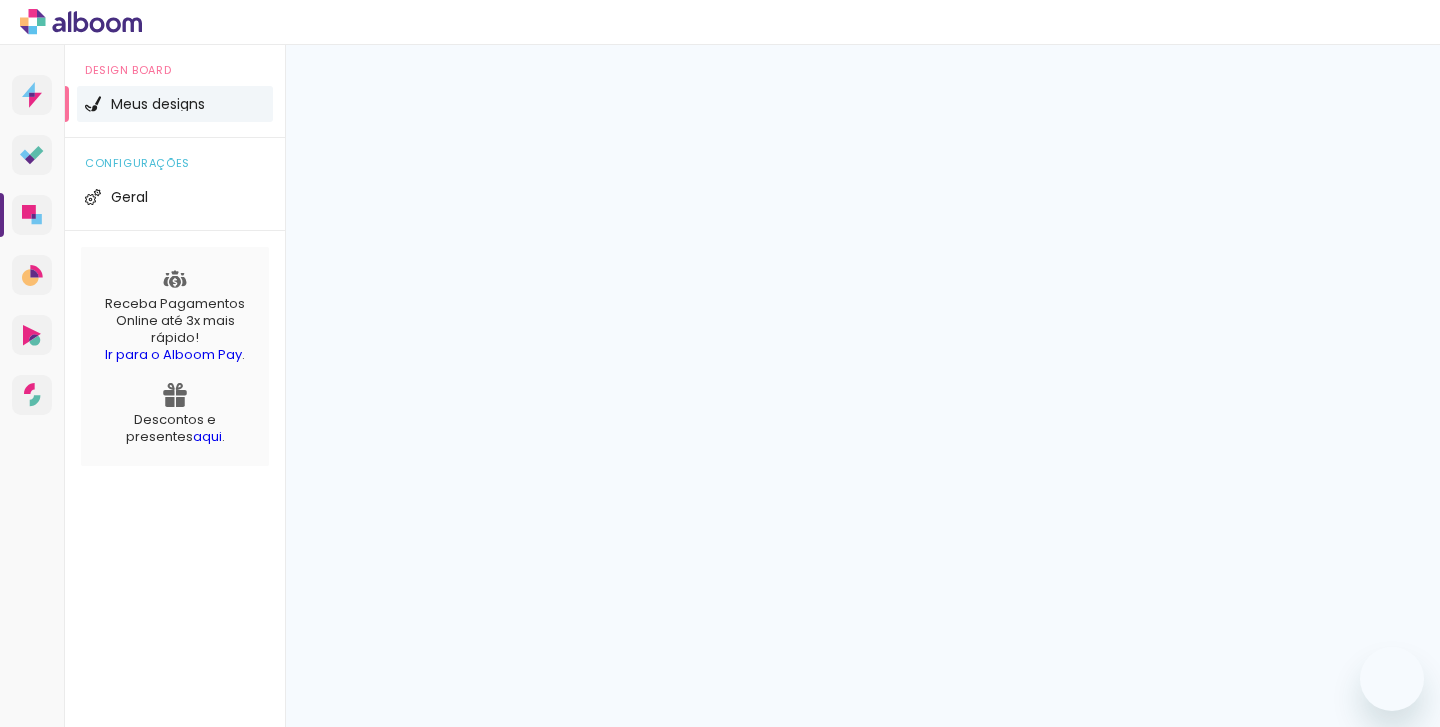 scroll, scrollTop: 0, scrollLeft: 0, axis: both 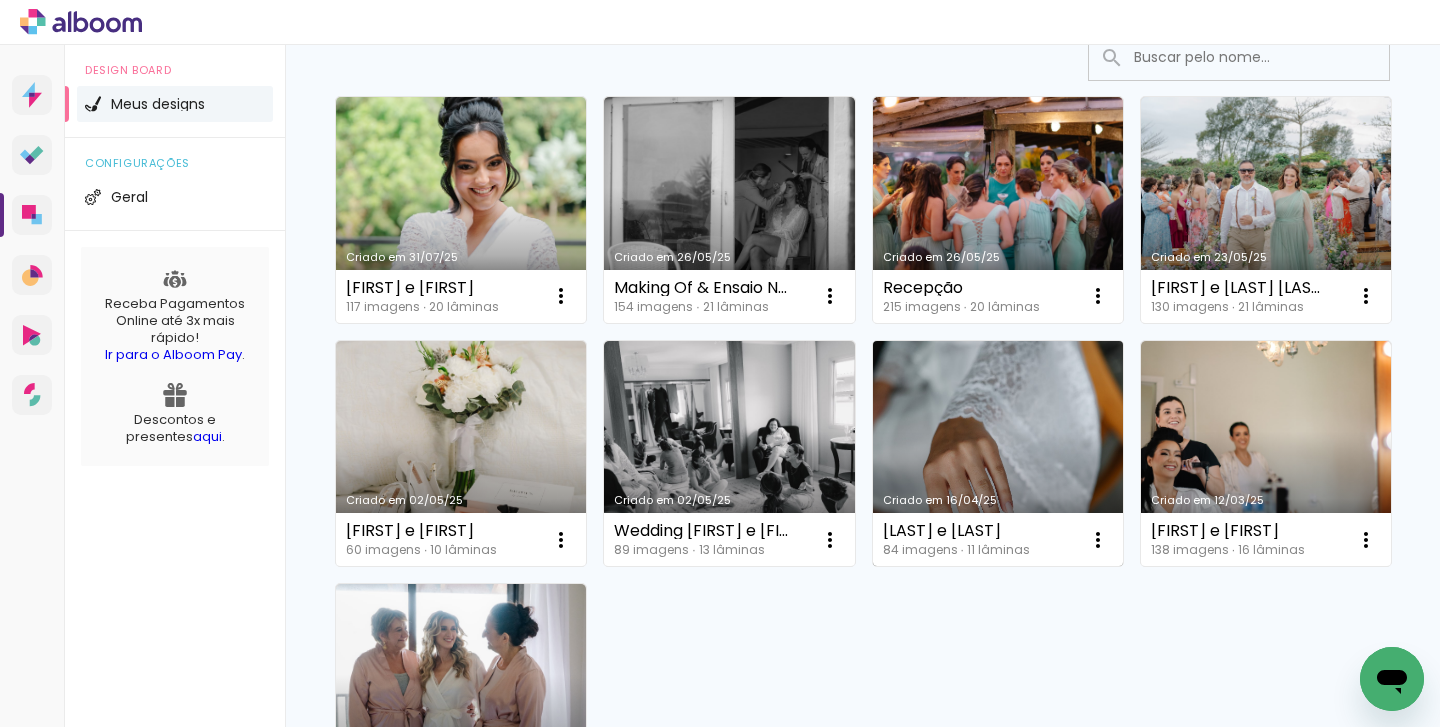 click on "Criado em 16/04/25" at bounding box center [998, 454] 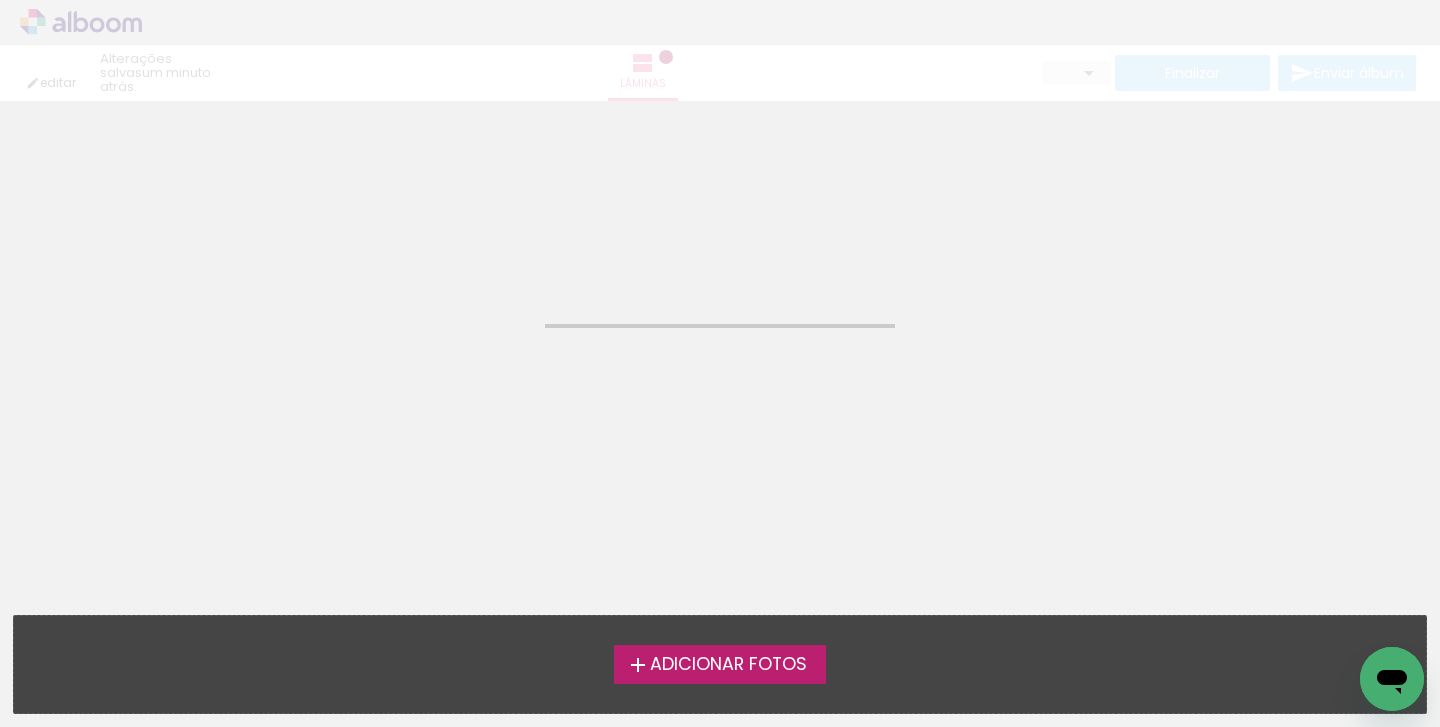 click on "Confirmar Cancelar" 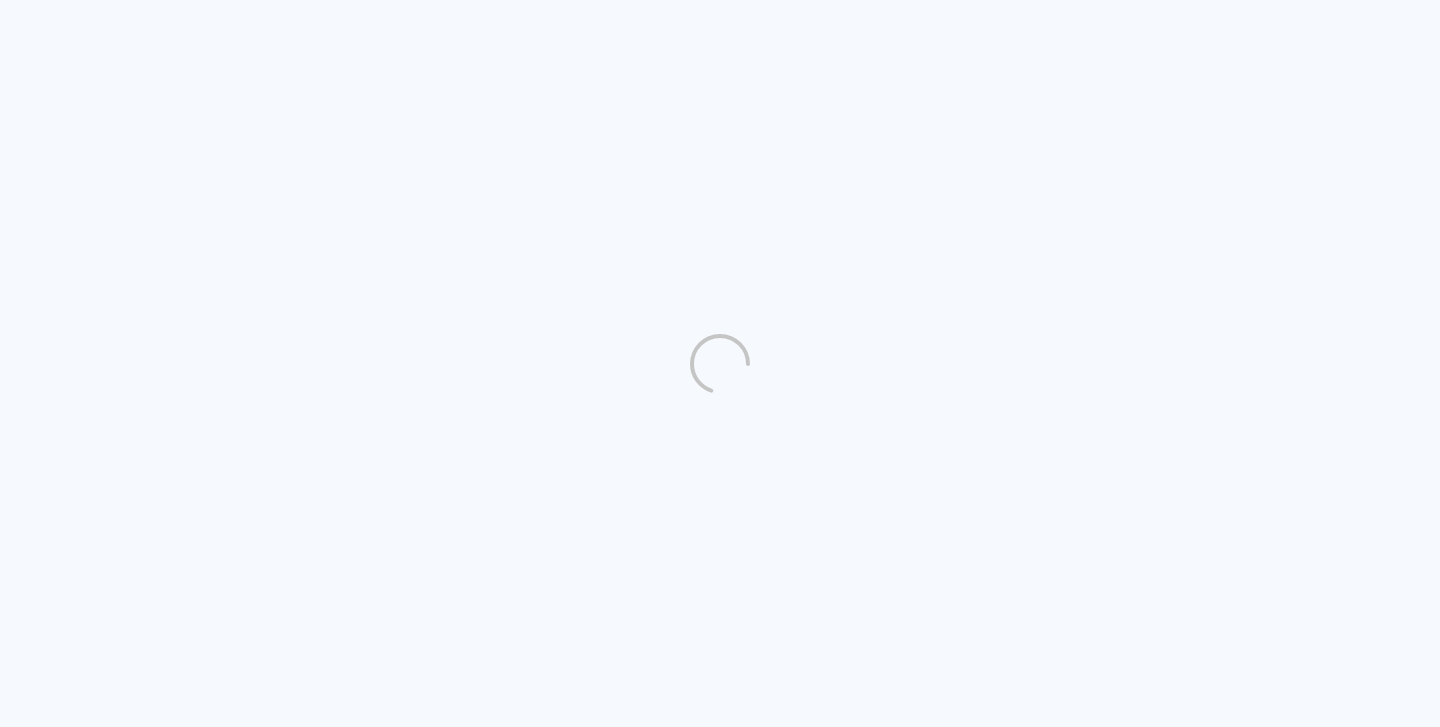 scroll, scrollTop: 0, scrollLeft: 0, axis: both 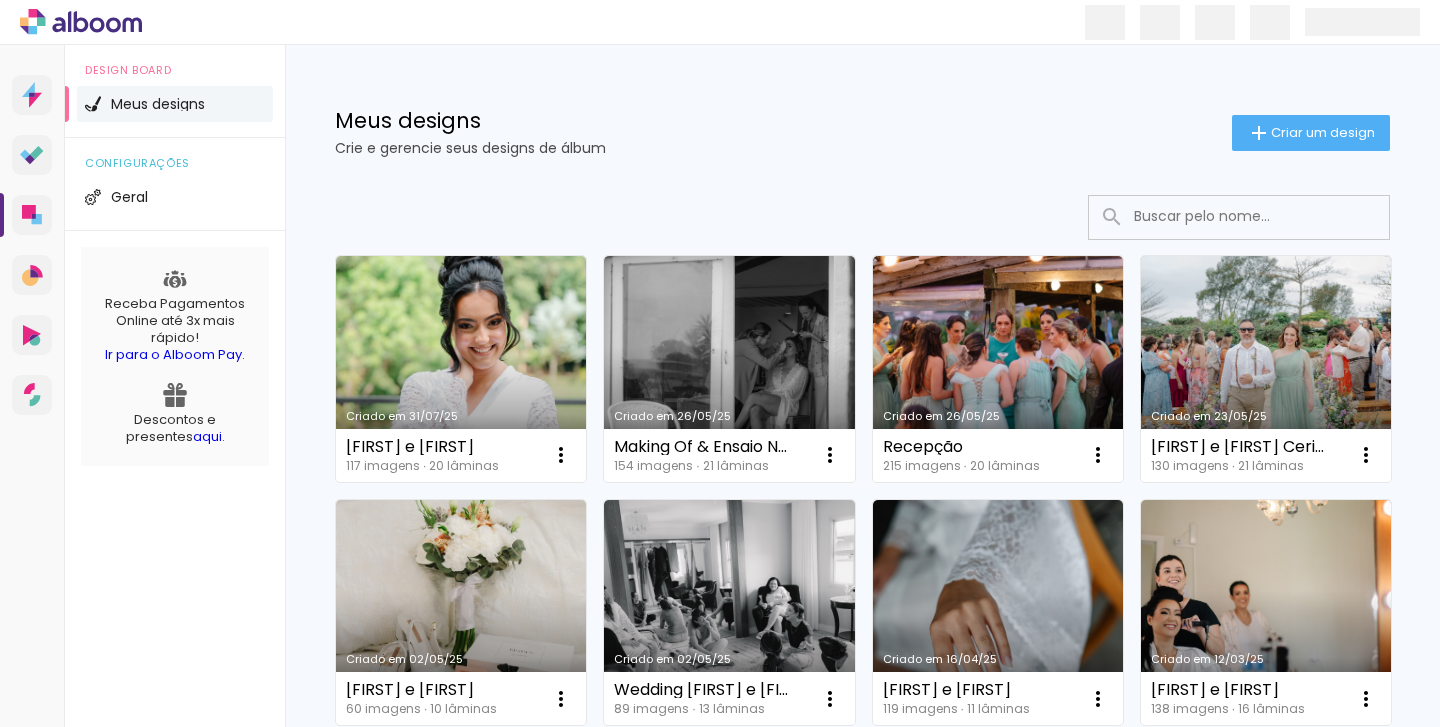 click on "Making Of & Ensaio Noivos 154 imagens  ∙ 21 lâminas  Abrir Fazer uma cópia Excluir" at bounding box center [729, 455] 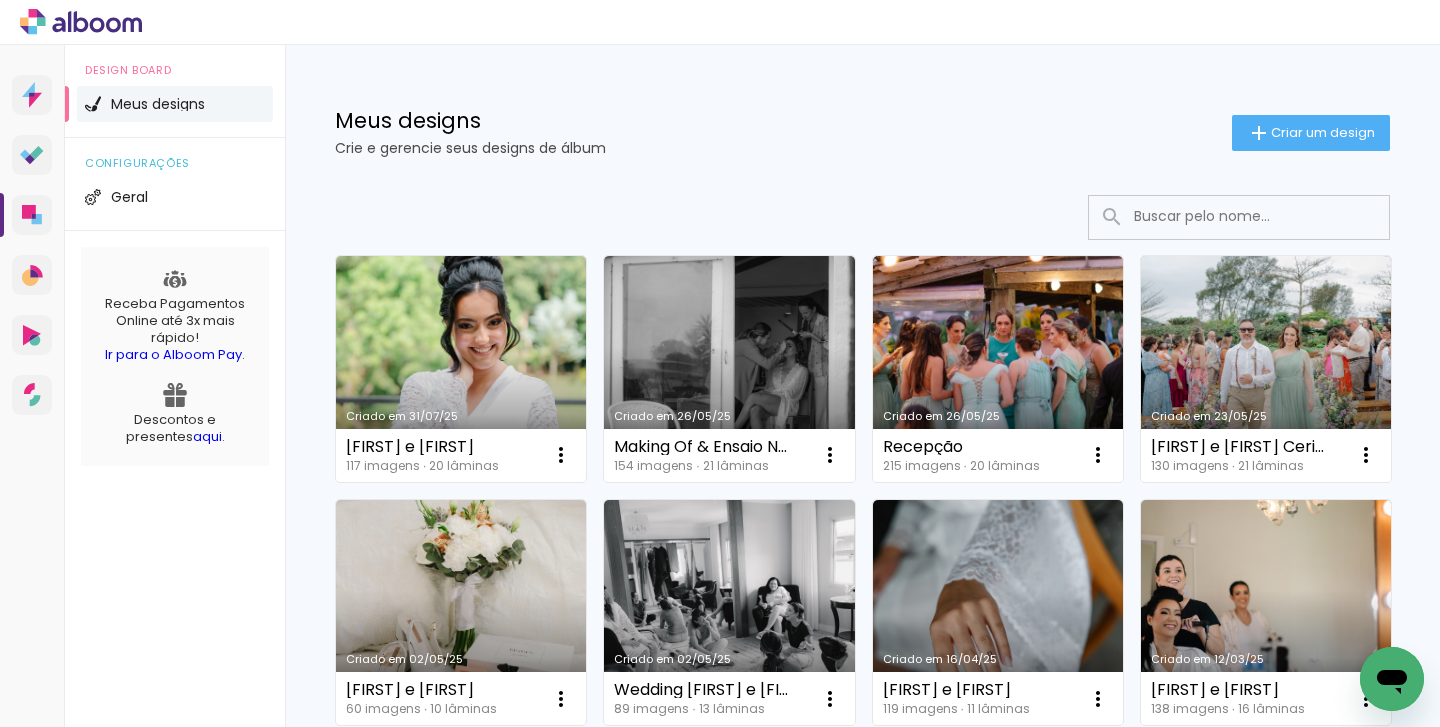 scroll, scrollTop: 0, scrollLeft: 0, axis: both 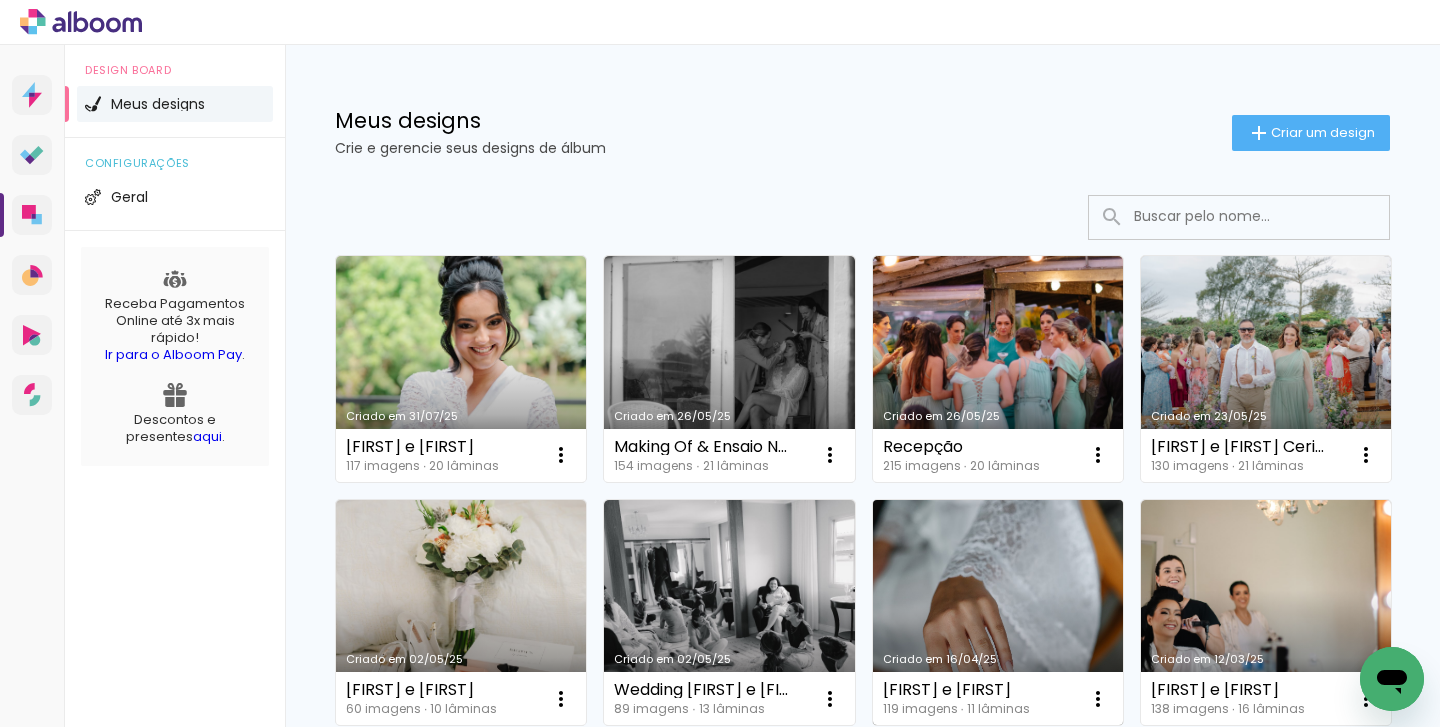 click on "Criado em 16/04/25" at bounding box center [998, 613] 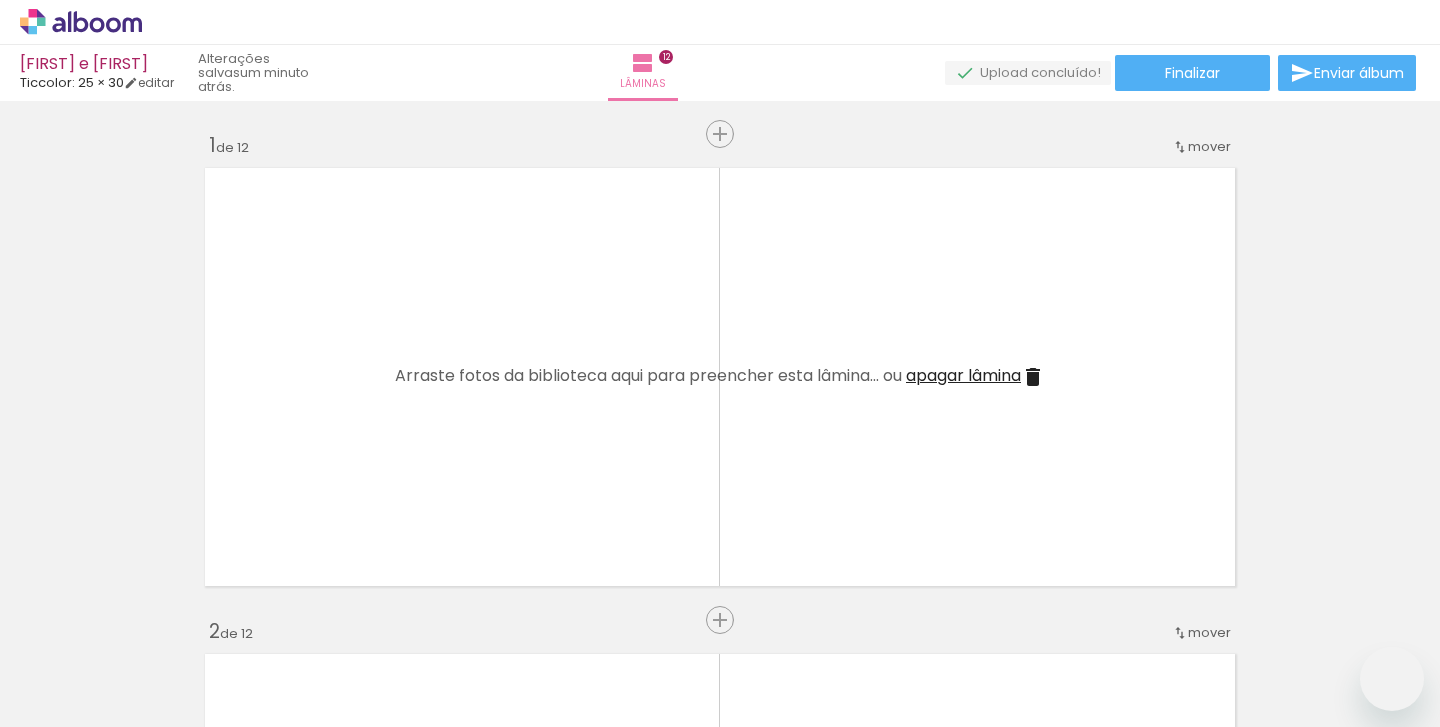 scroll, scrollTop: 0, scrollLeft: 0, axis: both 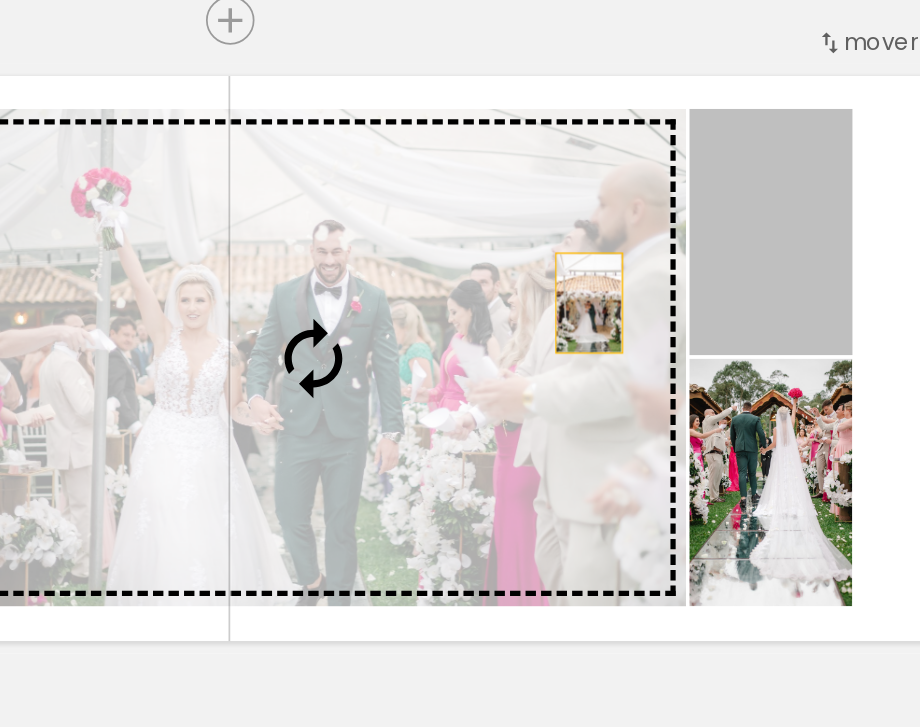 drag, startPoint x: 448, startPoint y: 173, endPoint x: 319, endPoint y: 176, distance: 129.03488 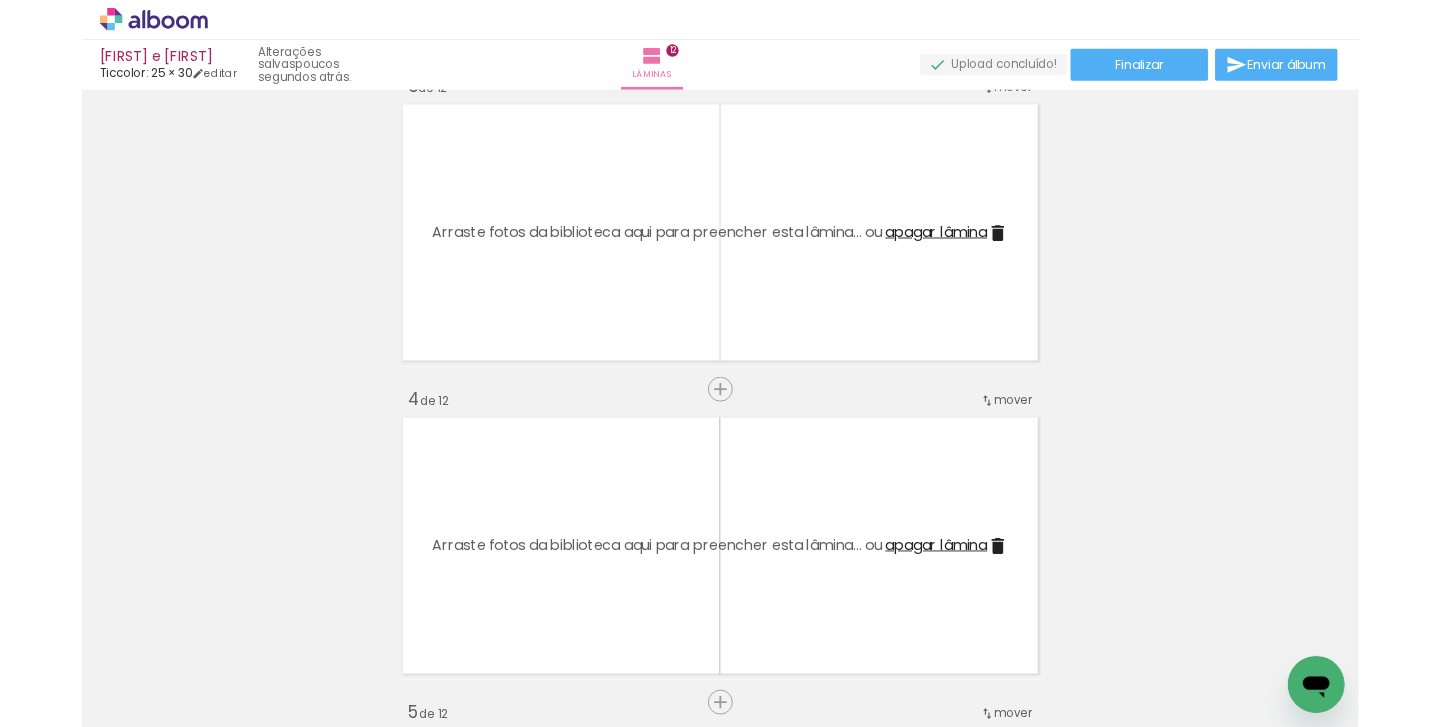 scroll, scrollTop: 359, scrollLeft: 0, axis: vertical 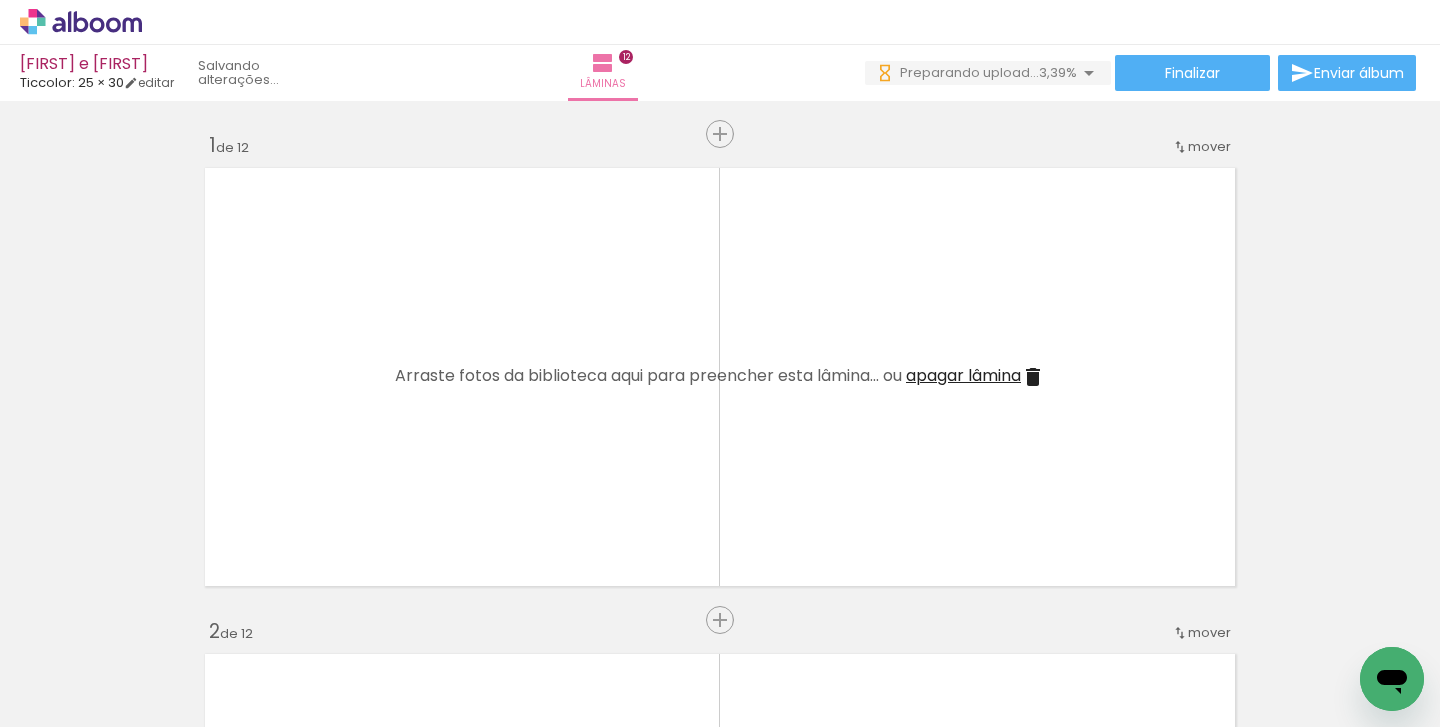 click on "apagar lâmina" at bounding box center (963, 375) 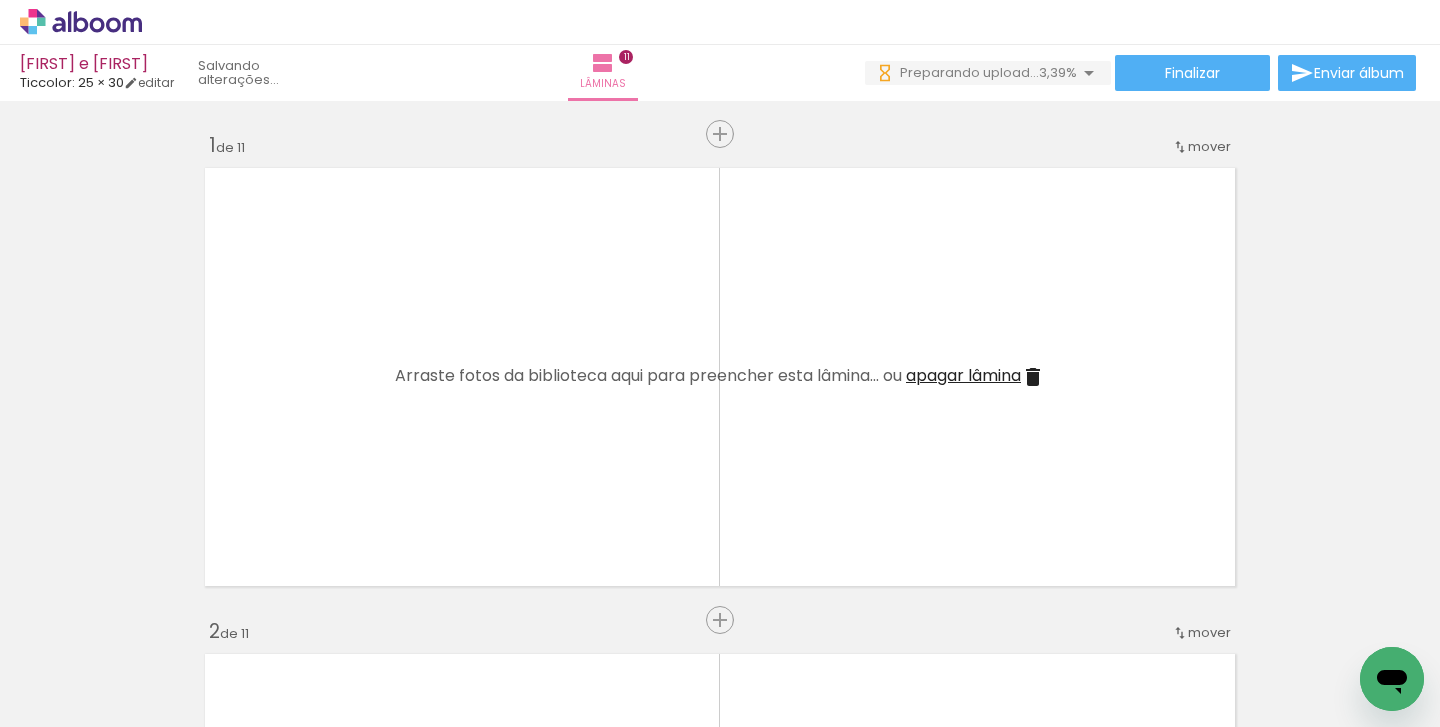 click on "apagar lâmina" at bounding box center [963, 375] 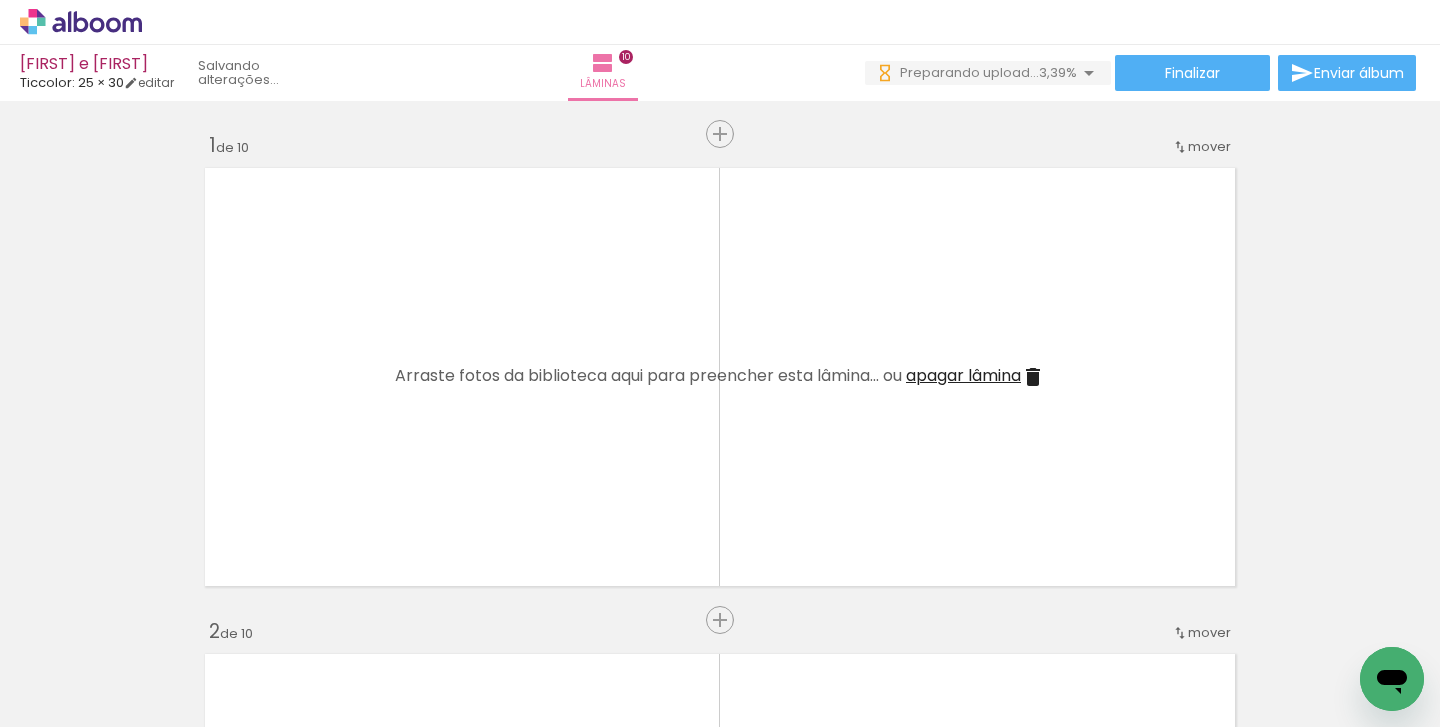 click on "apagar lâmina" at bounding box center (963, 375) 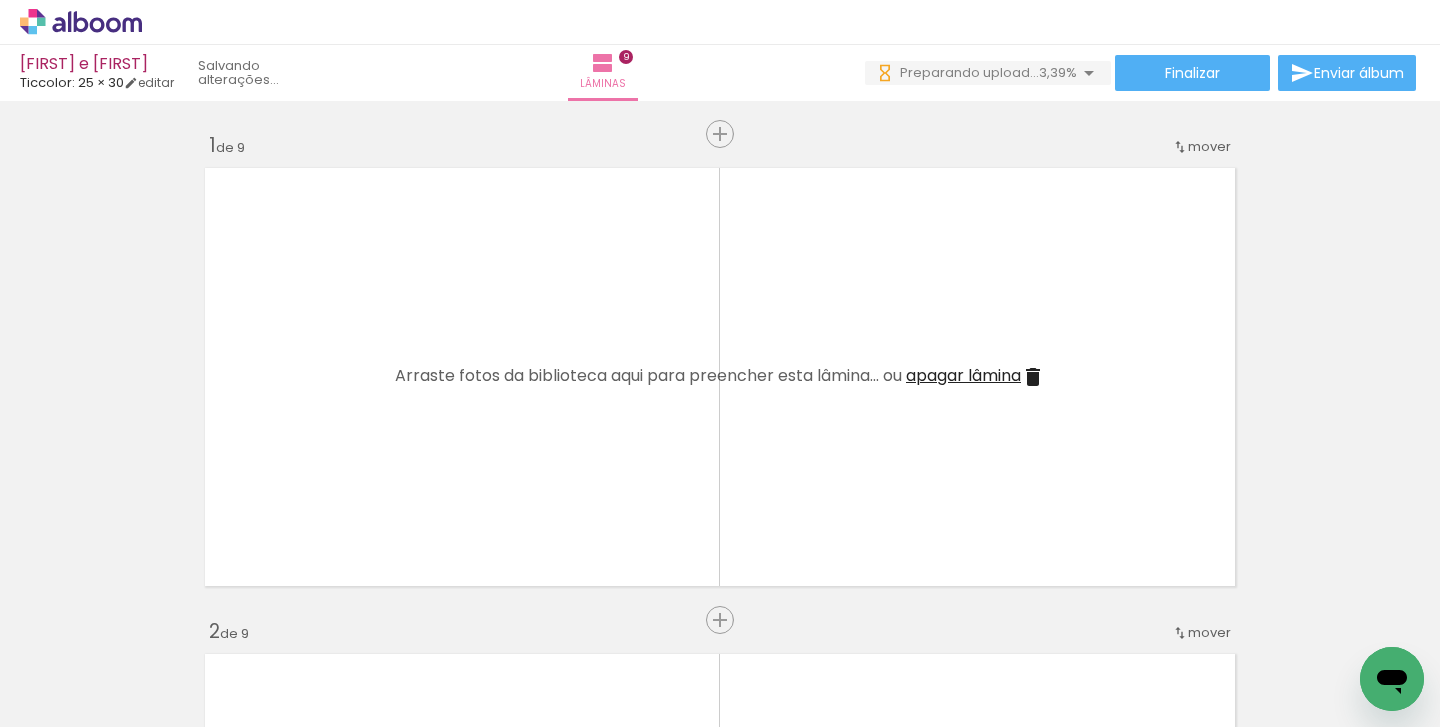 click on "apagar lâmina" at bounding box center [963, 375] 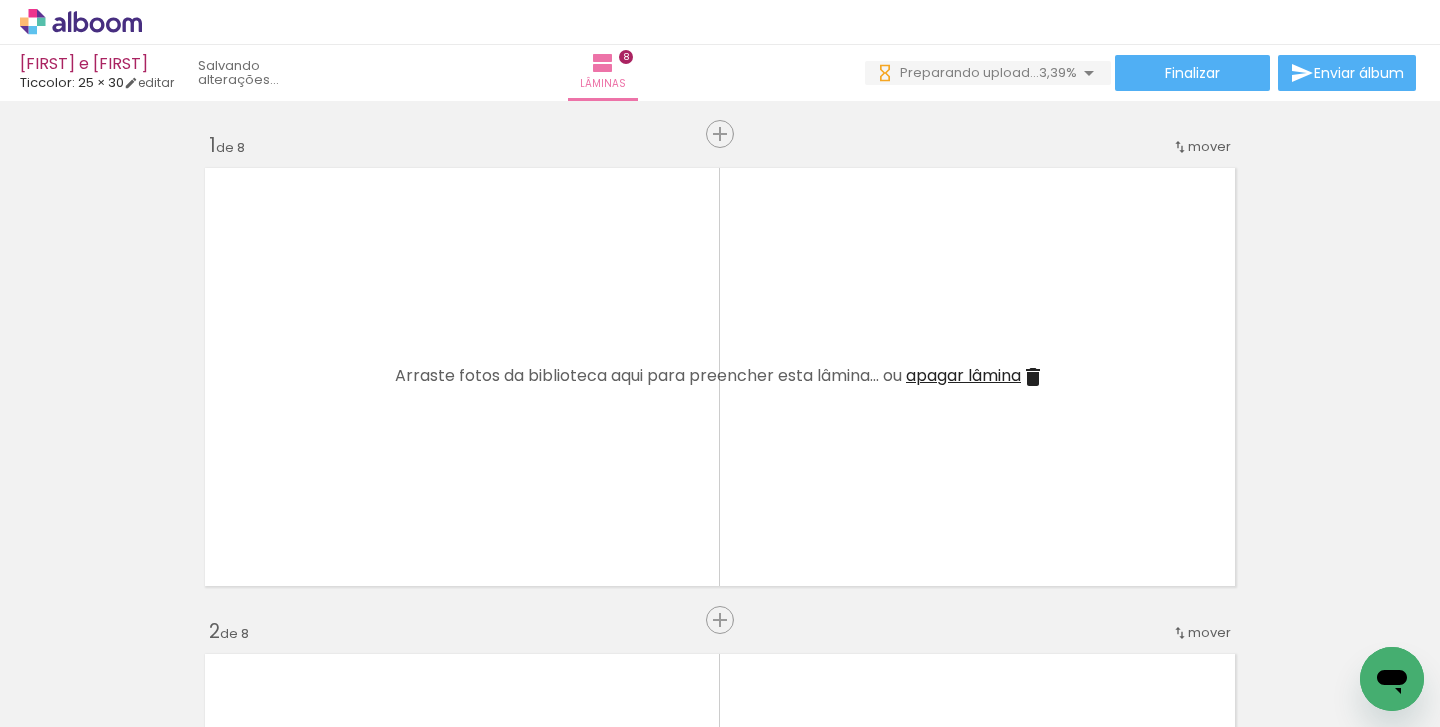click at bounding box center (1033, 377) 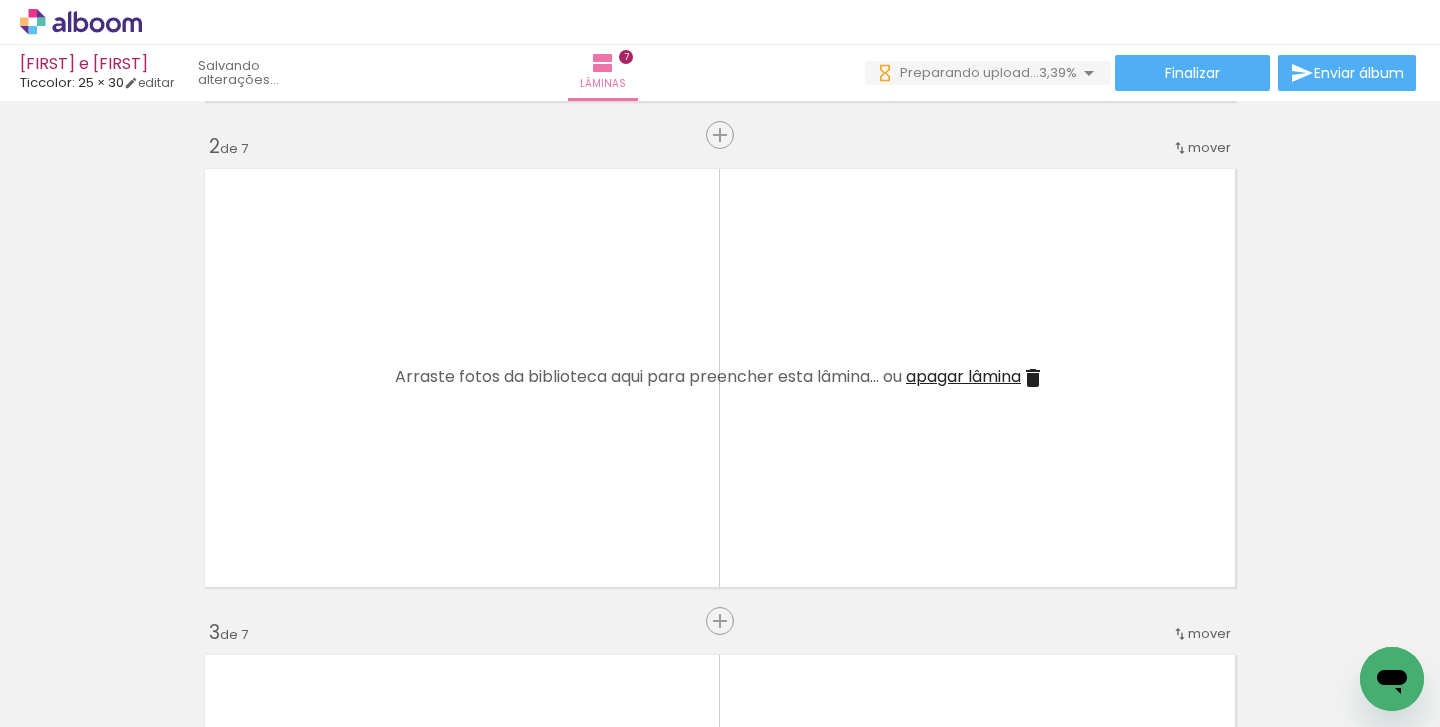 scroll, scrollTop: 489, scrollLeft: 0, axis: vertical 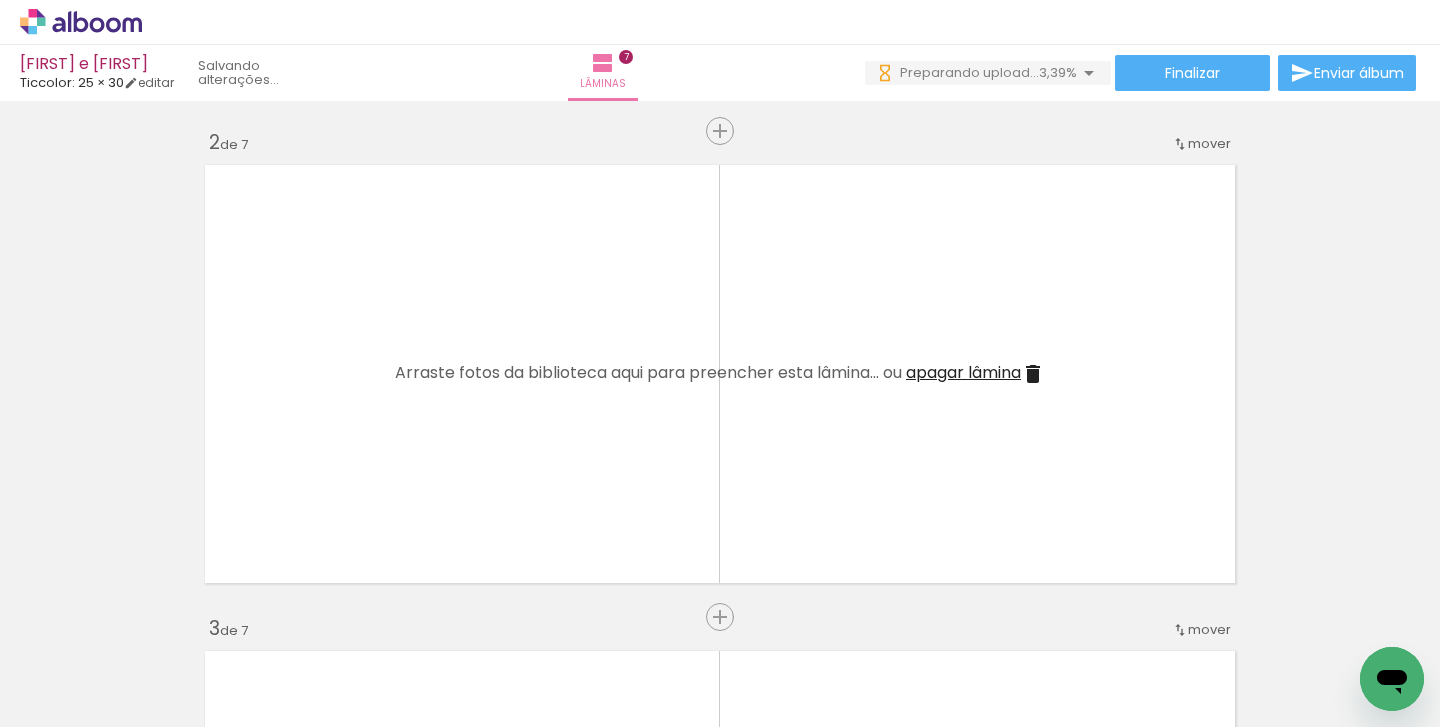 click on "apagar lâmina" at bounding box center (963, 372) 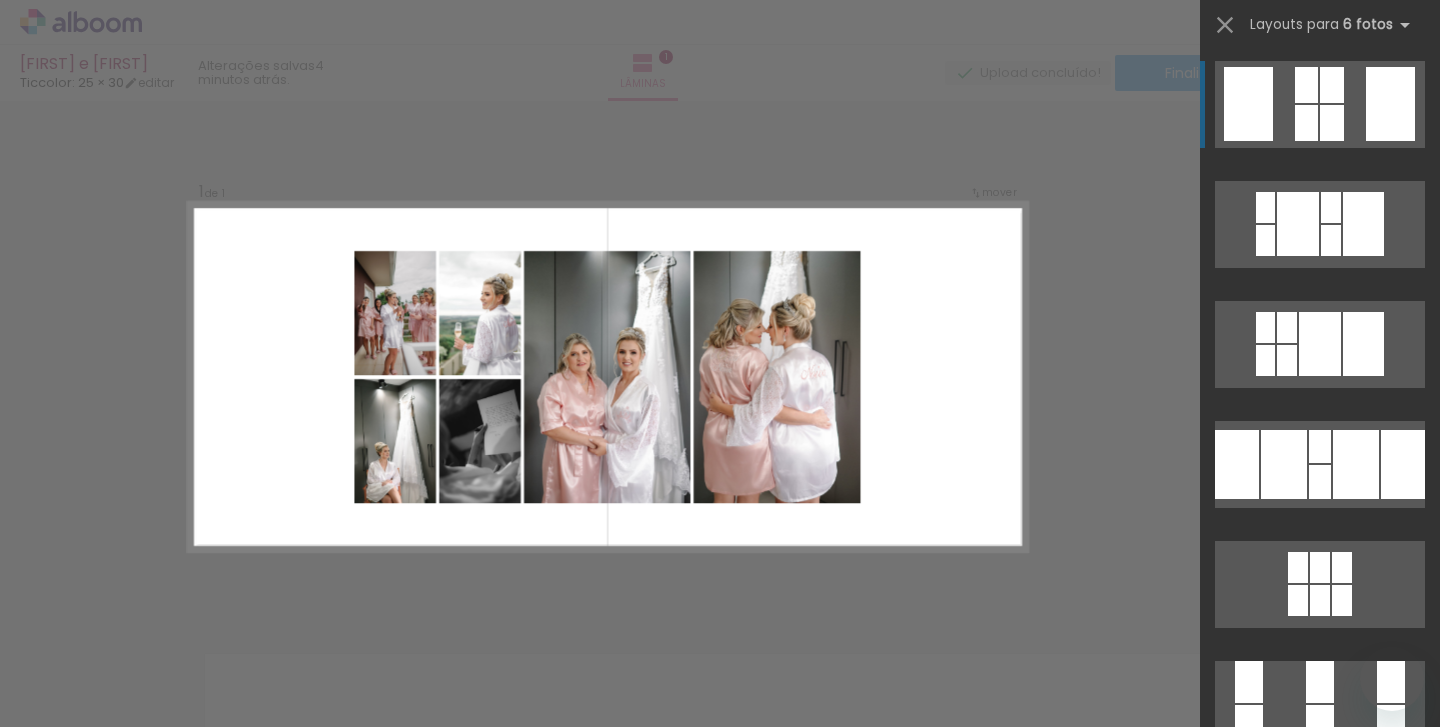 scroll, scrollTop: 0, scrollLeft: 0, axis: both 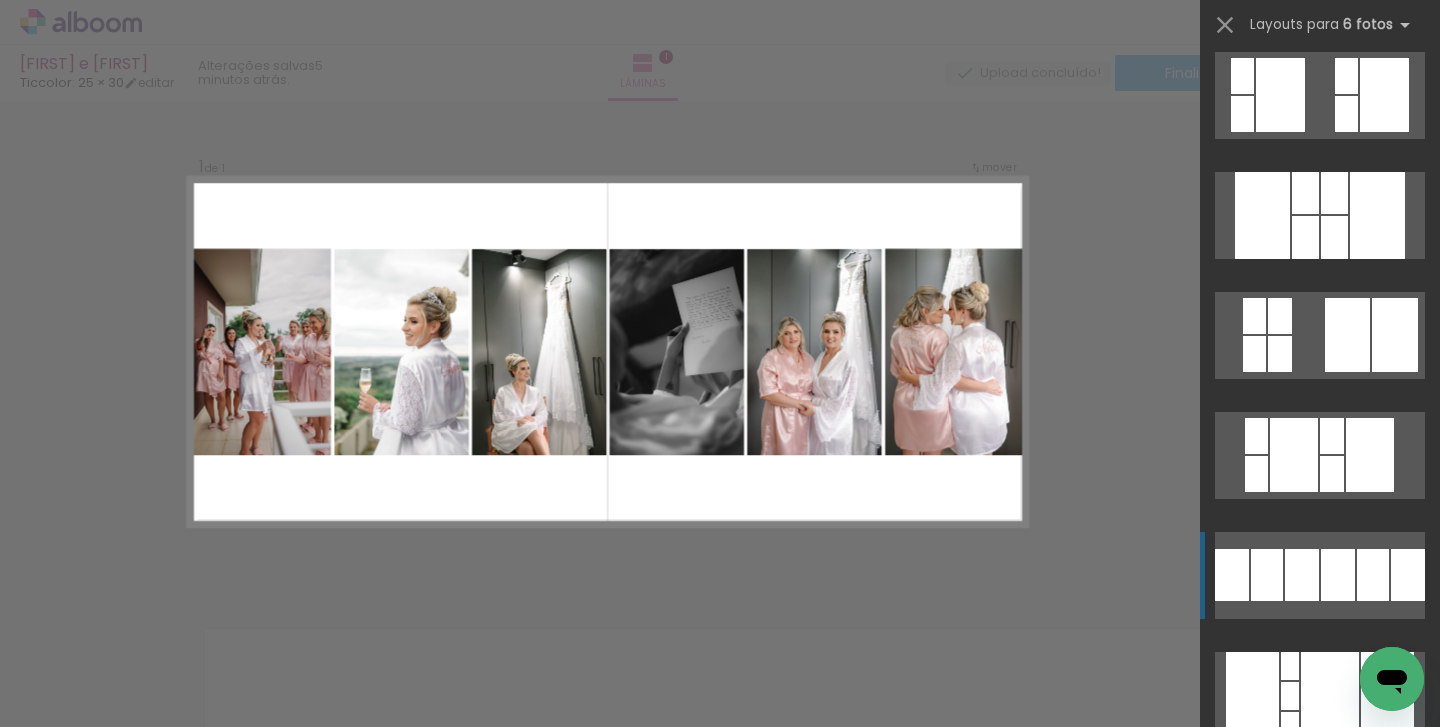 click at bounding box center [1256, 474] 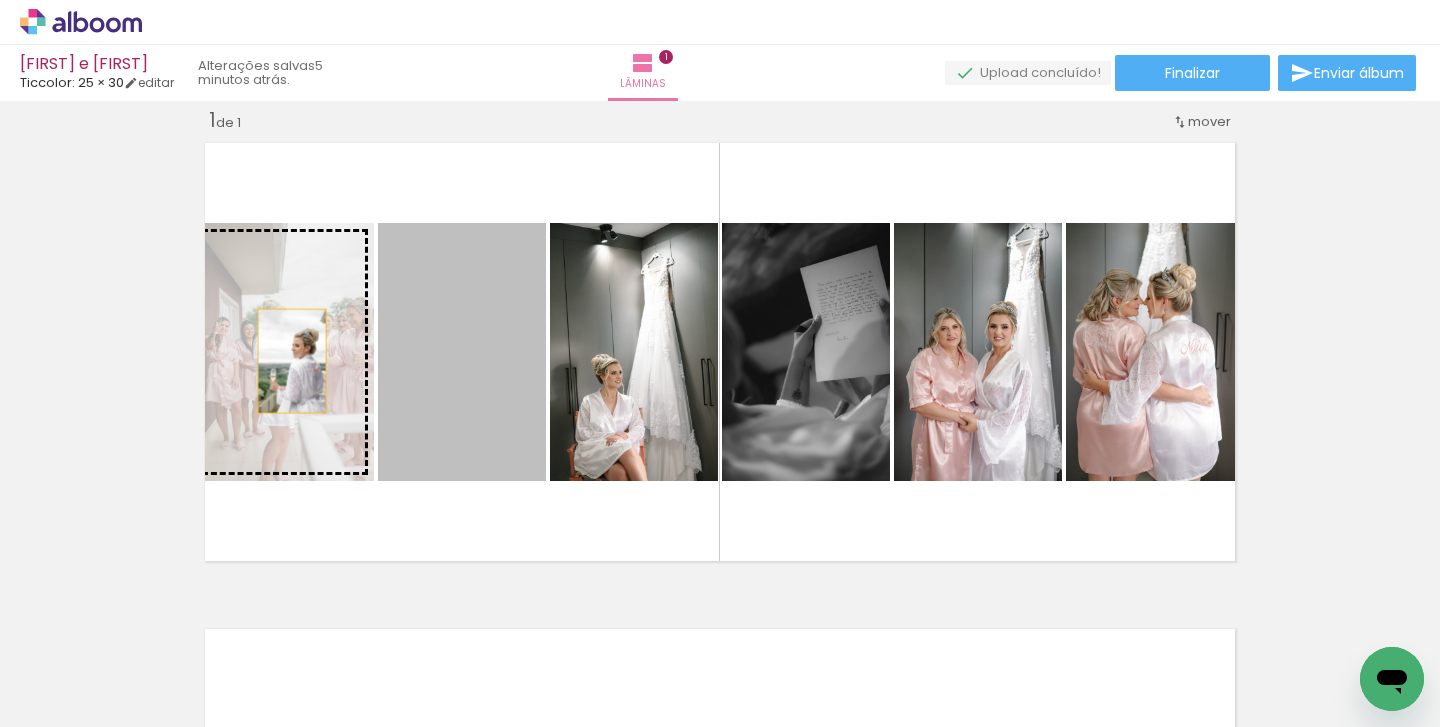 drag, startPoint x: 501, startPoint y: 360, endPoint x: 290, endPoint y: 360, distance: 211 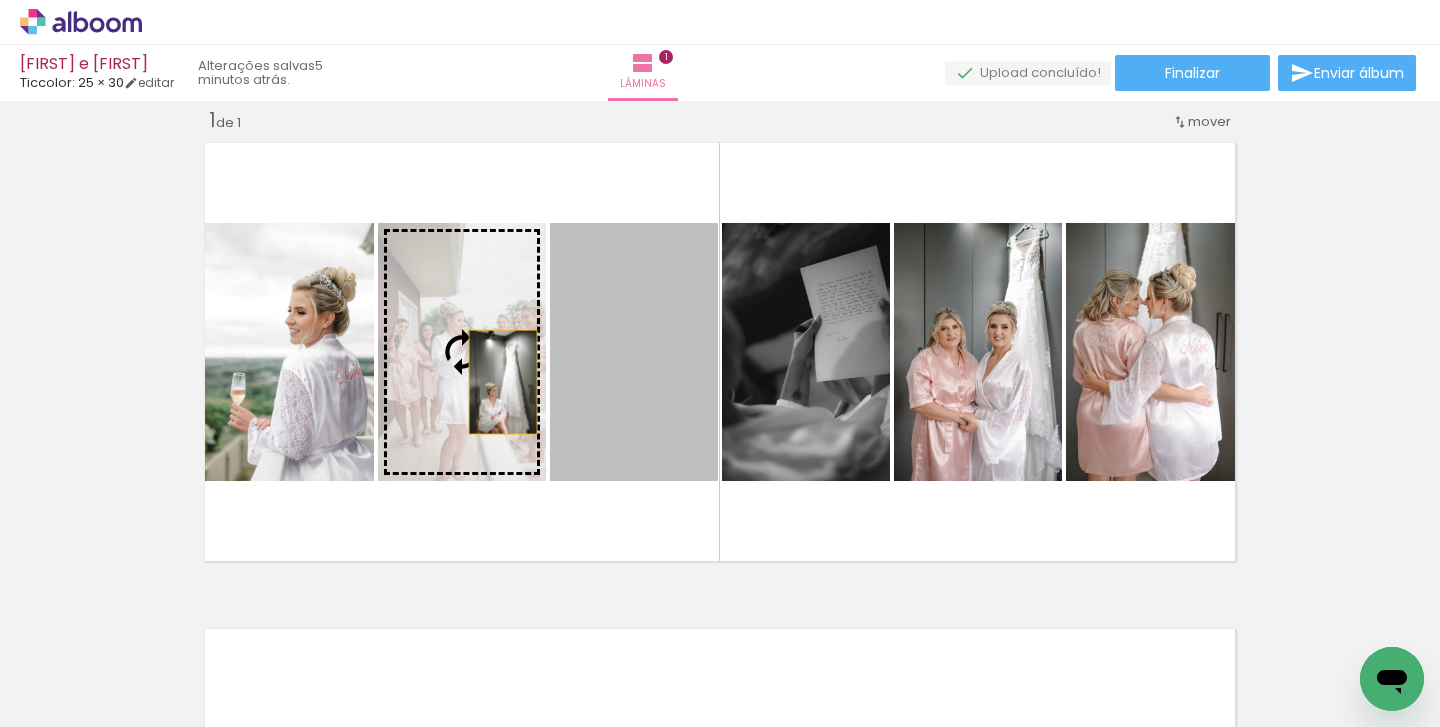 drag, startPoint x: 618, startPoint y: 389, endPoint x: 497, endPoint y: 382, distance: 121.20231 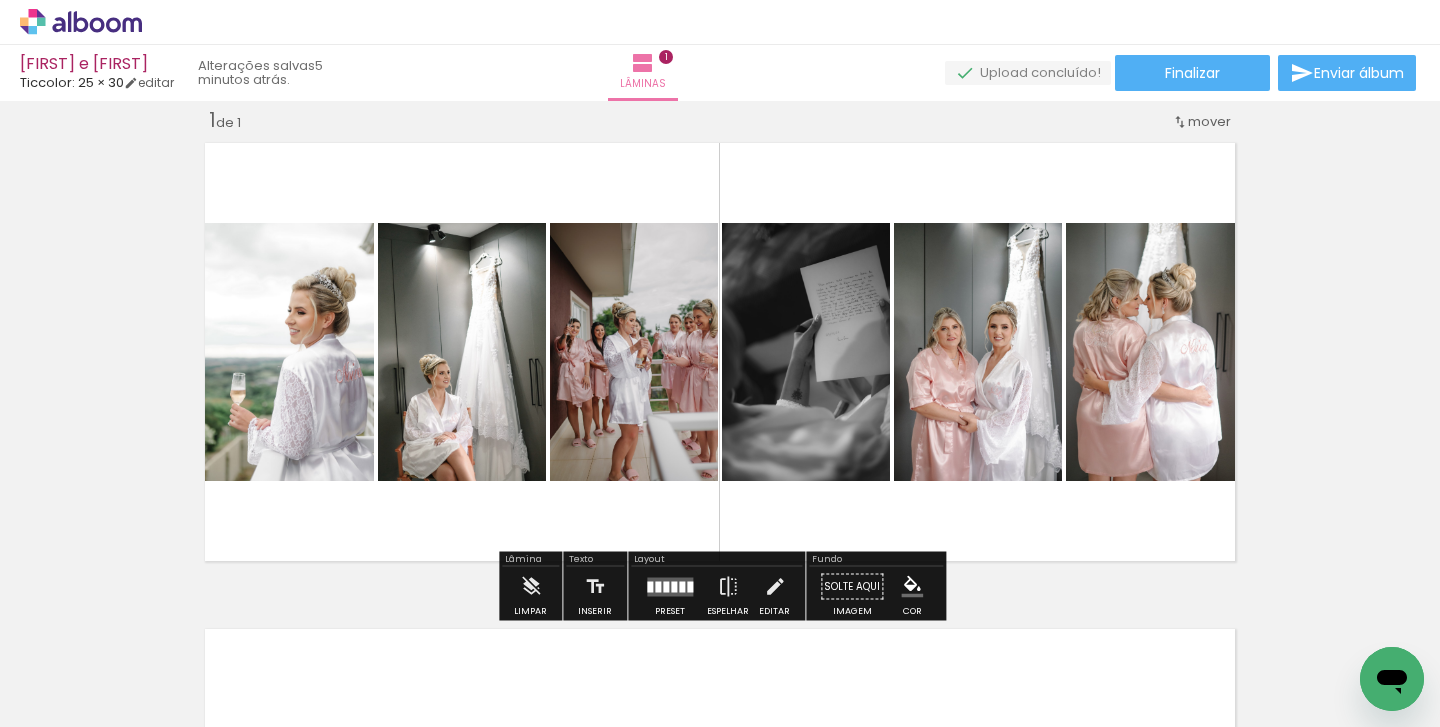 click at bounding box center (720, 352) 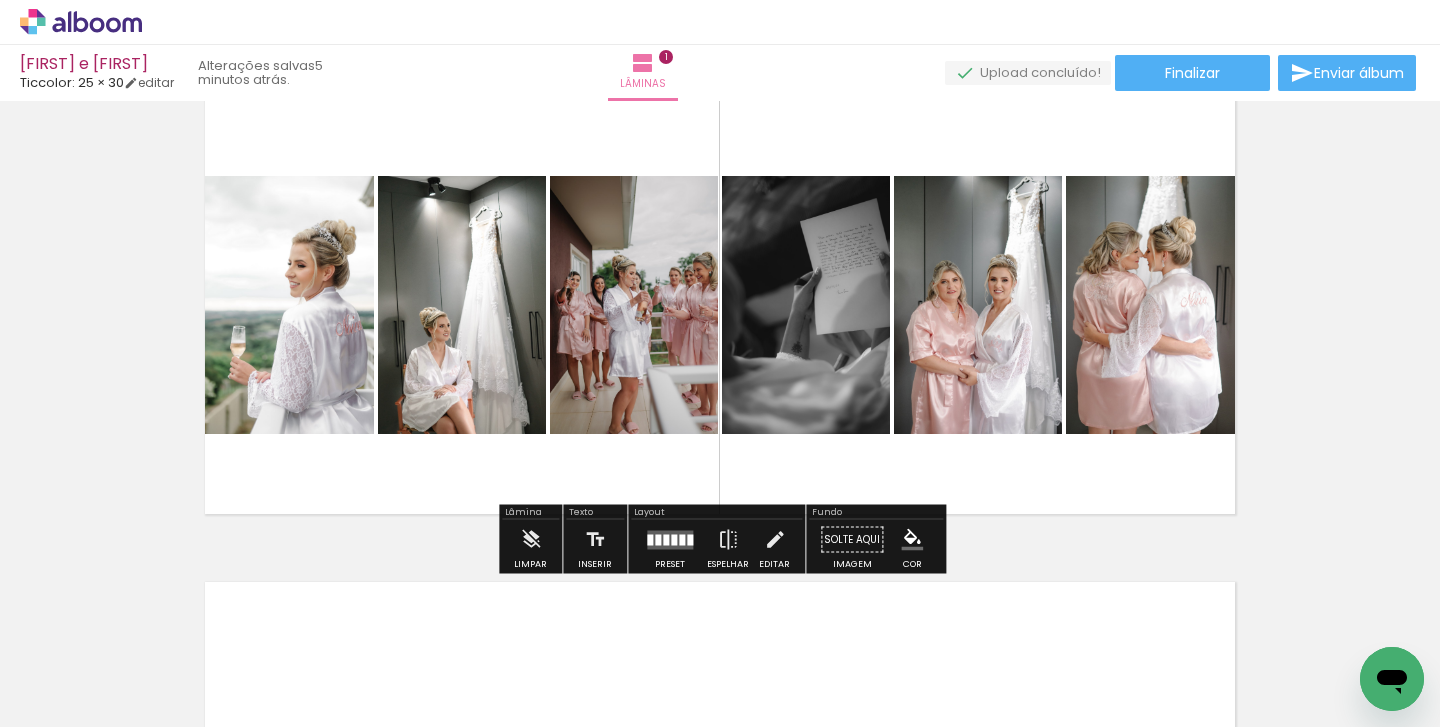 scroll, scrollTop: 79, scrollLeft: 0, axis: vertical 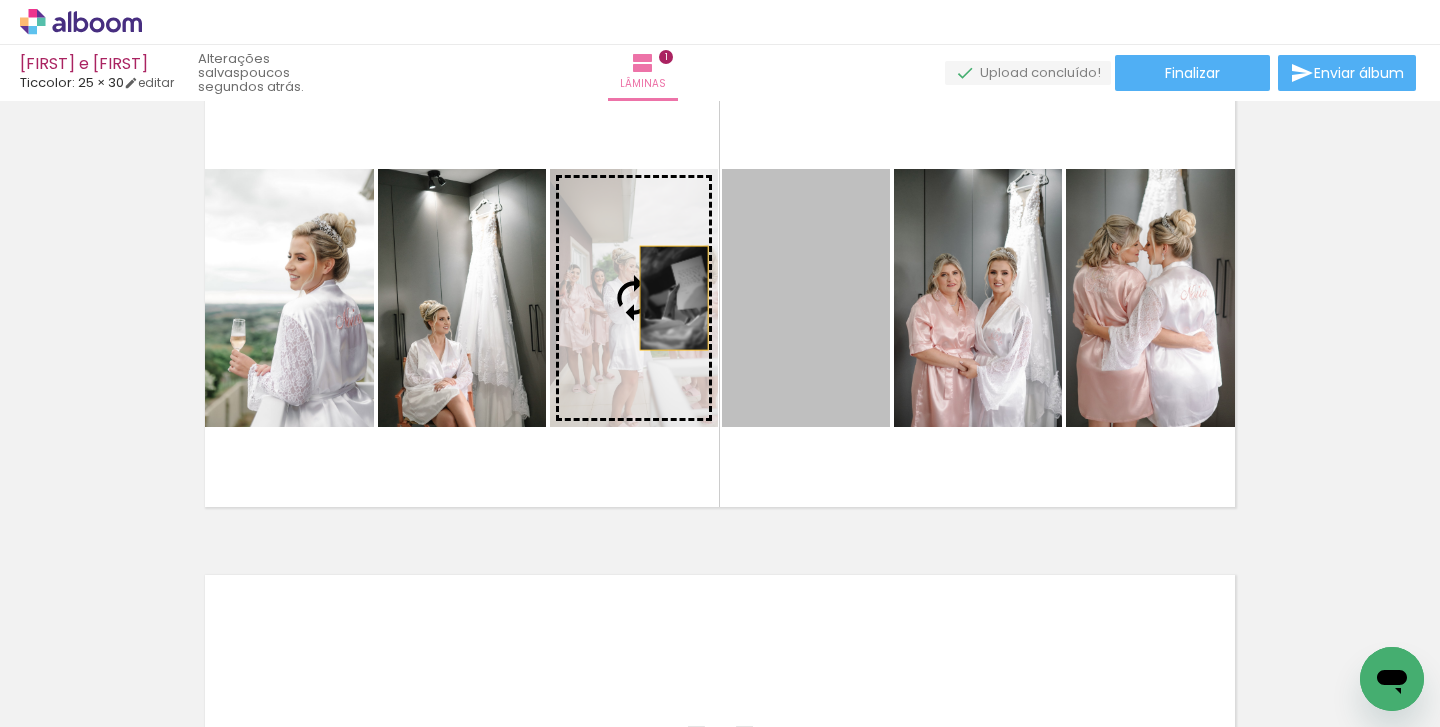 drag, startPoint x: 824, startPoint y: 292, endPoint x: 674, endPoint y: 298, distance: 150.11995 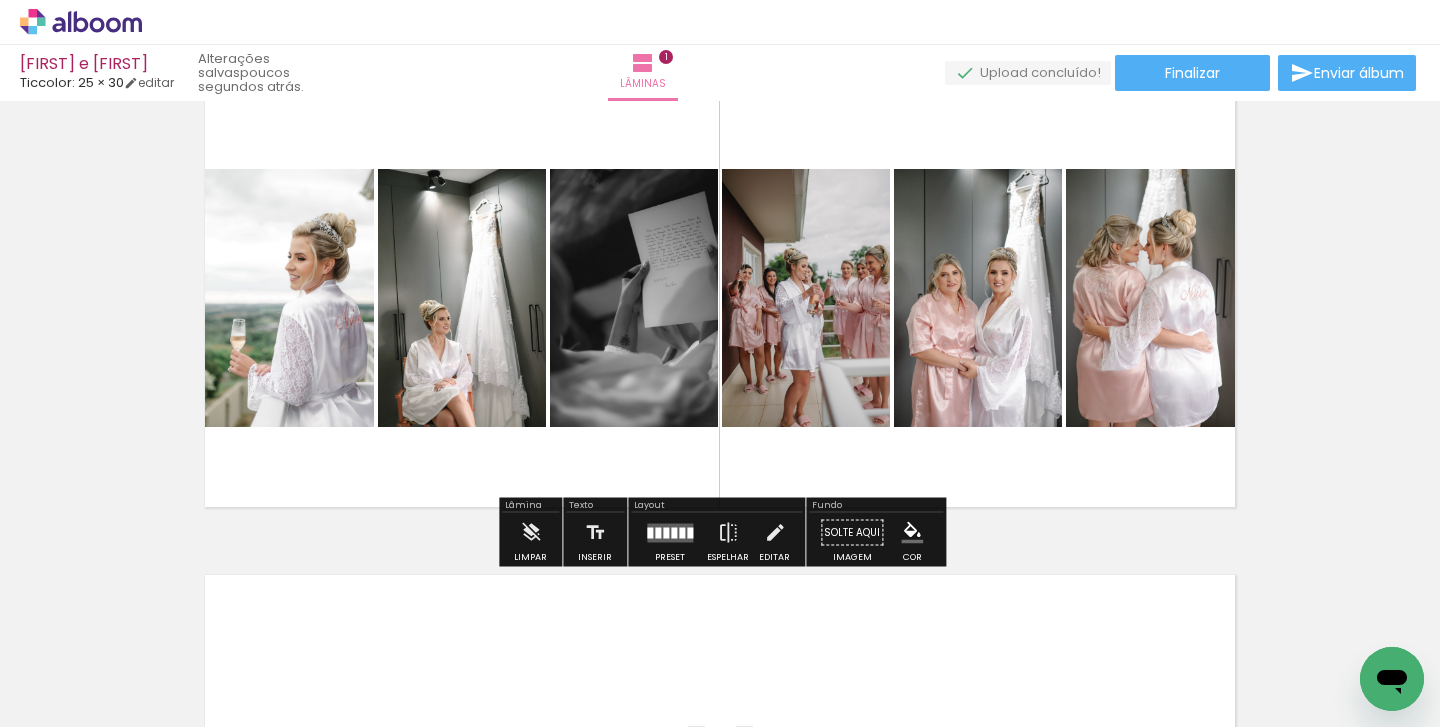 click at bounding box center (720, 298) 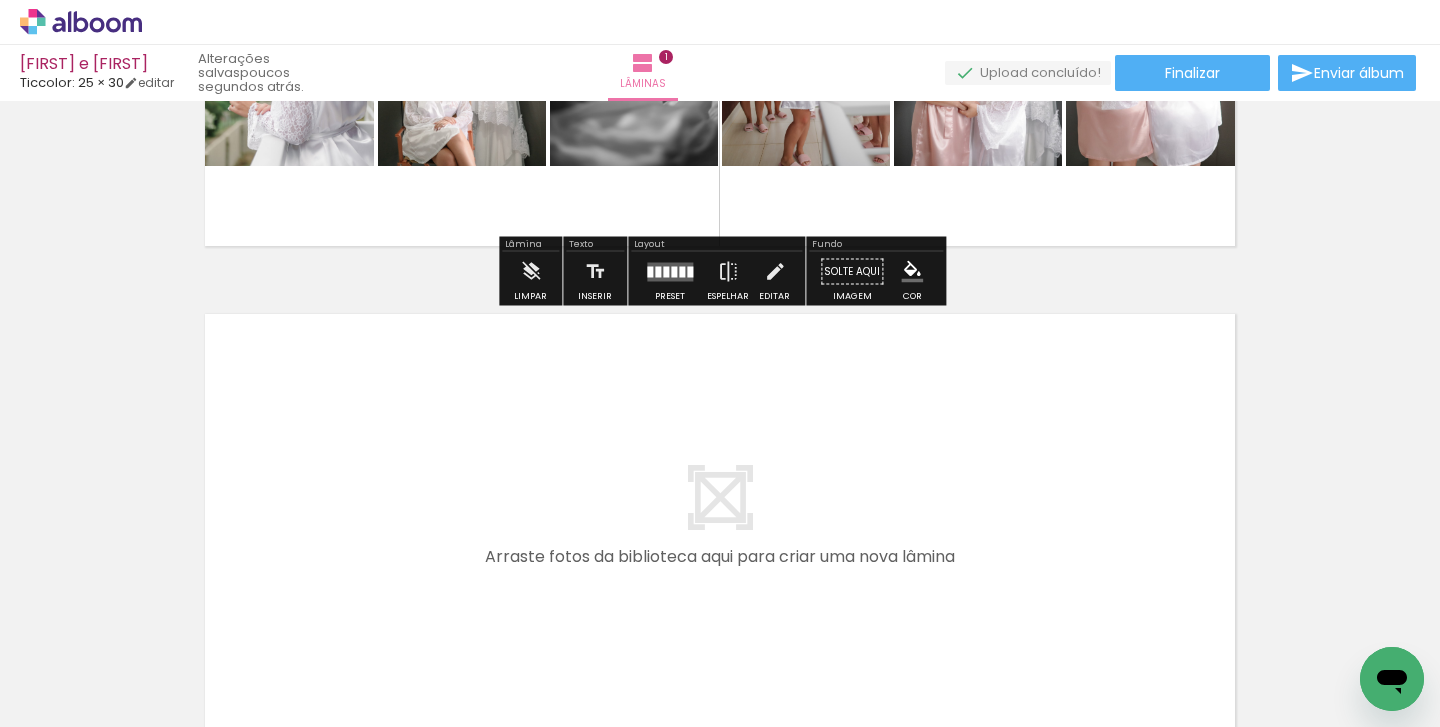 scroll, scrollTop: 345, scrollLeft: 0, axis: vertical 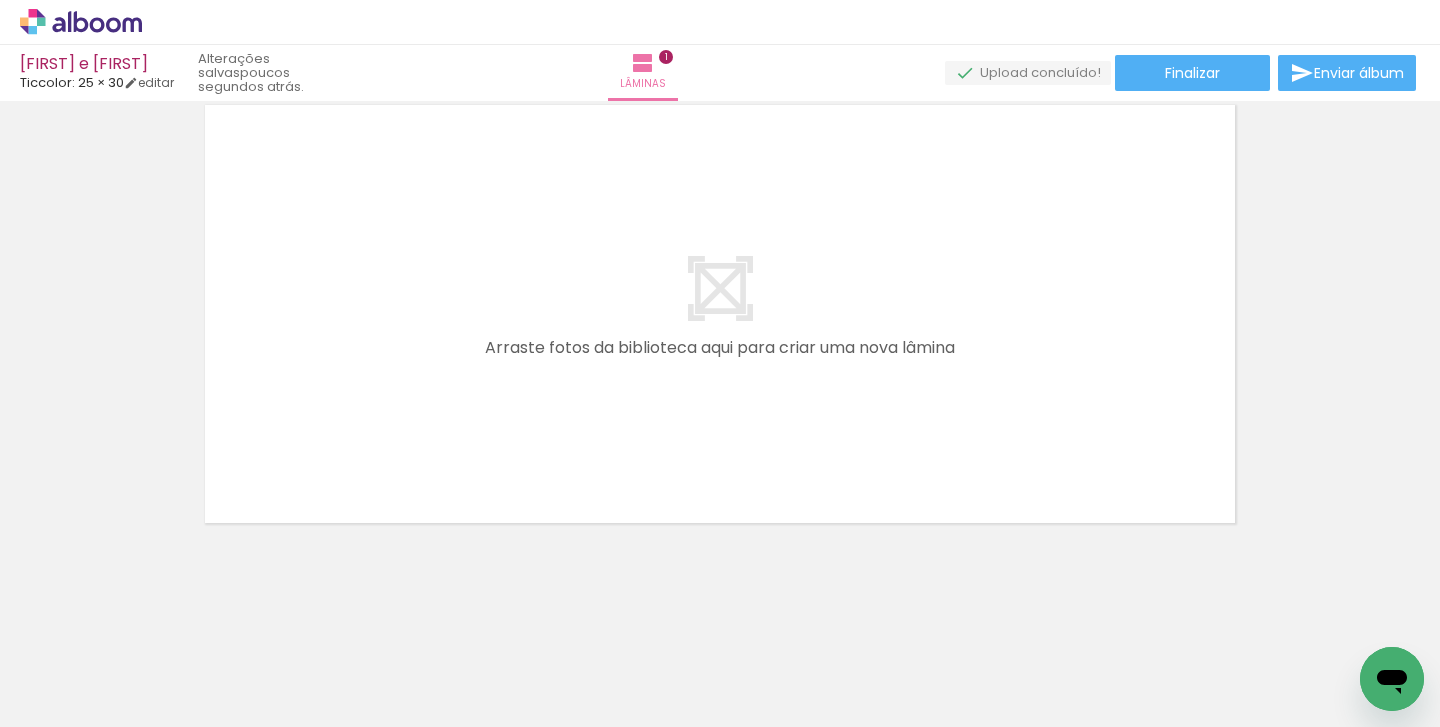 click at bounding box center [-8316, 660] 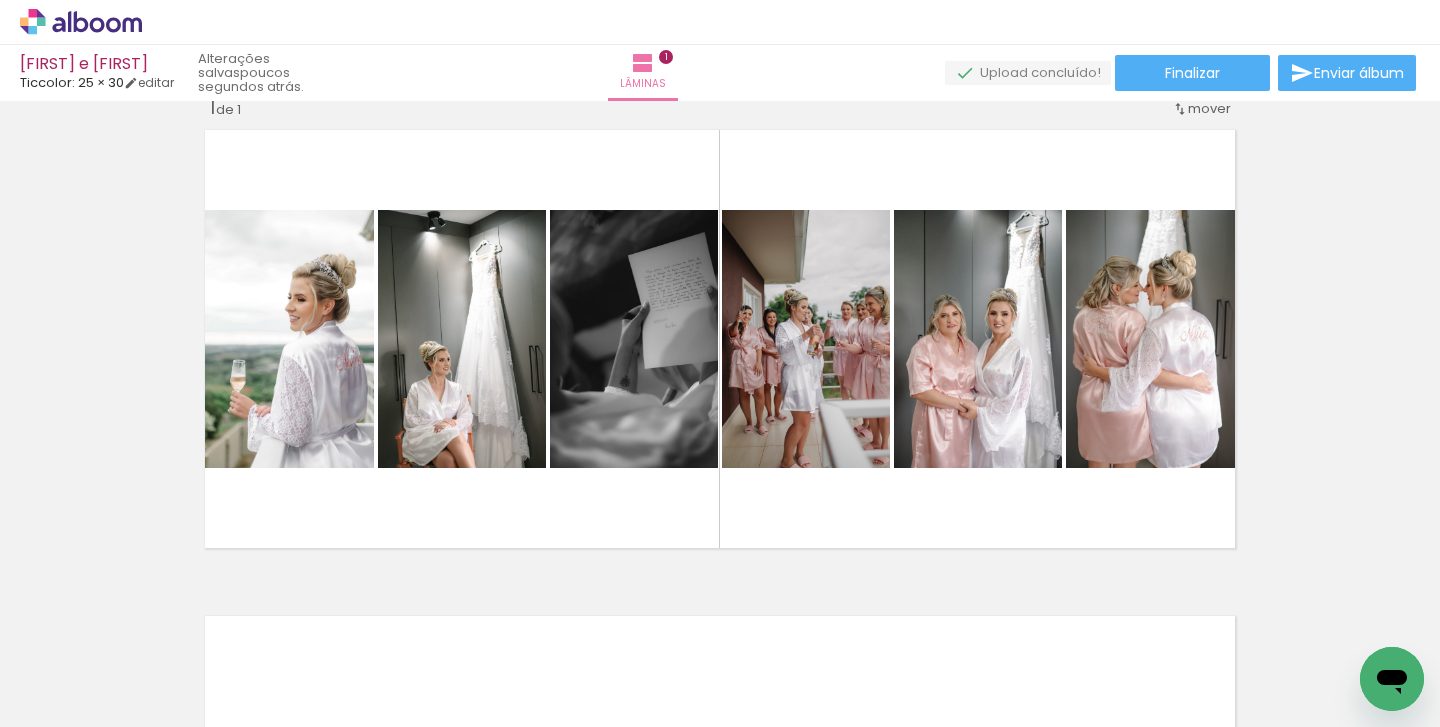 scroll, scrollTop: 0, scrollLeft: 0, axis: both 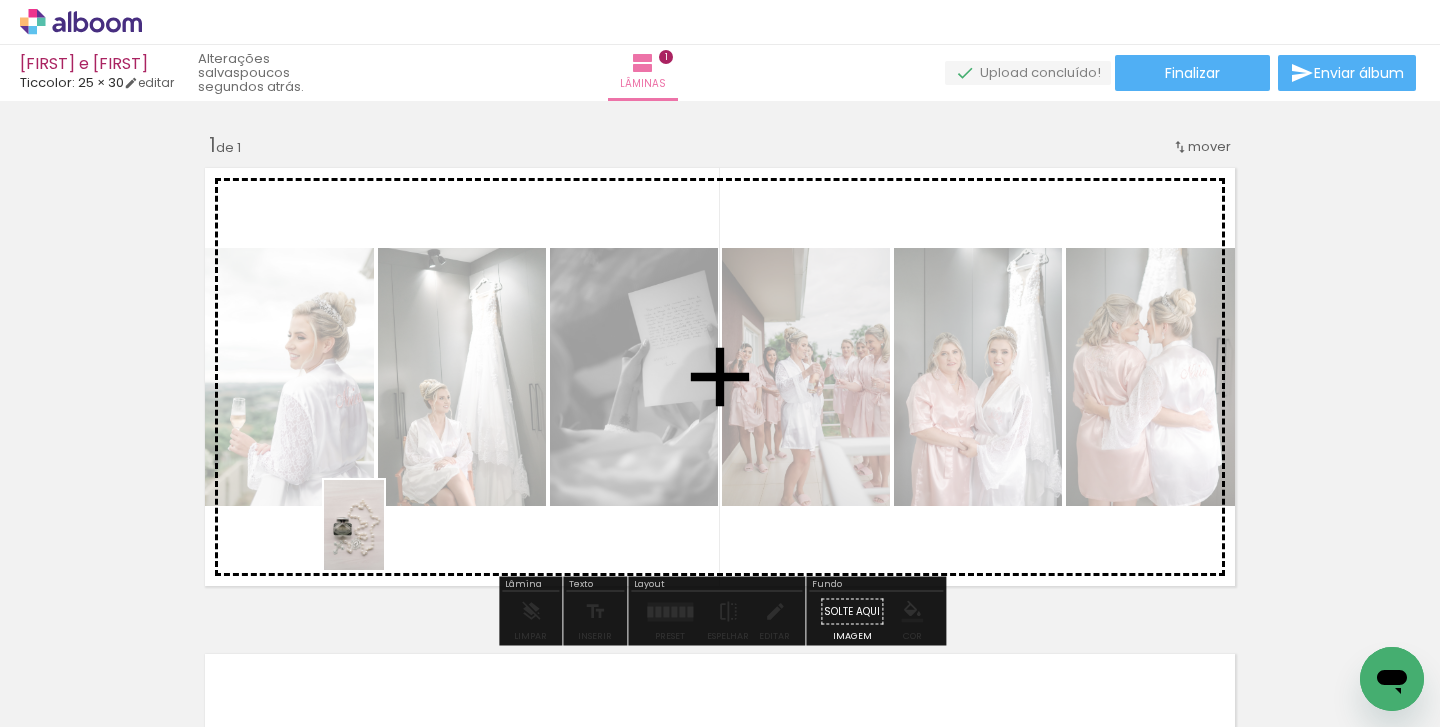 drag, startPoint x: 317, startPoint y: 678, endPoint x: 385, endPoint y: 538, distance: 155.64061 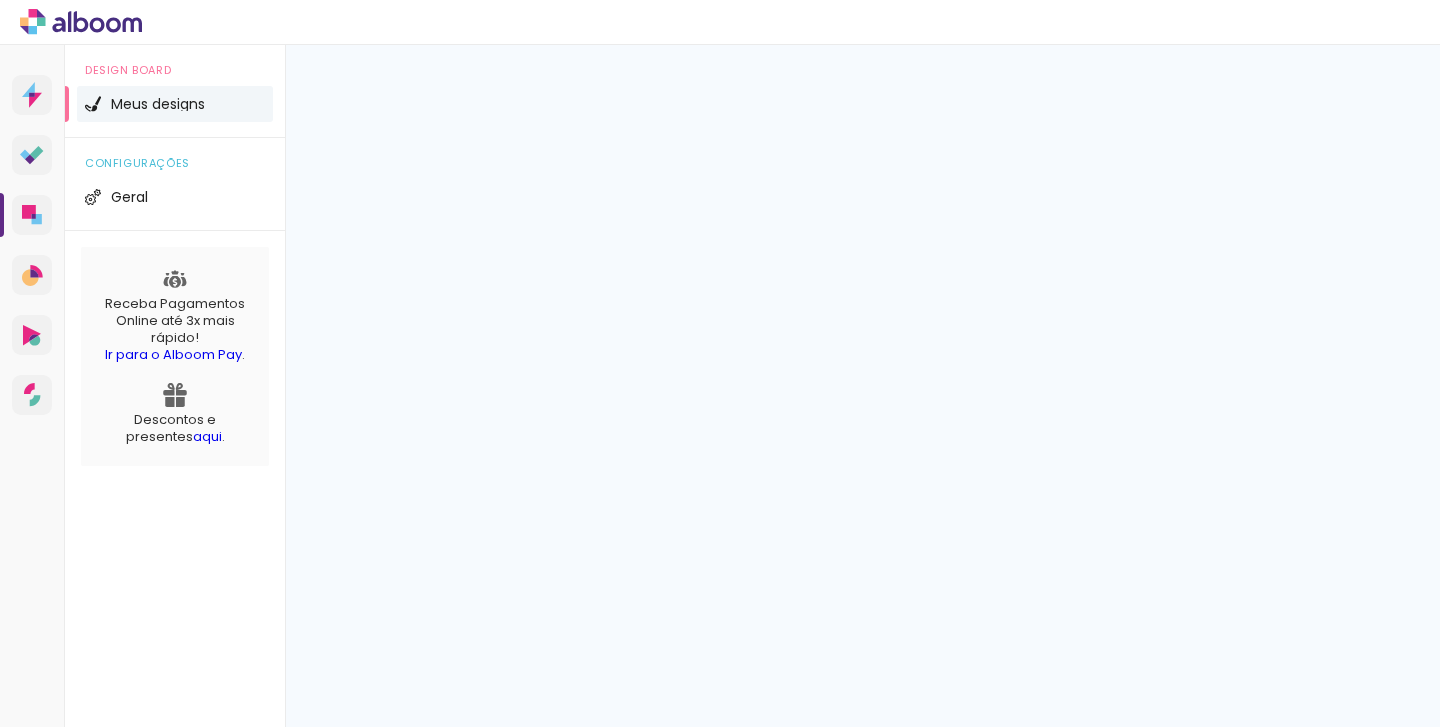scroll, scrollTop: 0, scrollLeft: 0, axis: both 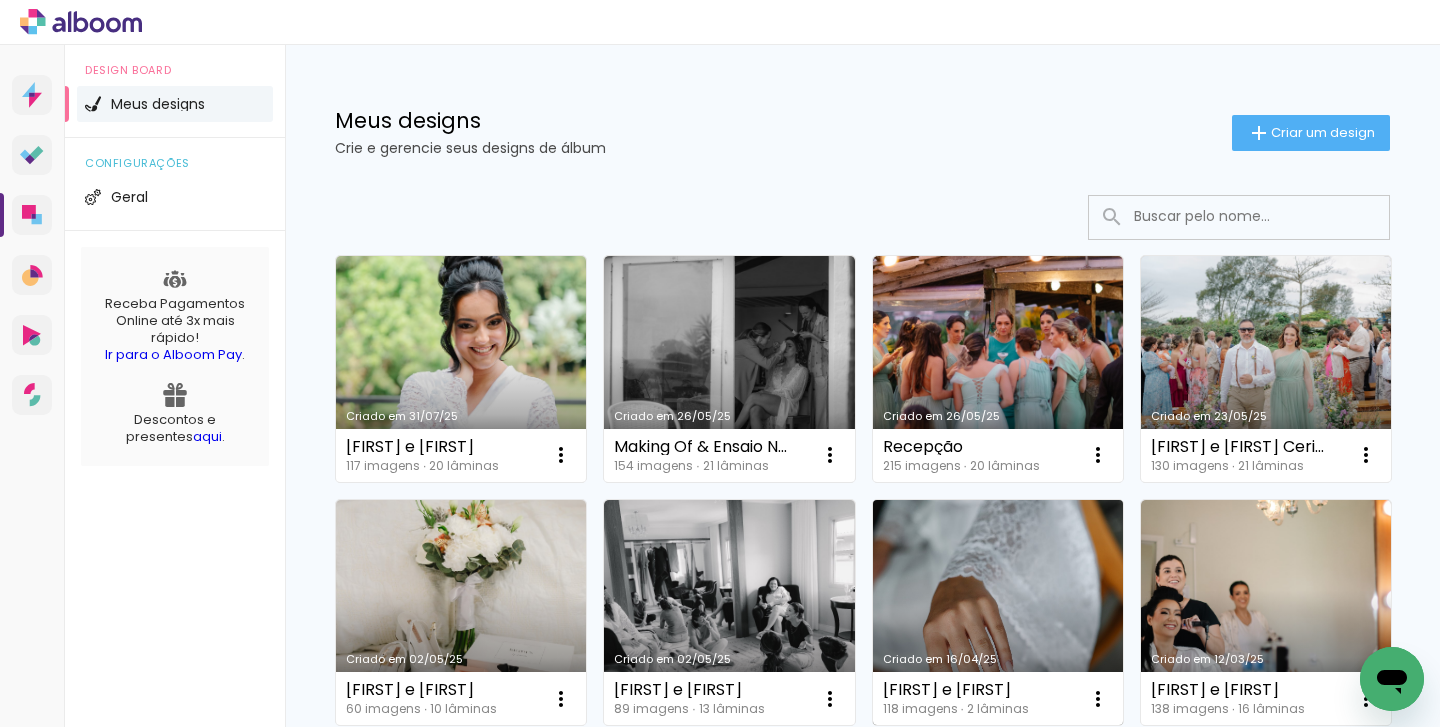 click on "Criado em 16/04/25" at bounding box center (998, 613) 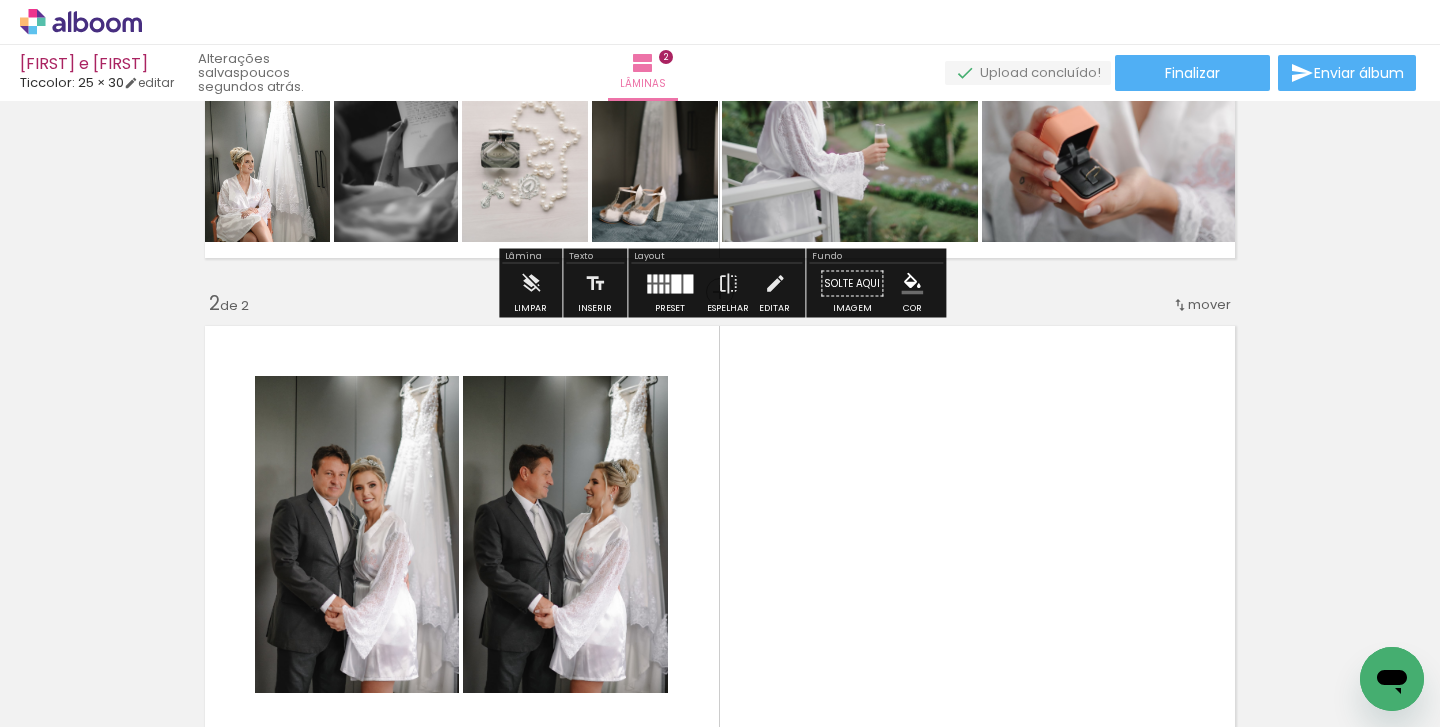 scroll, scrollTop: 438, scrollLeft: 0, axis: vertical 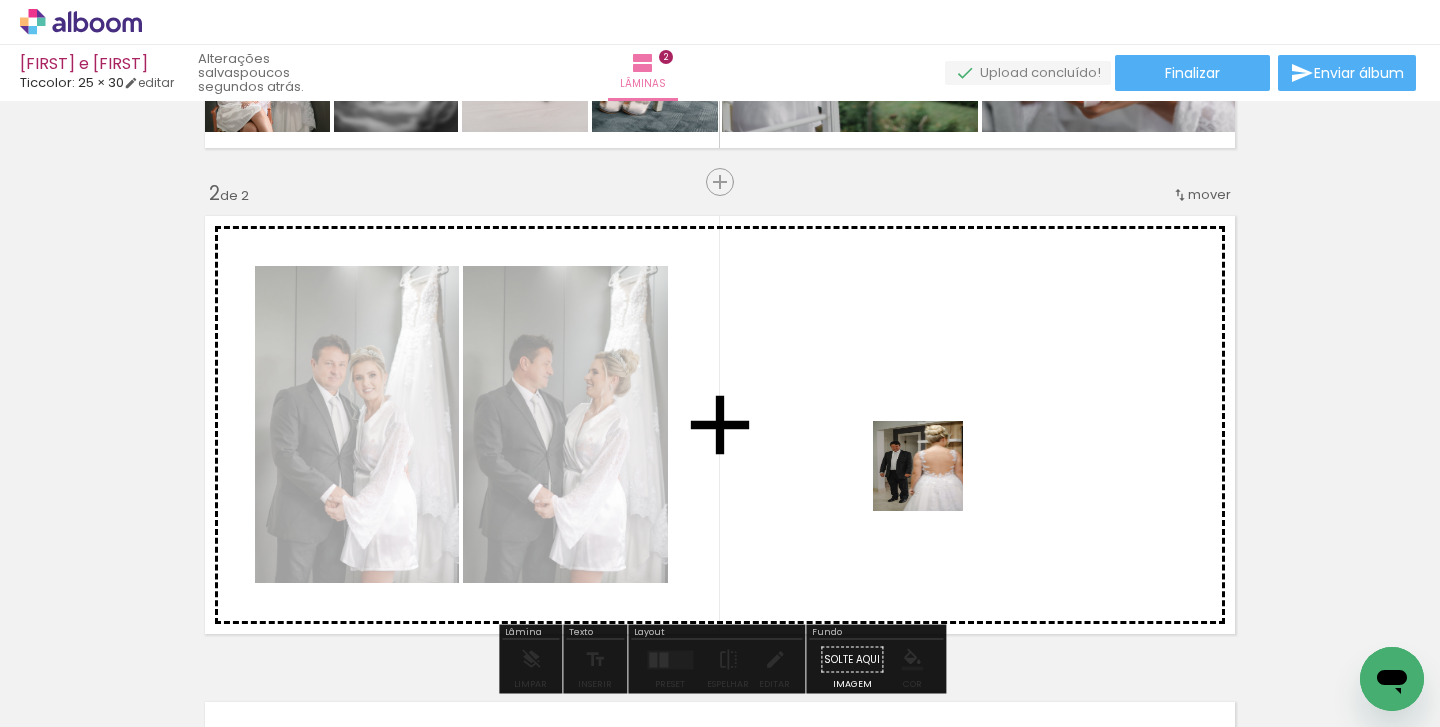 drag, startPoint x: 910, startPoint y: 673, endPoint x: 938, endPoint y: 463, distance: 211.85844 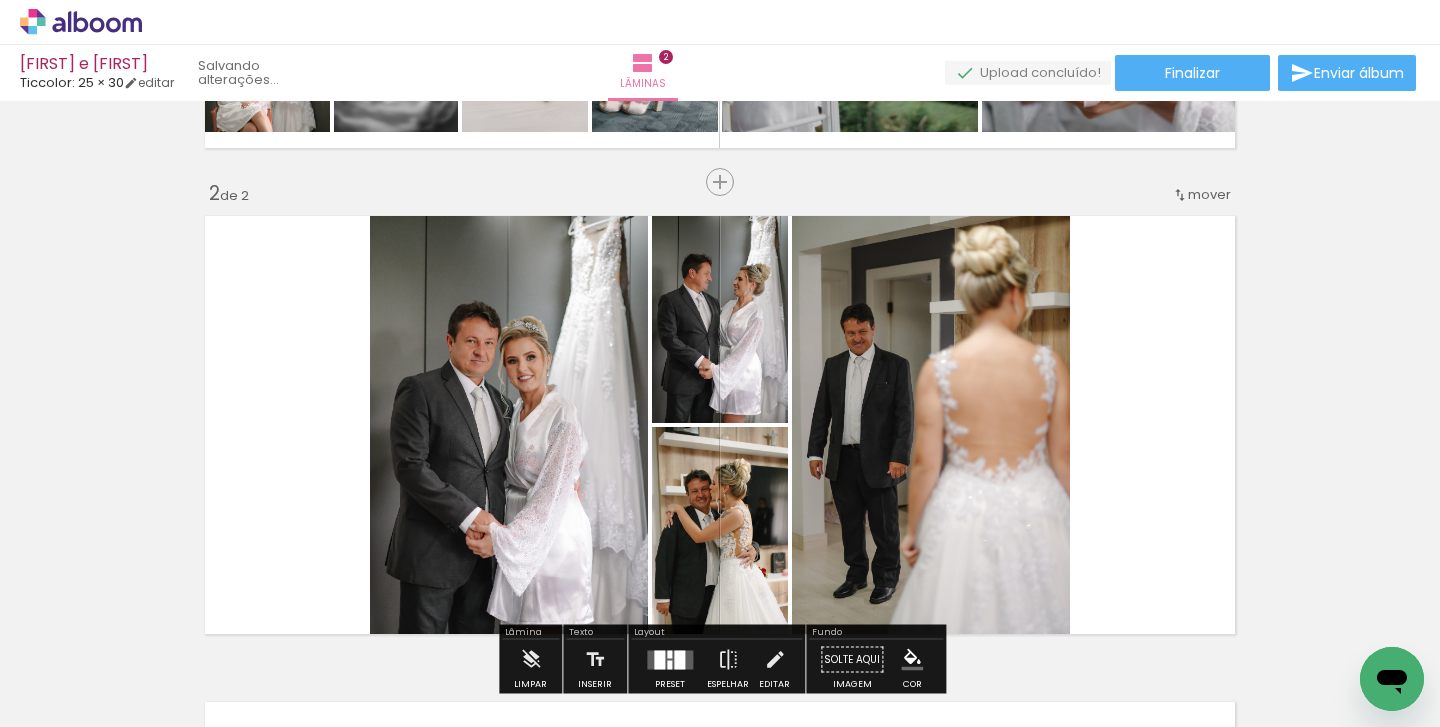 drag, startPoint x: 1037, startPoint y: 659, endPoint x: 1038, endPoint y: 490, distance: 169.00296 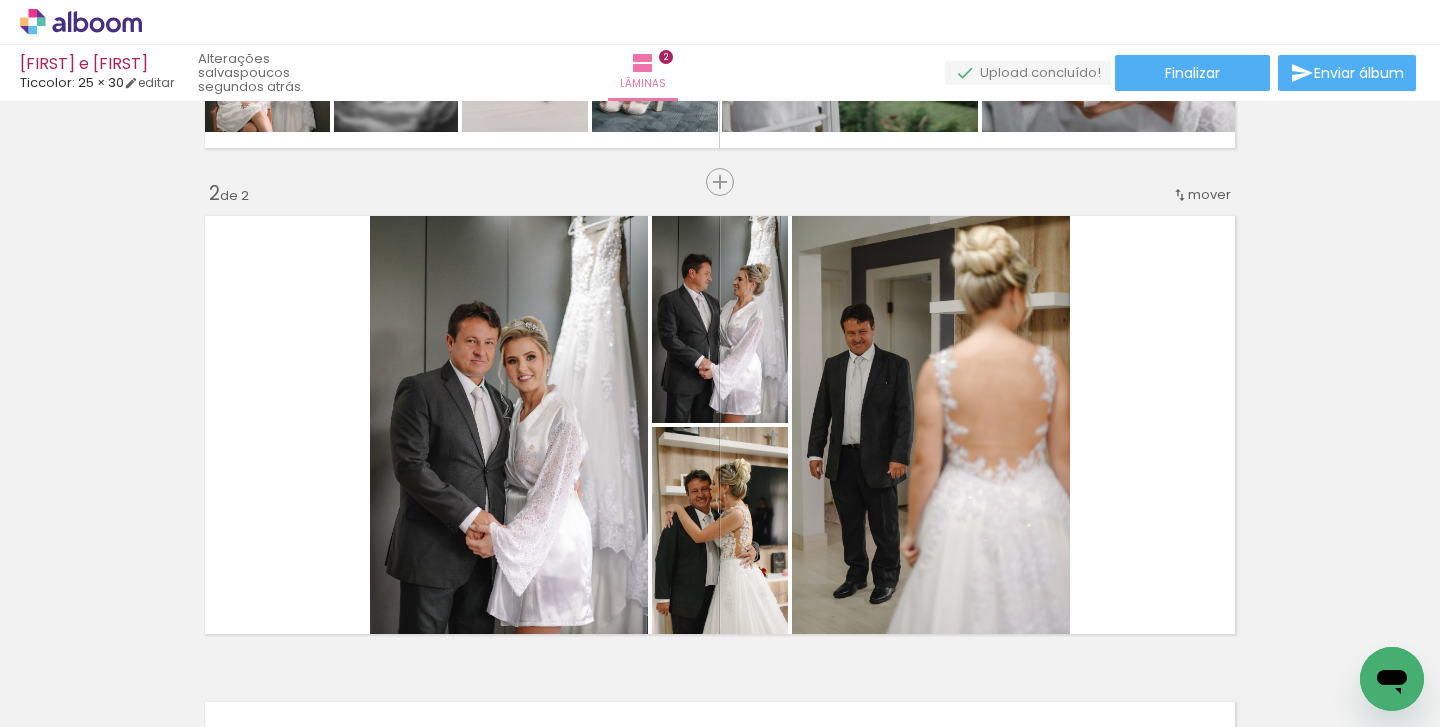 scroll, scrollTop: 0, scrollLeft: 11926, axis: horizontal 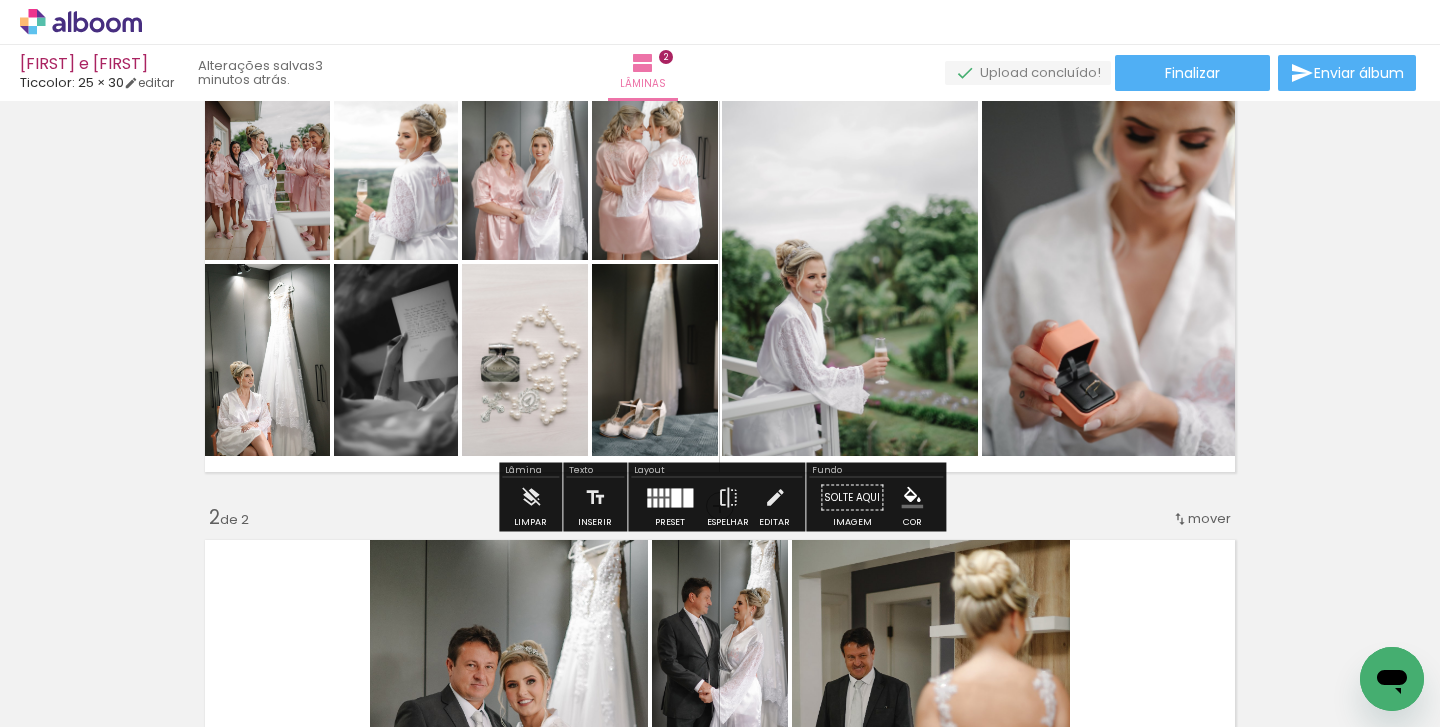 click on "Inserir lâmina 1  de 2  Inserir lâmina 2  de 2" at bounding box center [720, 723] 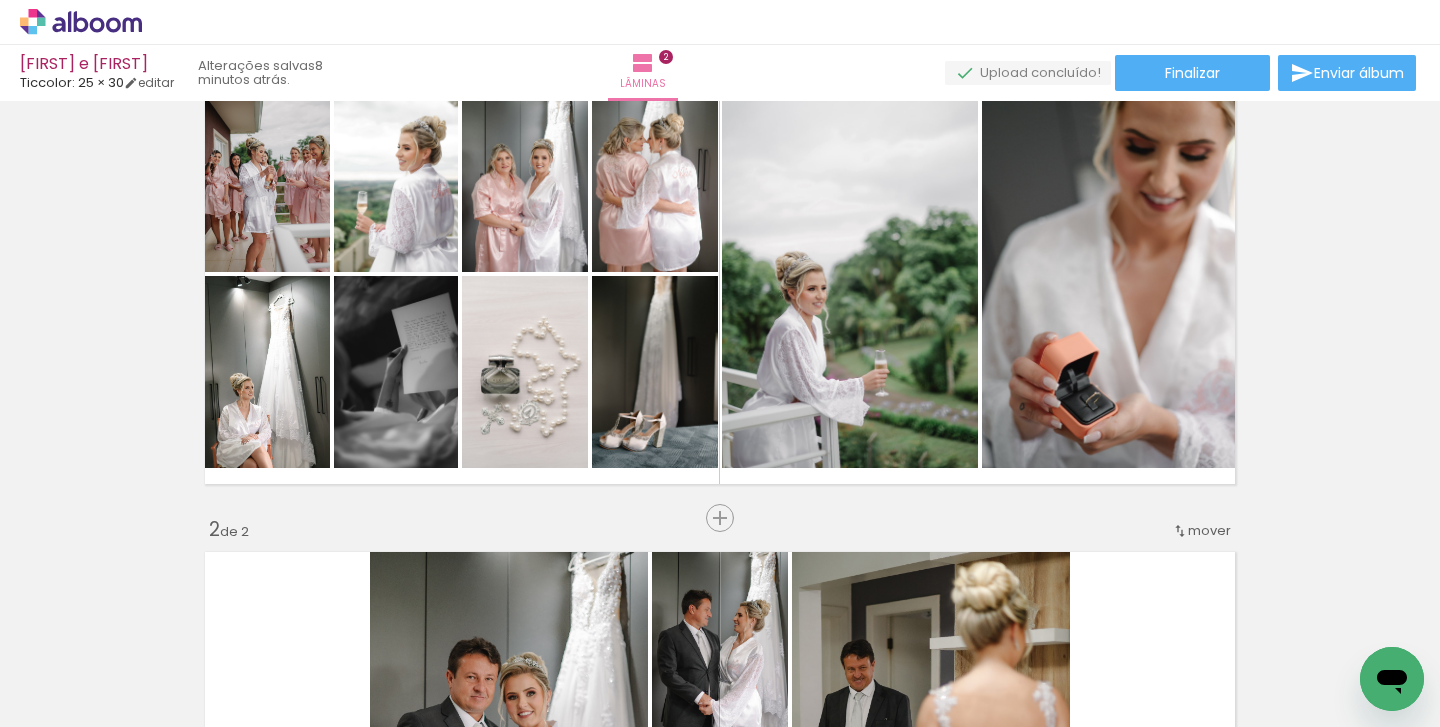 scroll, scrollTop: 114, scrollLeft: 0, axis: vertical 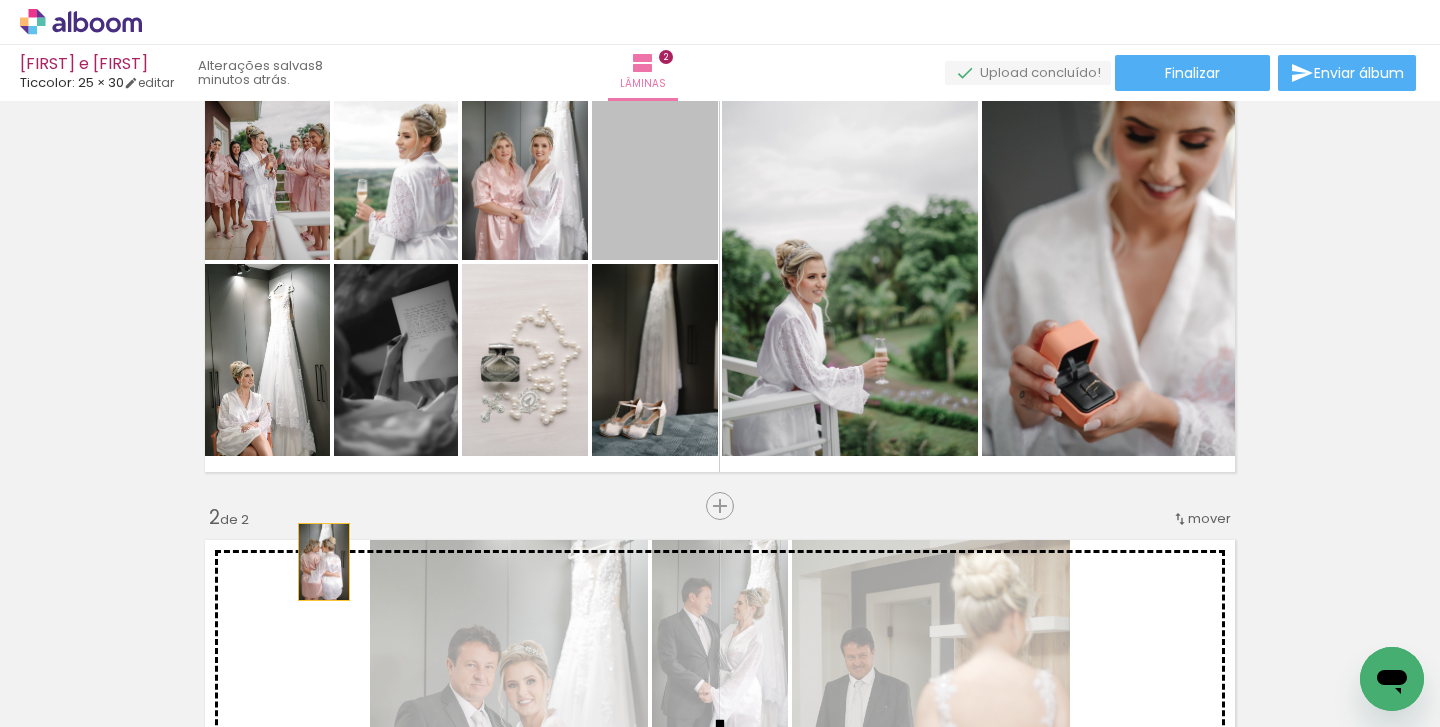 drag, startPoint x: 648, startPoint y: 190, endPoint x: 324, endPoint y: 562, distance: 493.3153 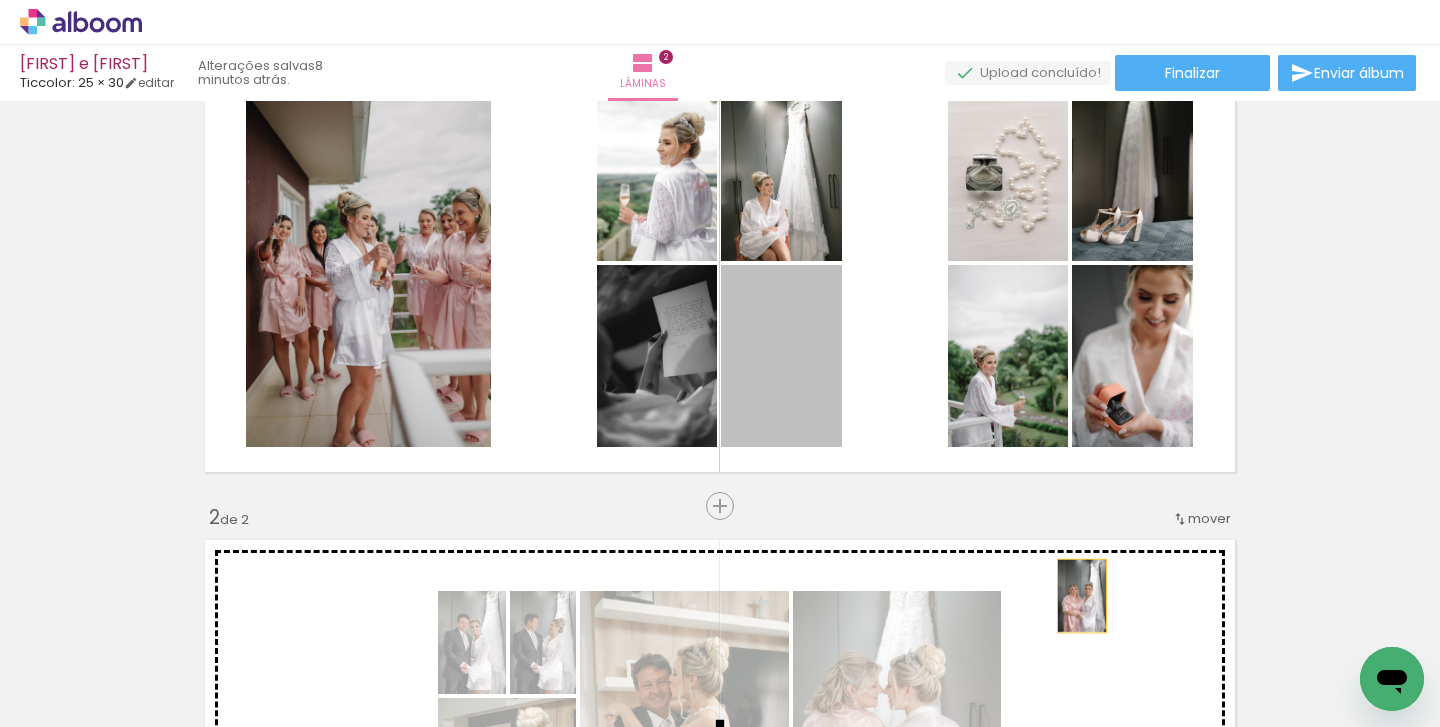 drag, startPoint x: 804, startPoint y: 370, endPoint x: 1082, endPoint y: 596, distance: 358.27365 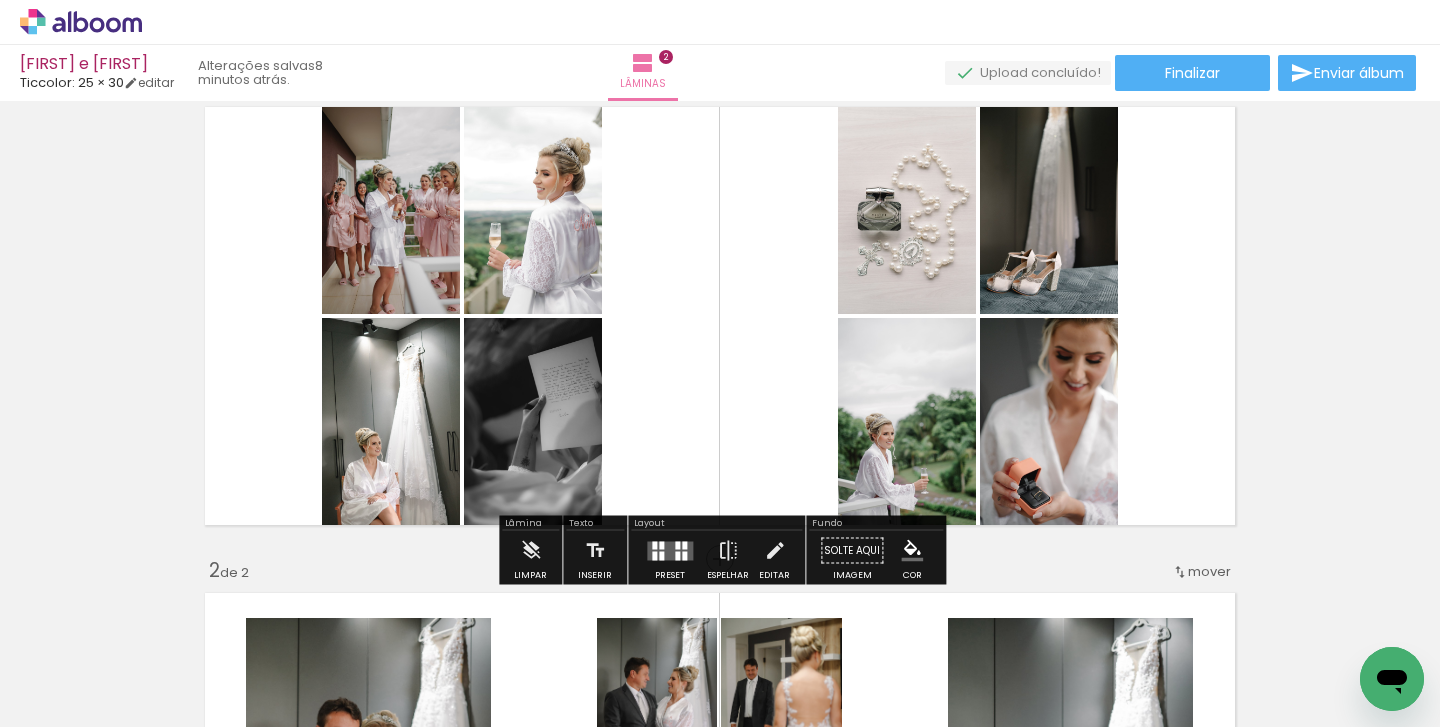 scroll, scrollTop: 45, scrollLeft: 0, axis: vertical 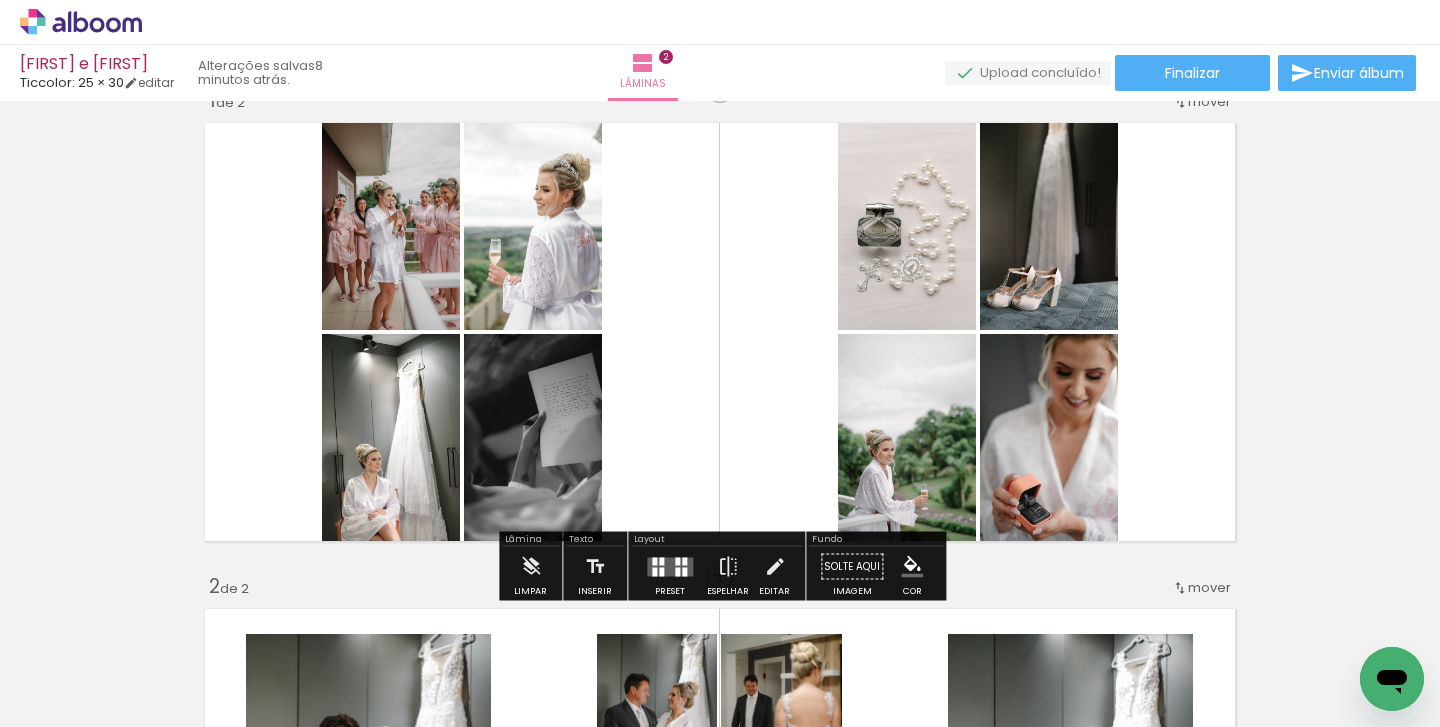 click at bounding box center [670, 566] 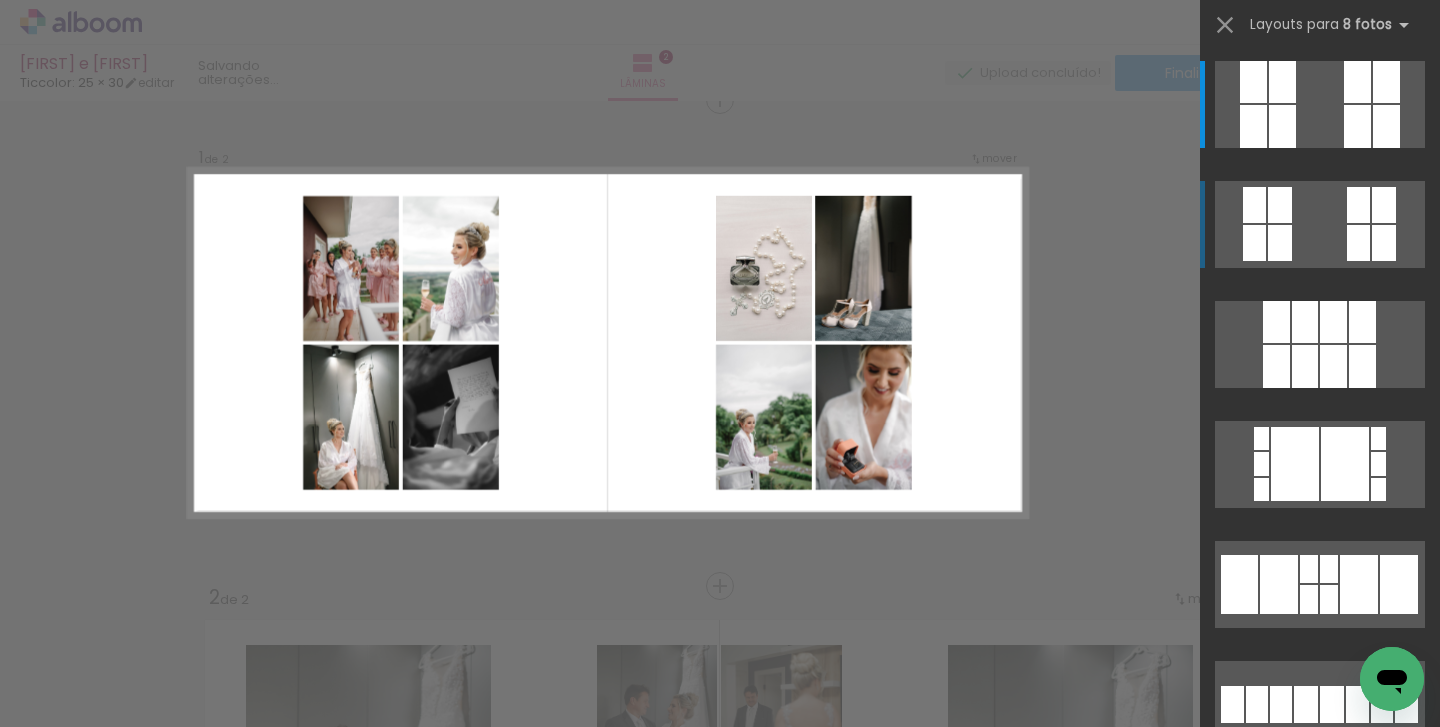 scroll, scrollTop: 25, scrollLeft: 0, axis: vertical 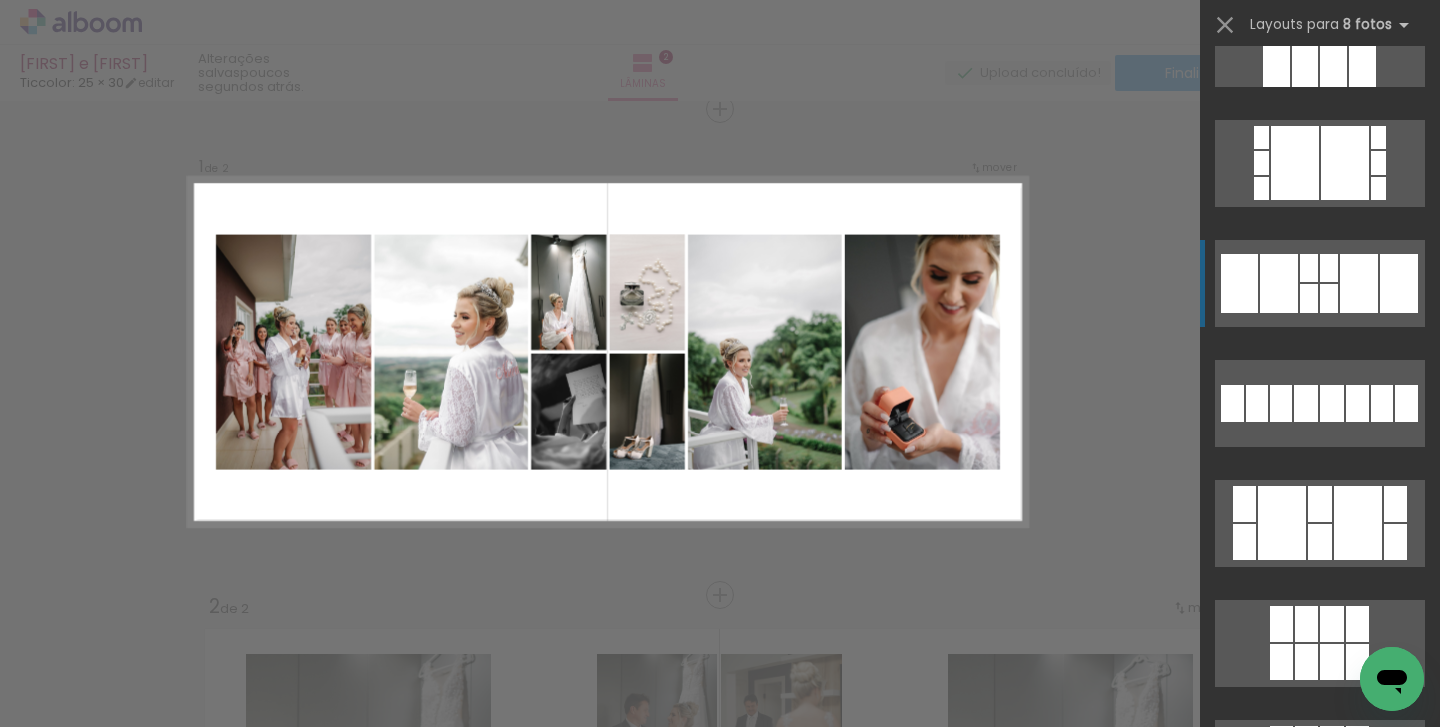 click at bounding box center (1357, -175) 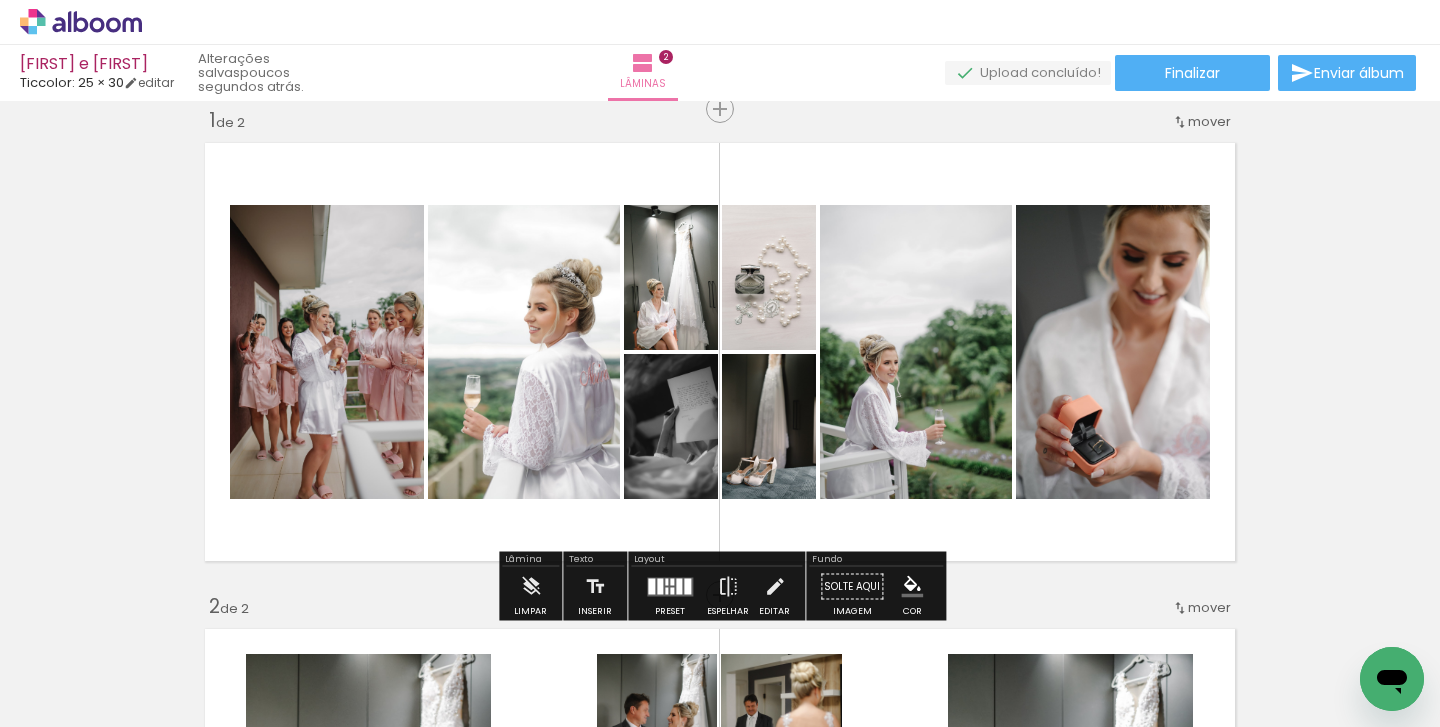 click at bounding box center [720, 352] 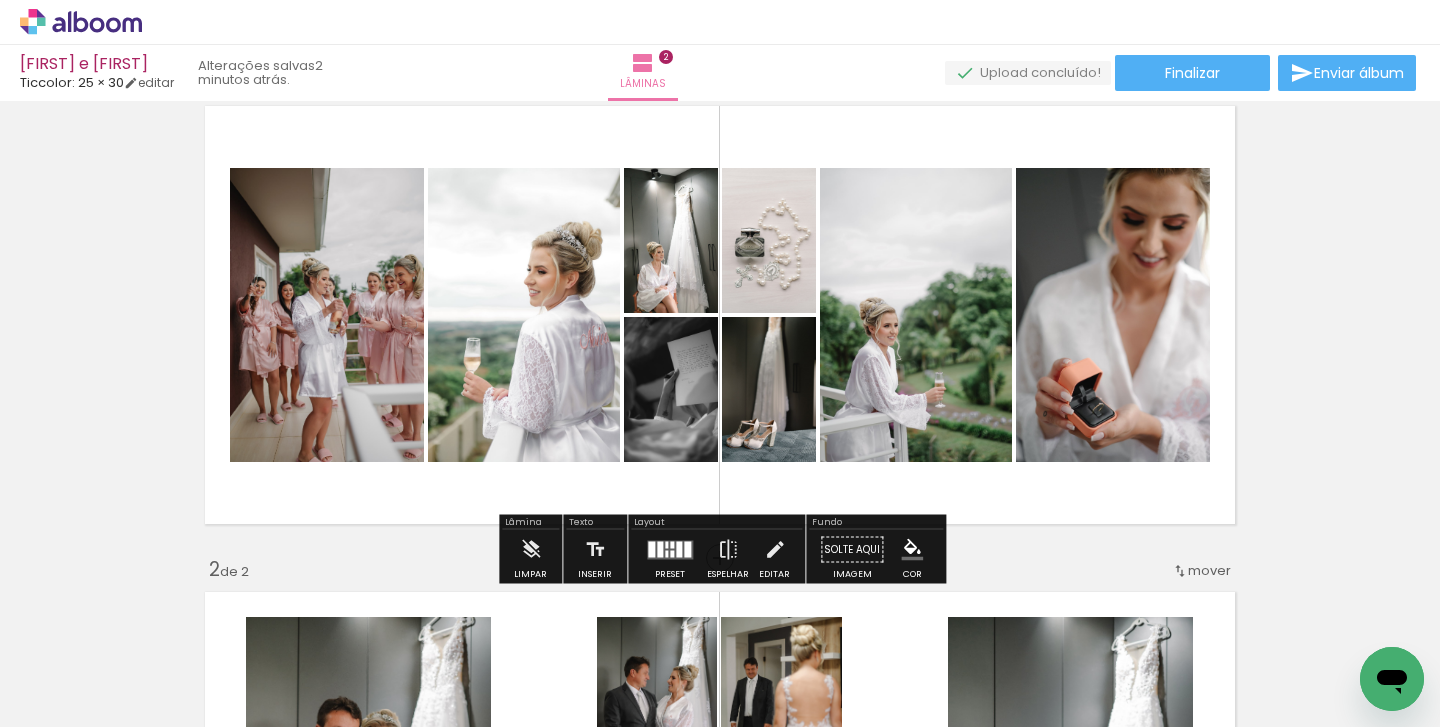 scroll, scrollTop: 70, scrollLeft: 0, axis: vertical 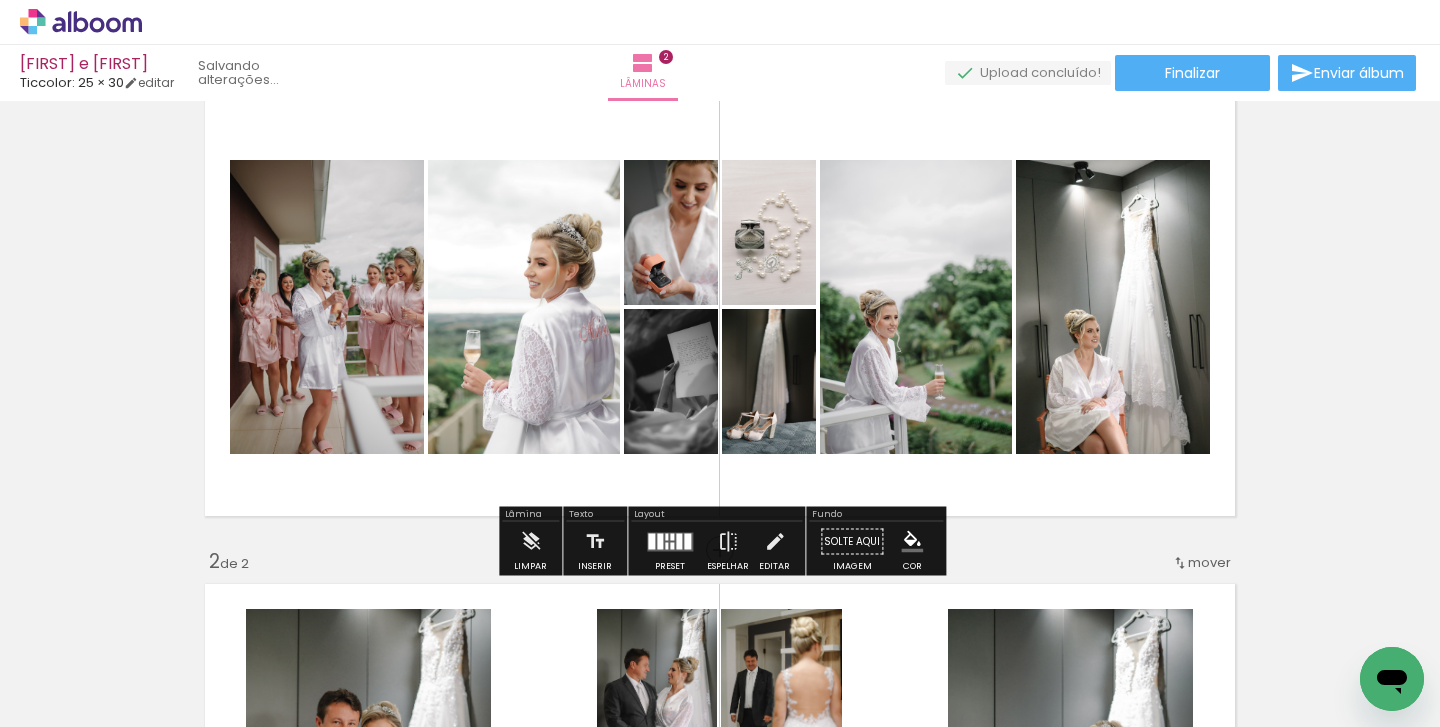 drag, startPoint x: 677, startPoint y: 265, endPoint x: 1139, endPoint y: 335, distance: 467.27295 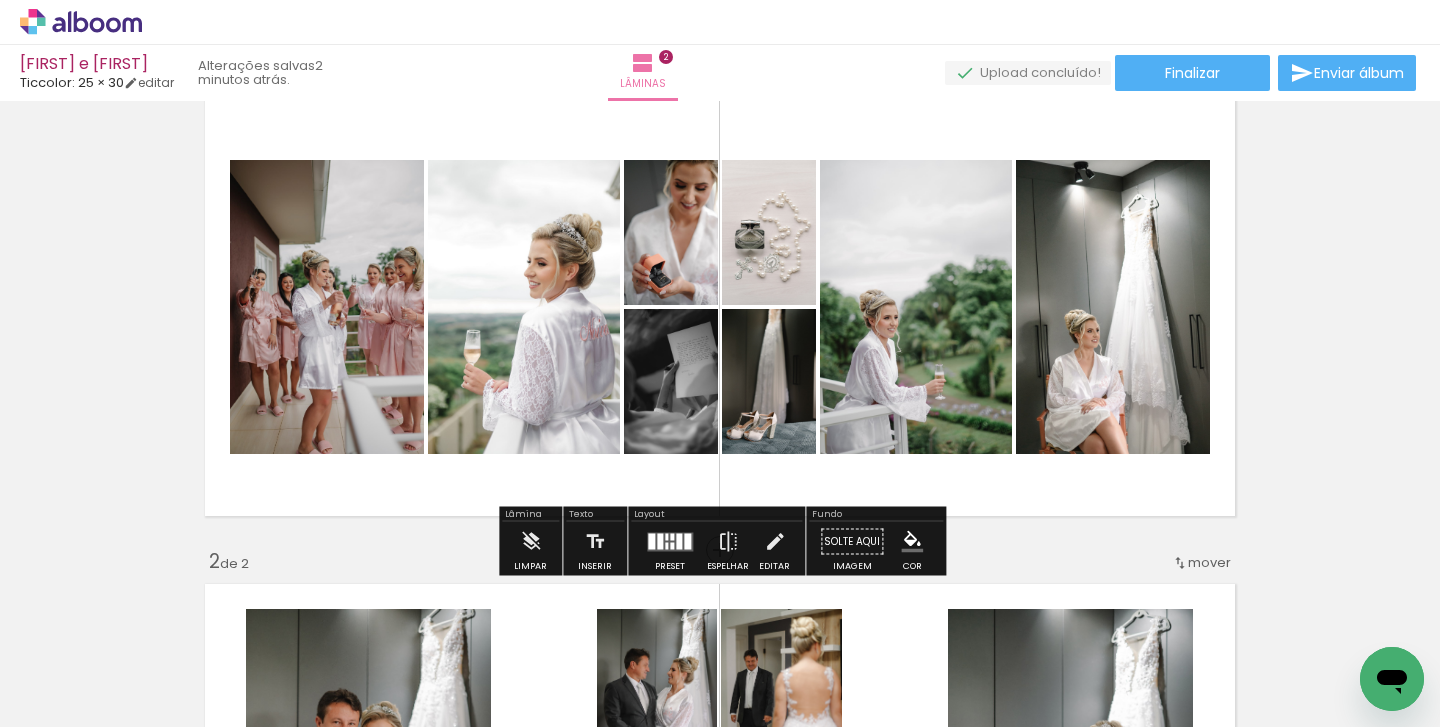 click at bounding box center (720, 307) 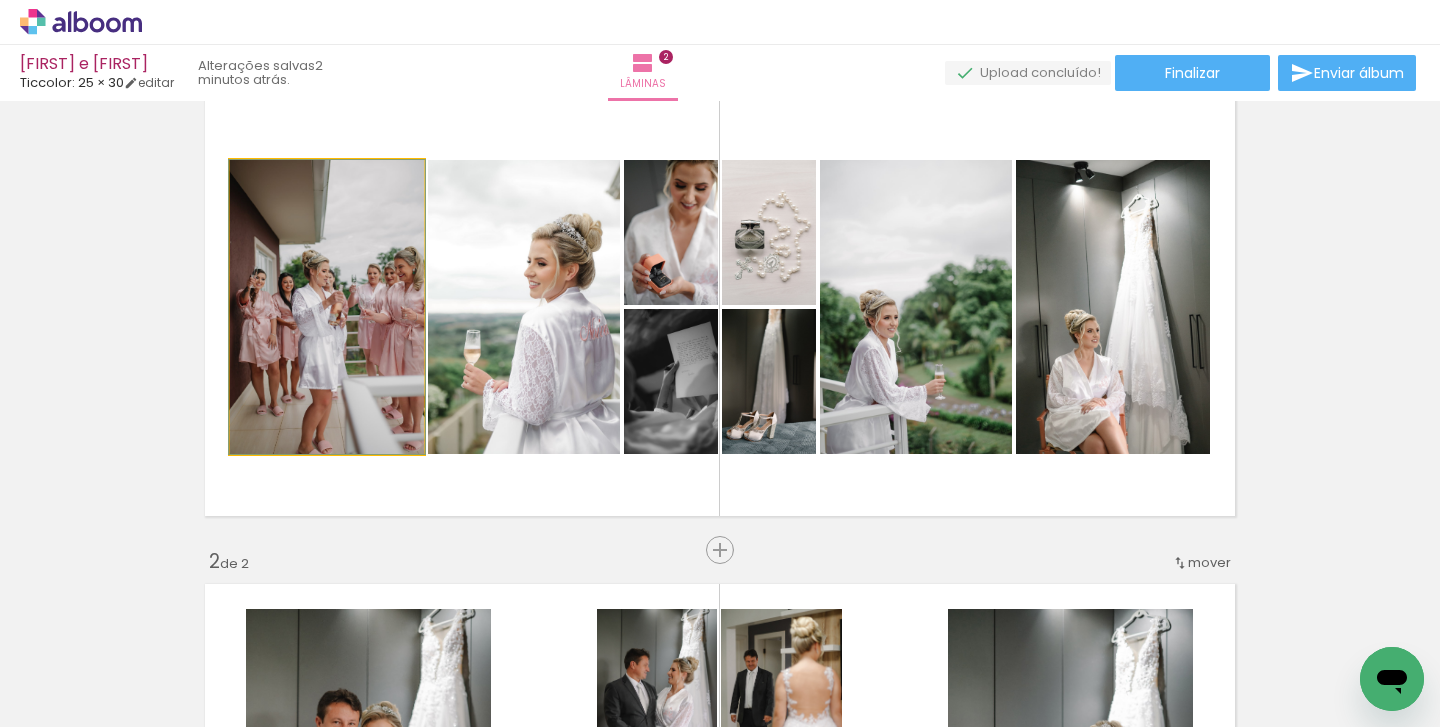 click 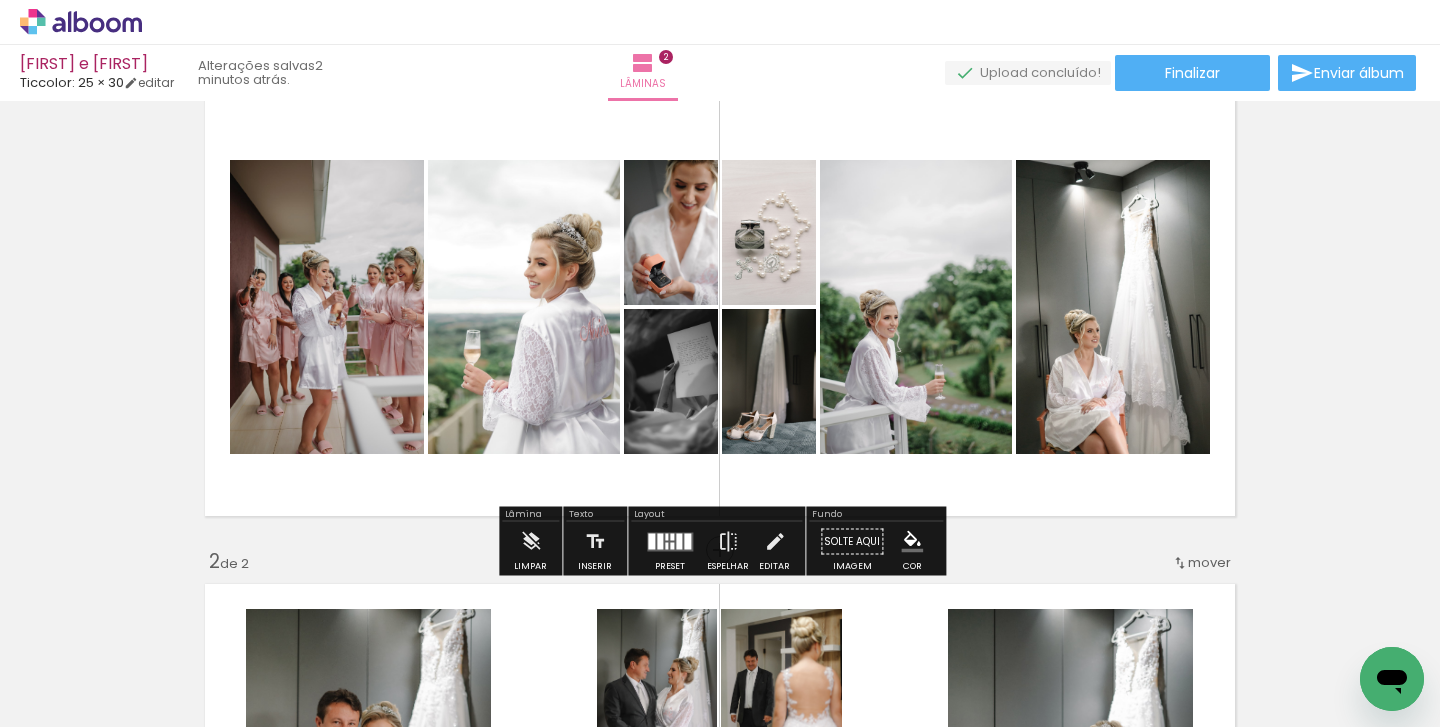 click 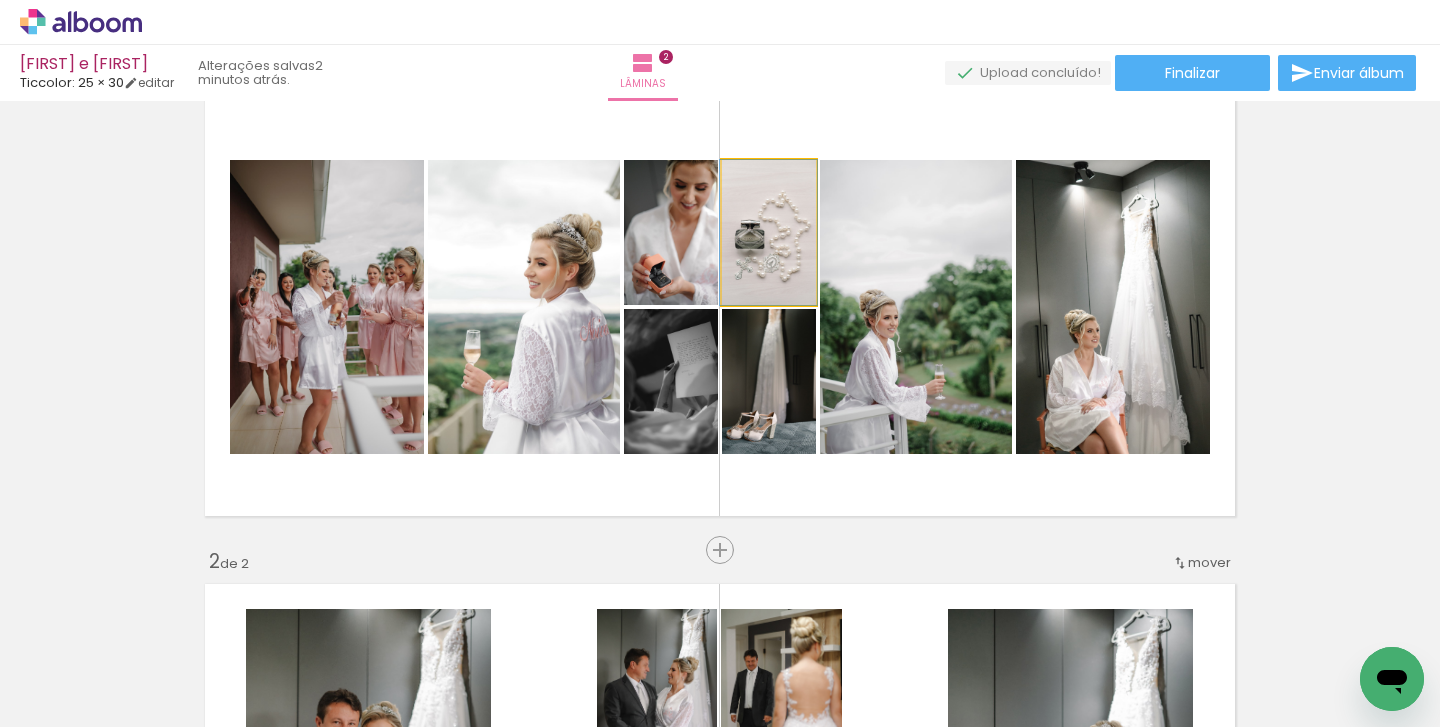 click 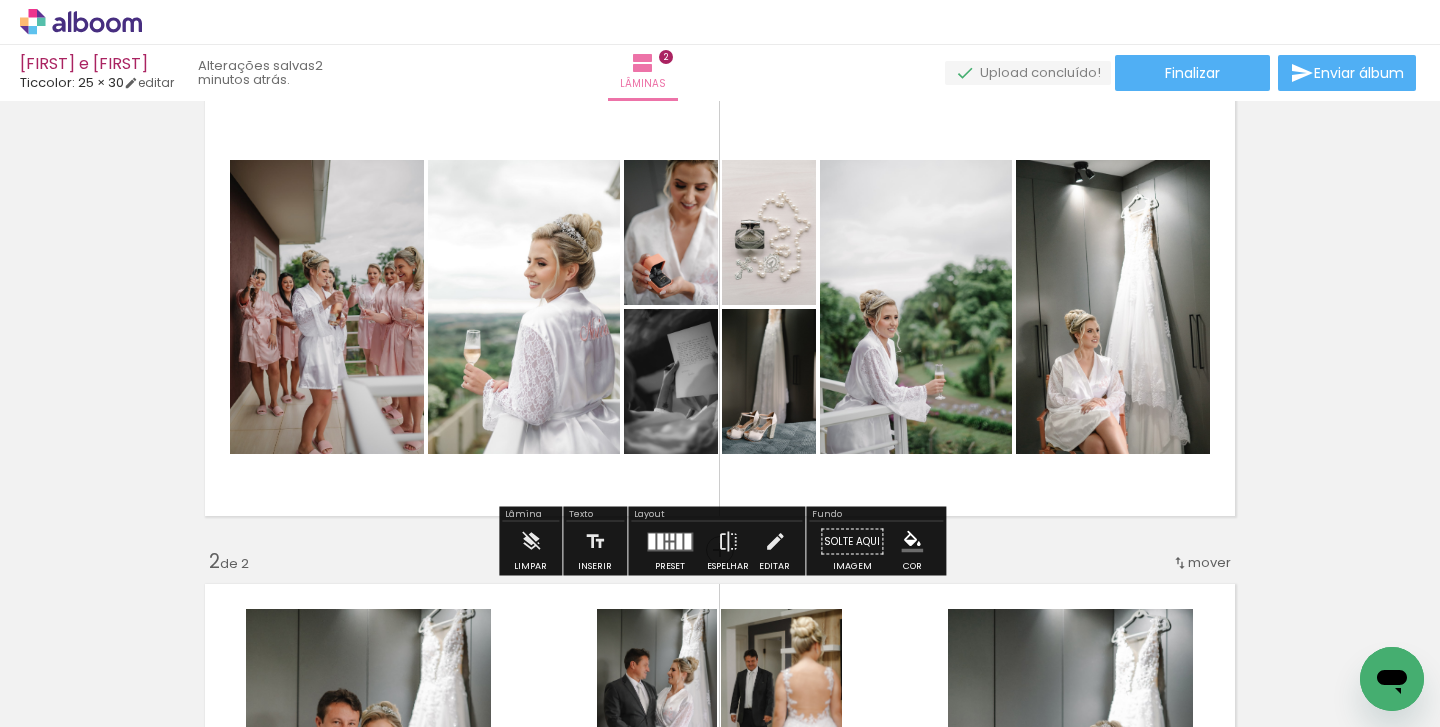 click at bounding box center (254, 212) 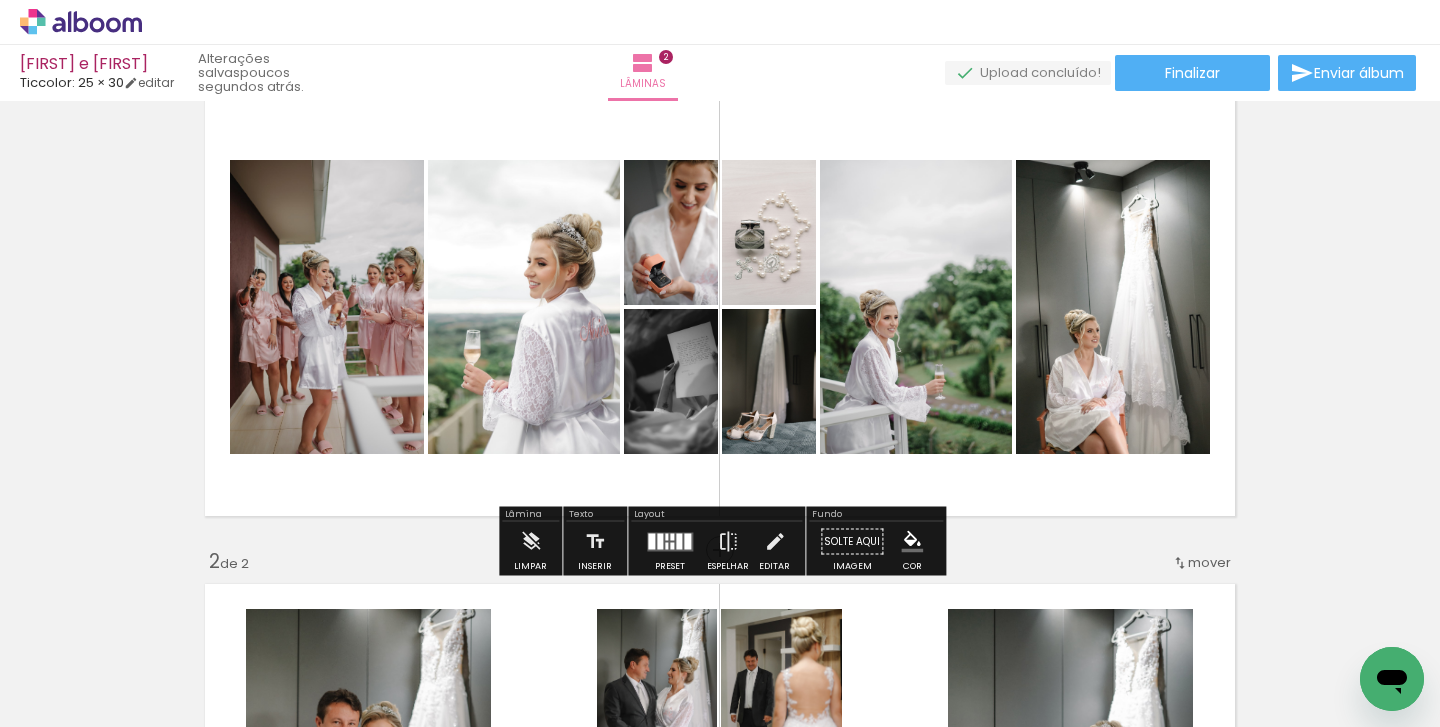 click at bounding box center (720, 307) 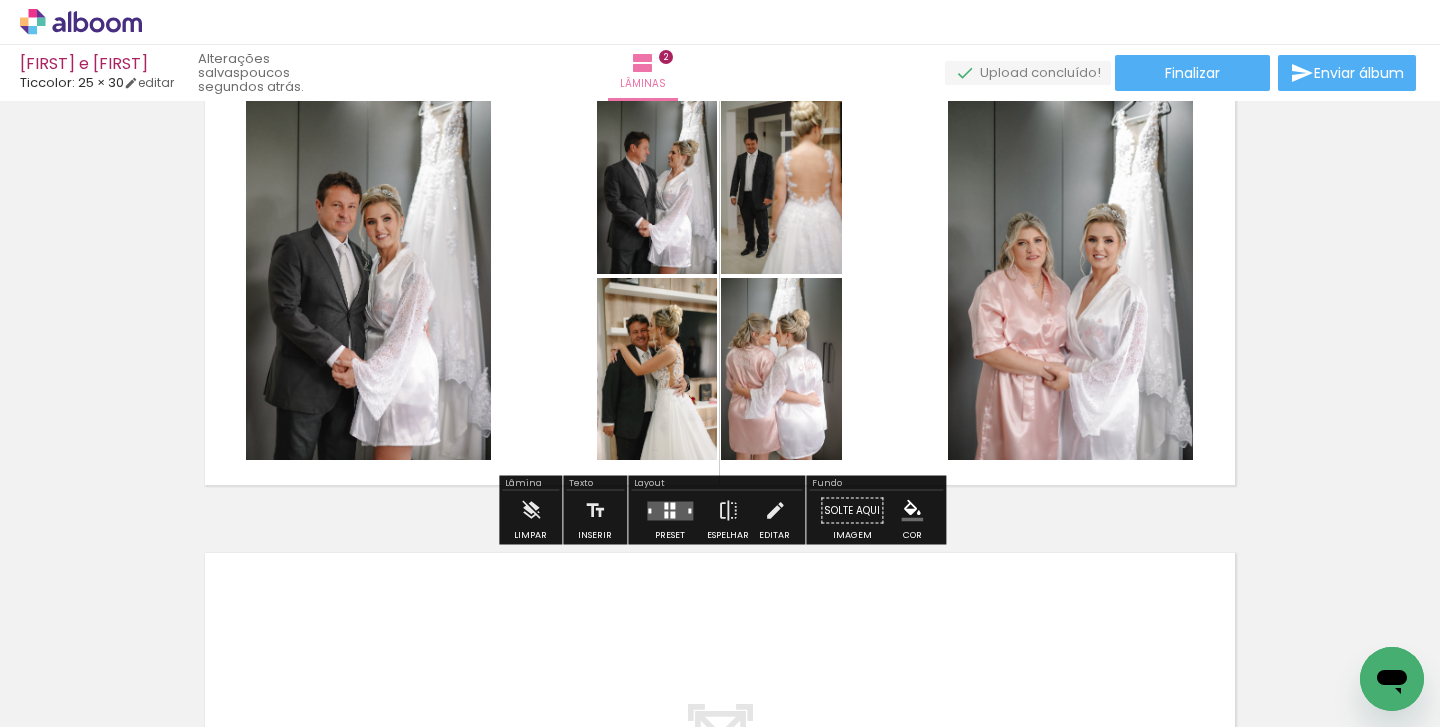 scroll, scrollTop: 585, scrollLeft: 0, axis: vertical 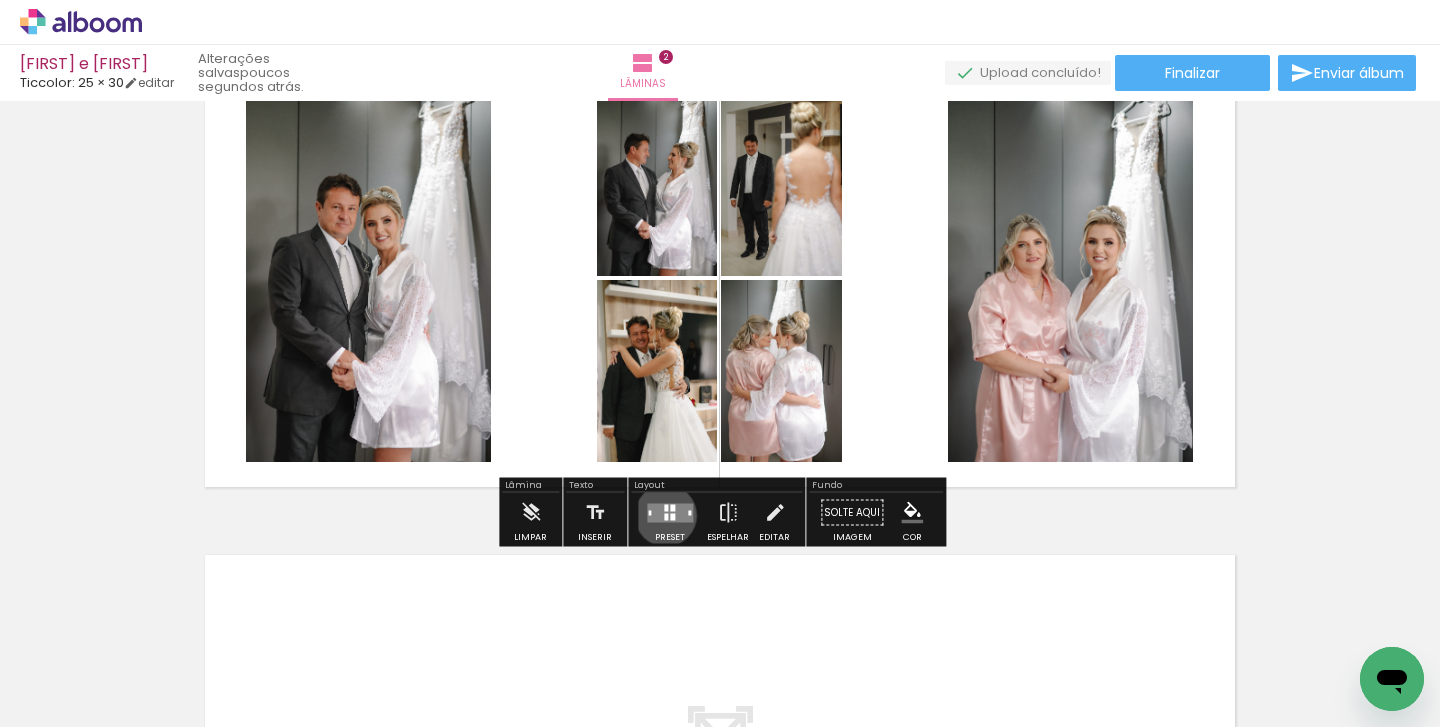 click at bounding box center [666, 516] 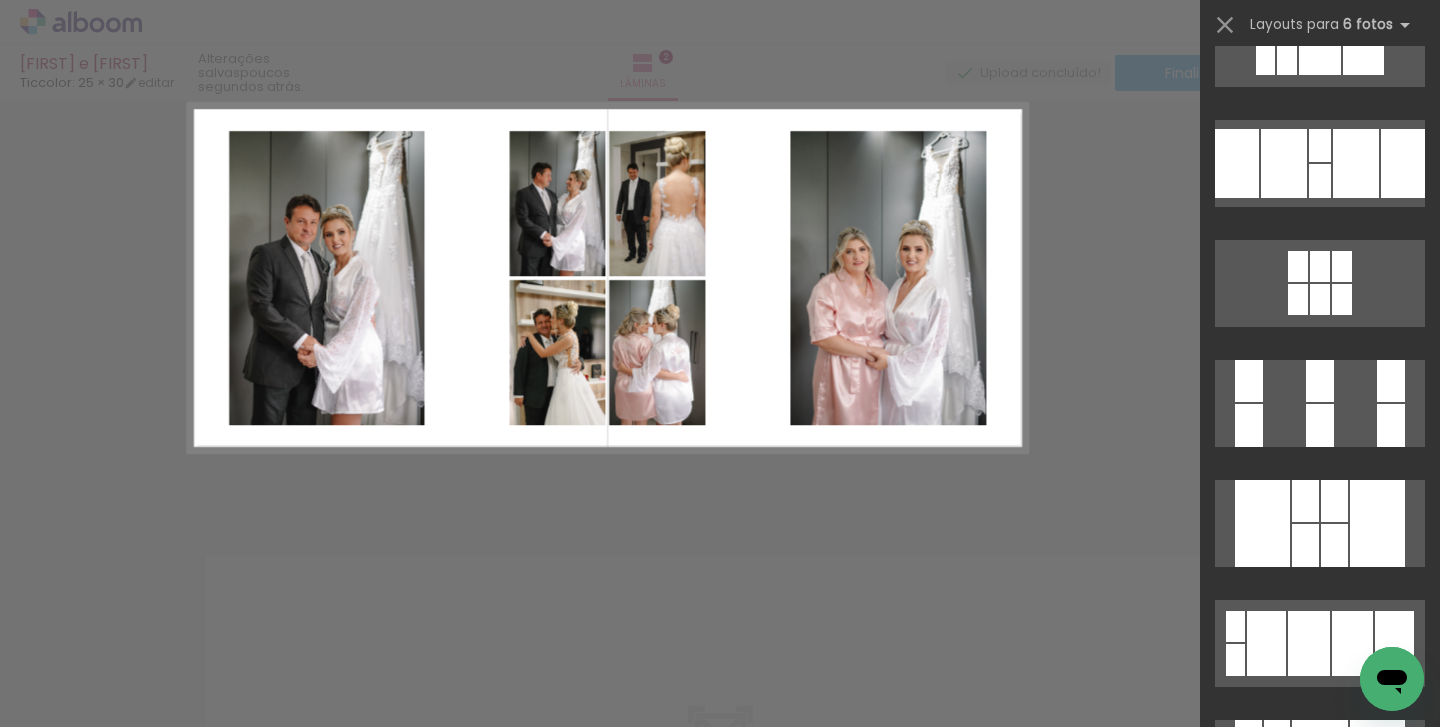 scroll, scrollTop: 0, scrollLeft: 0, axis: both 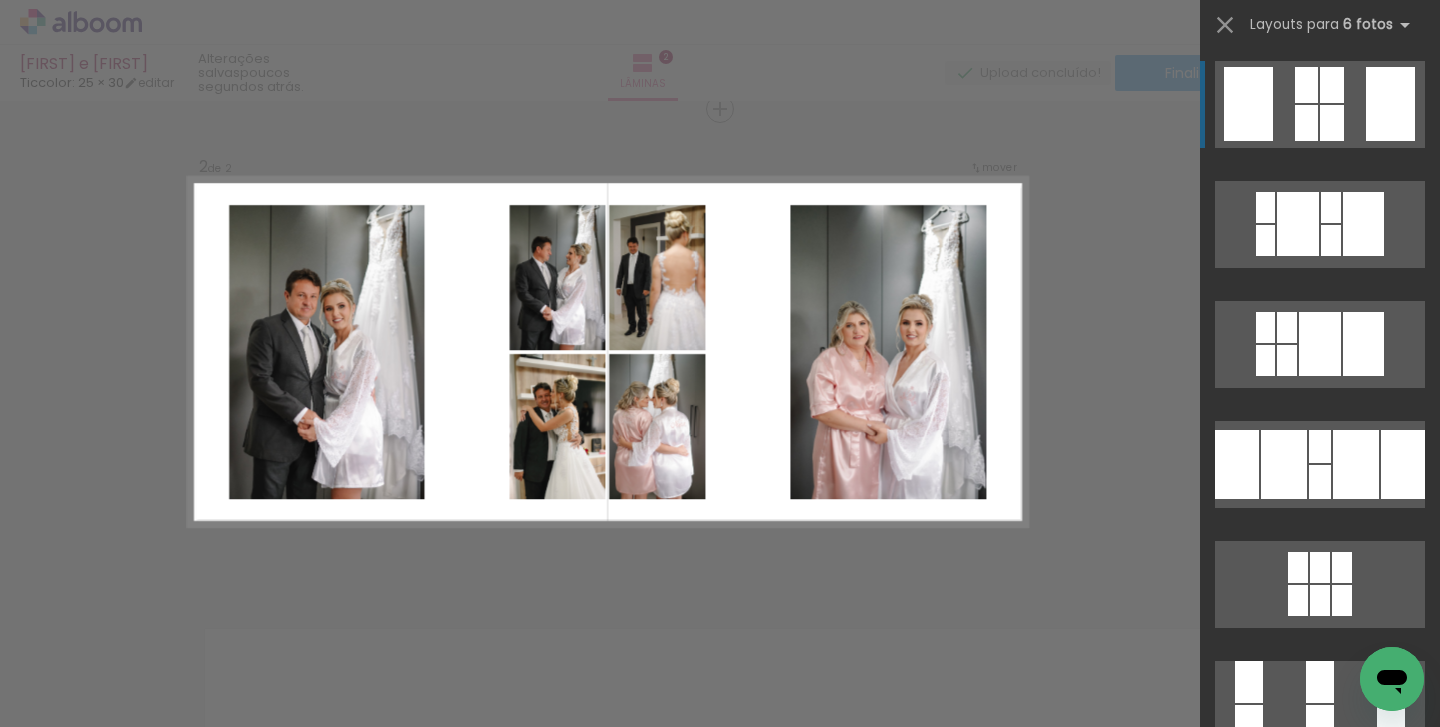click at bounding box center (1332, 123) 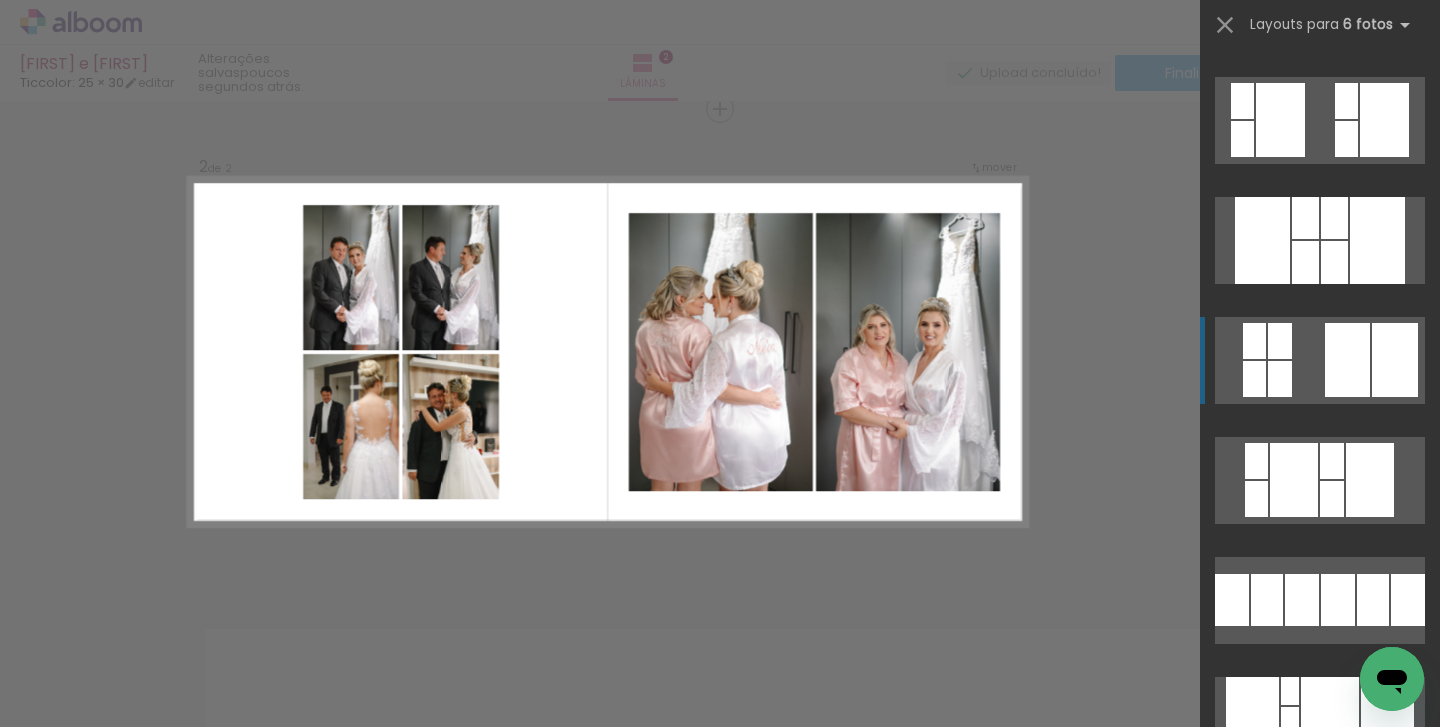 scroll, scrollTop: 1187, scrollLeft: 0, axis: vertical 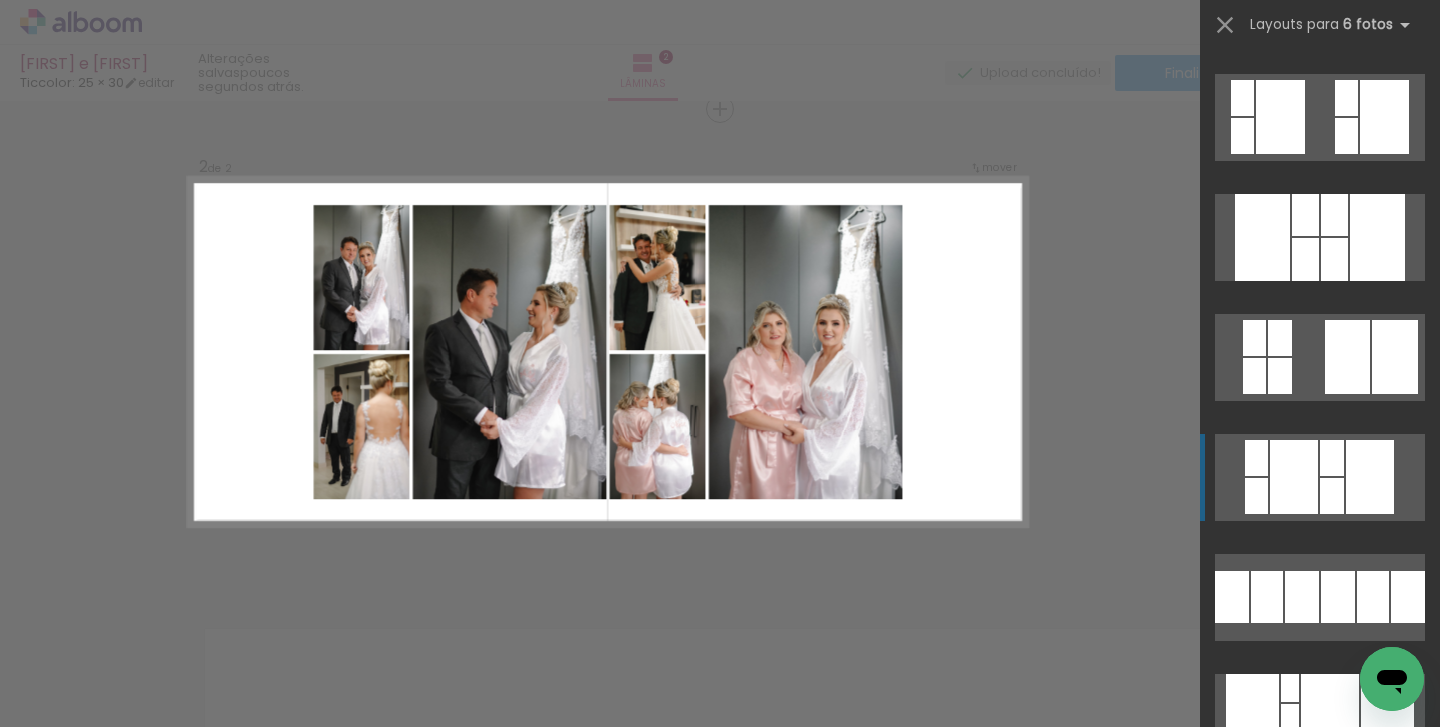 click at bounding box center [1332, -11064] 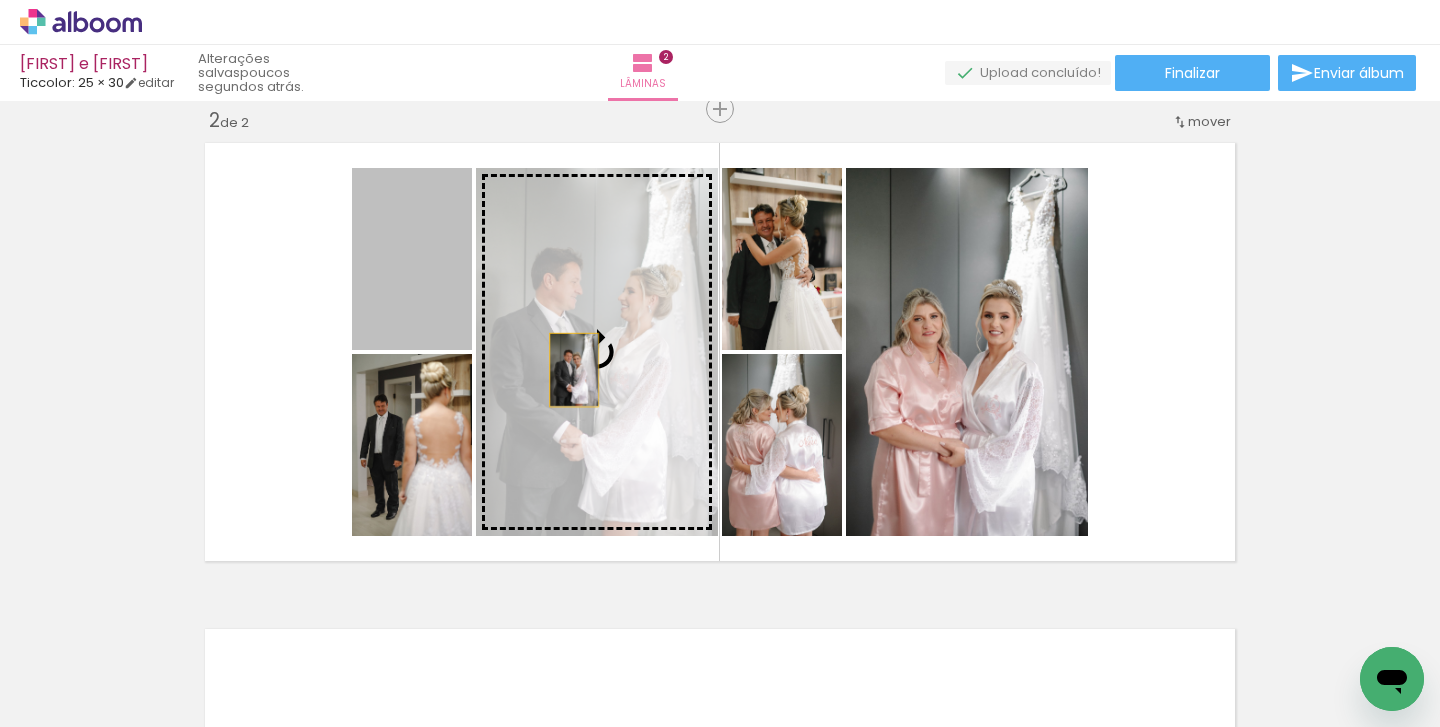 drag, startPoint x: 447, startPoint y: 301, endPoint x: 574, endPoint y: 369, distance: 144.05902 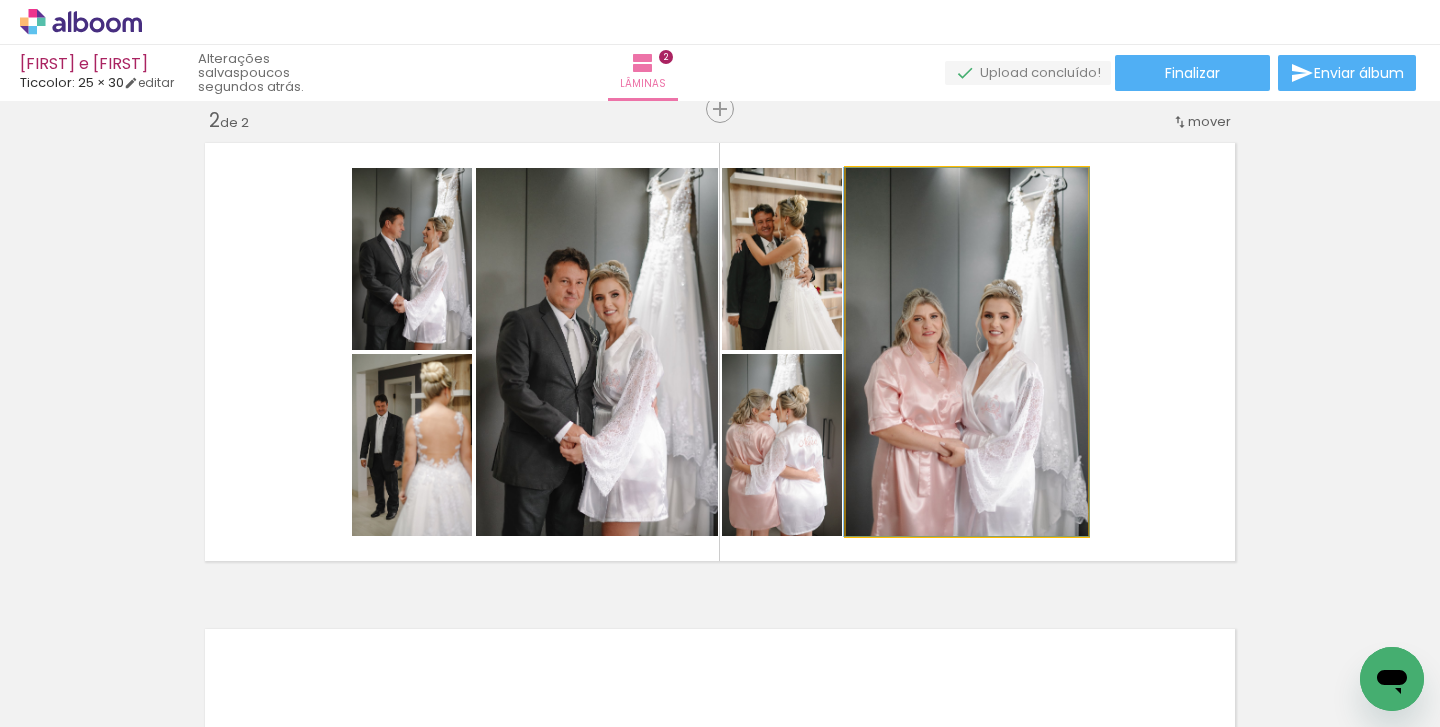 click 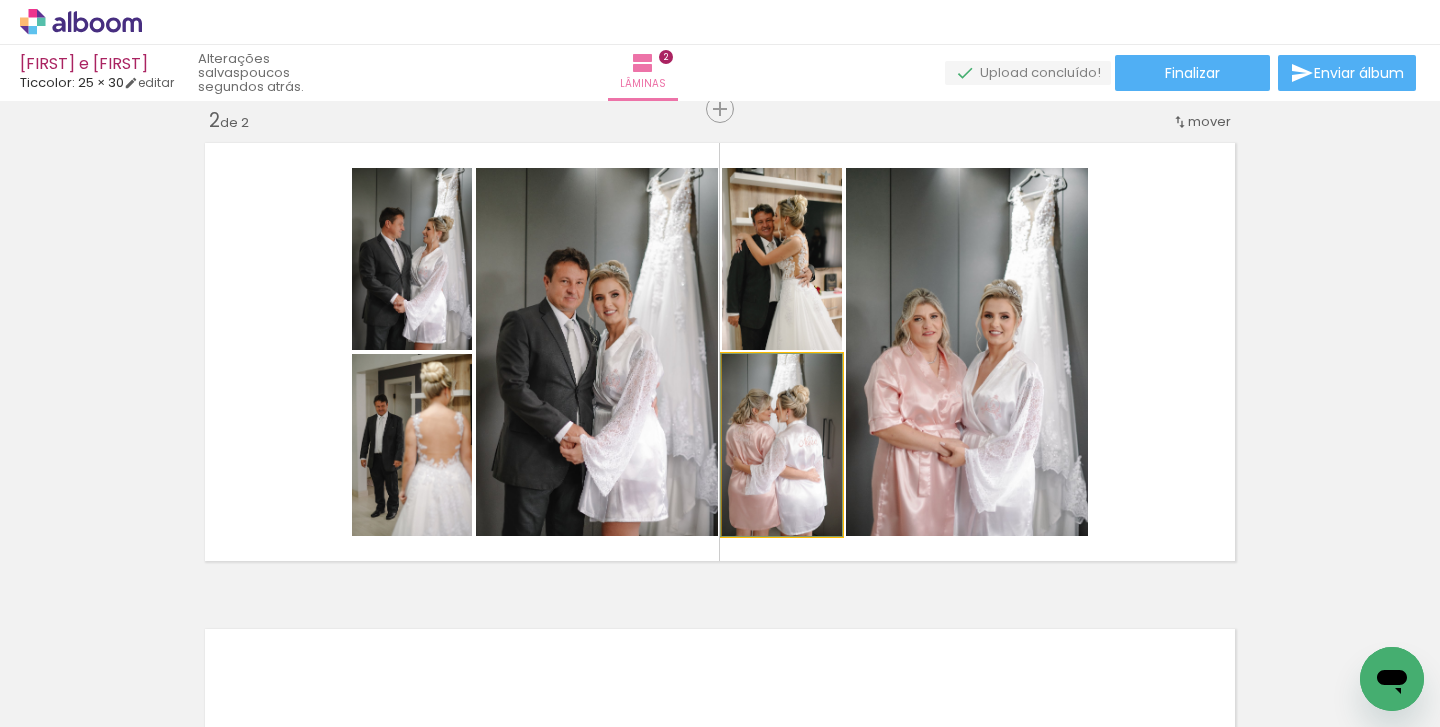 click 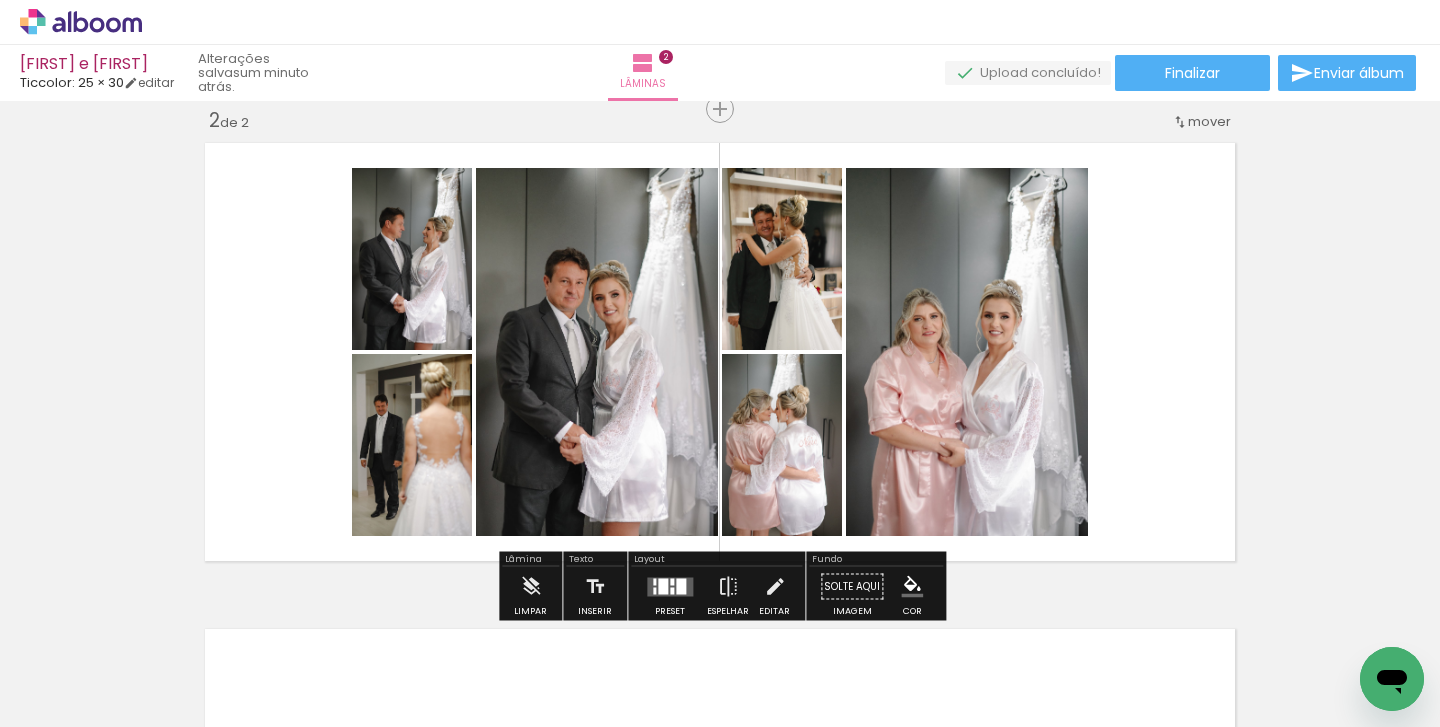 click at bounding box center [720, 352] 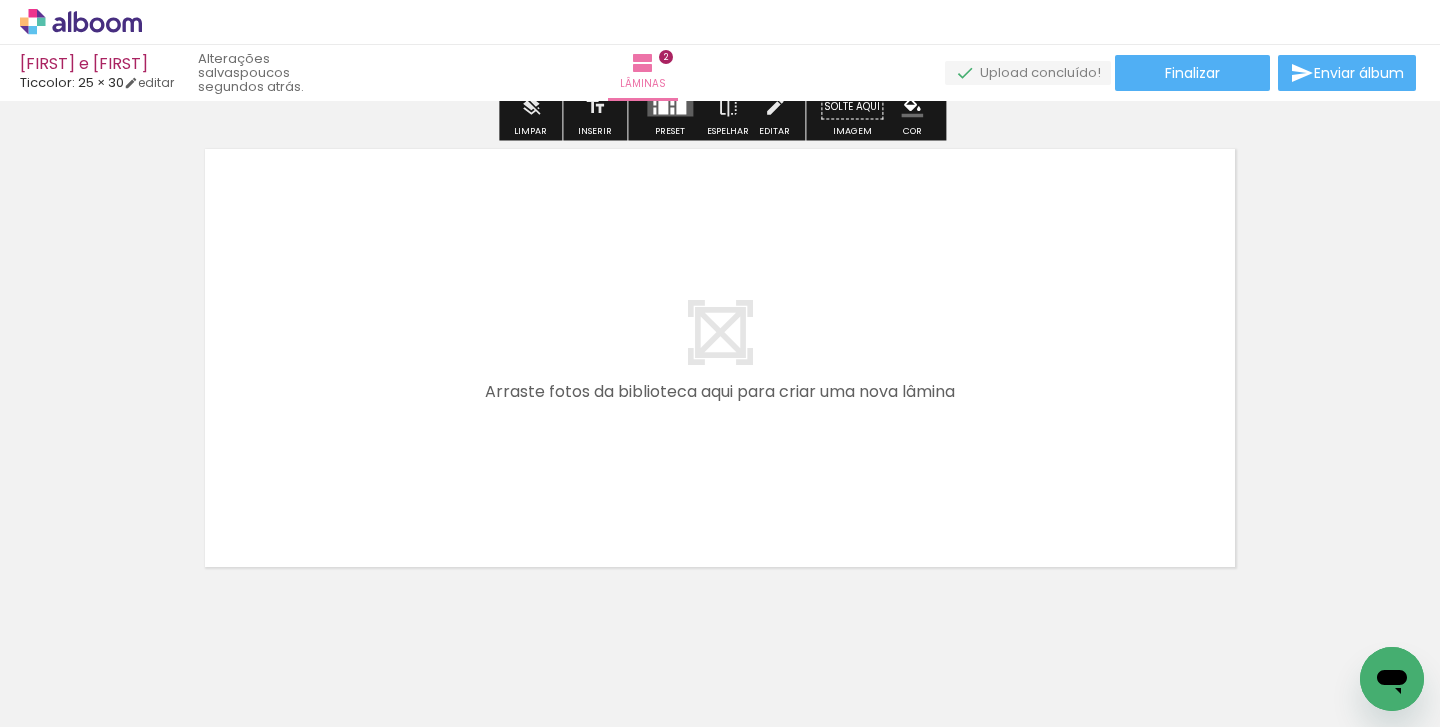 scroll, scrollTop: 1007, scrollLeft: 0, axis: vertical 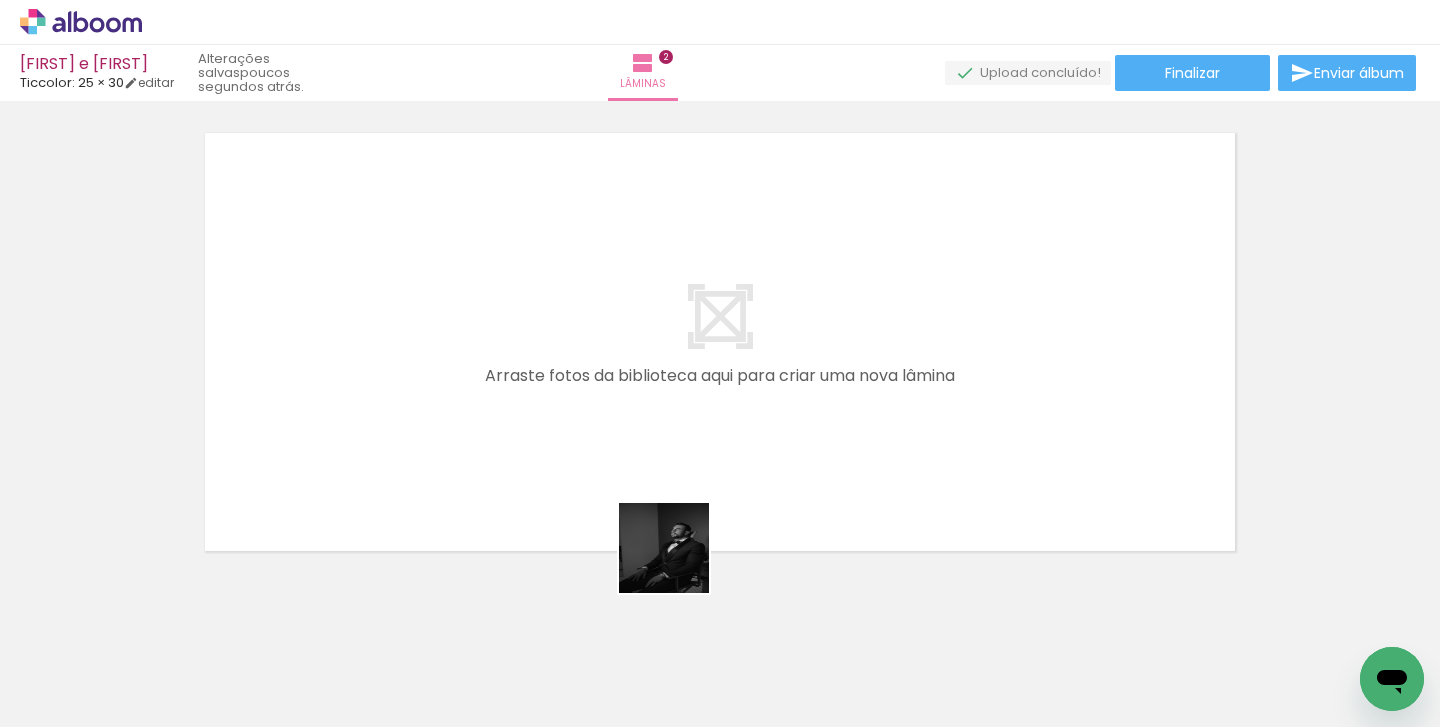 drag, startPoint x: 665, startPoint y: 680, endPoint x: 700, endPoint y: 505, distance: 178.46568 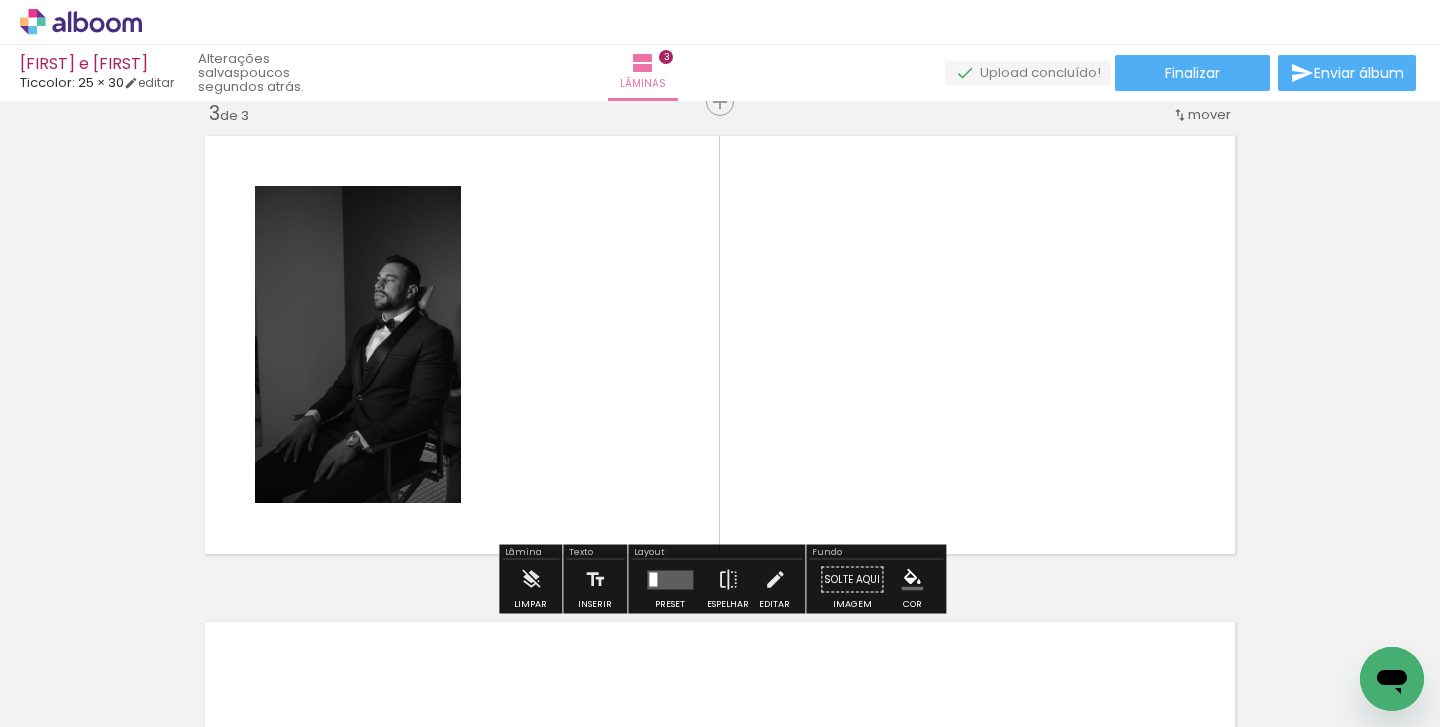 scroll, scrollTop: 997, scrollLeft: 0, axis: vertical 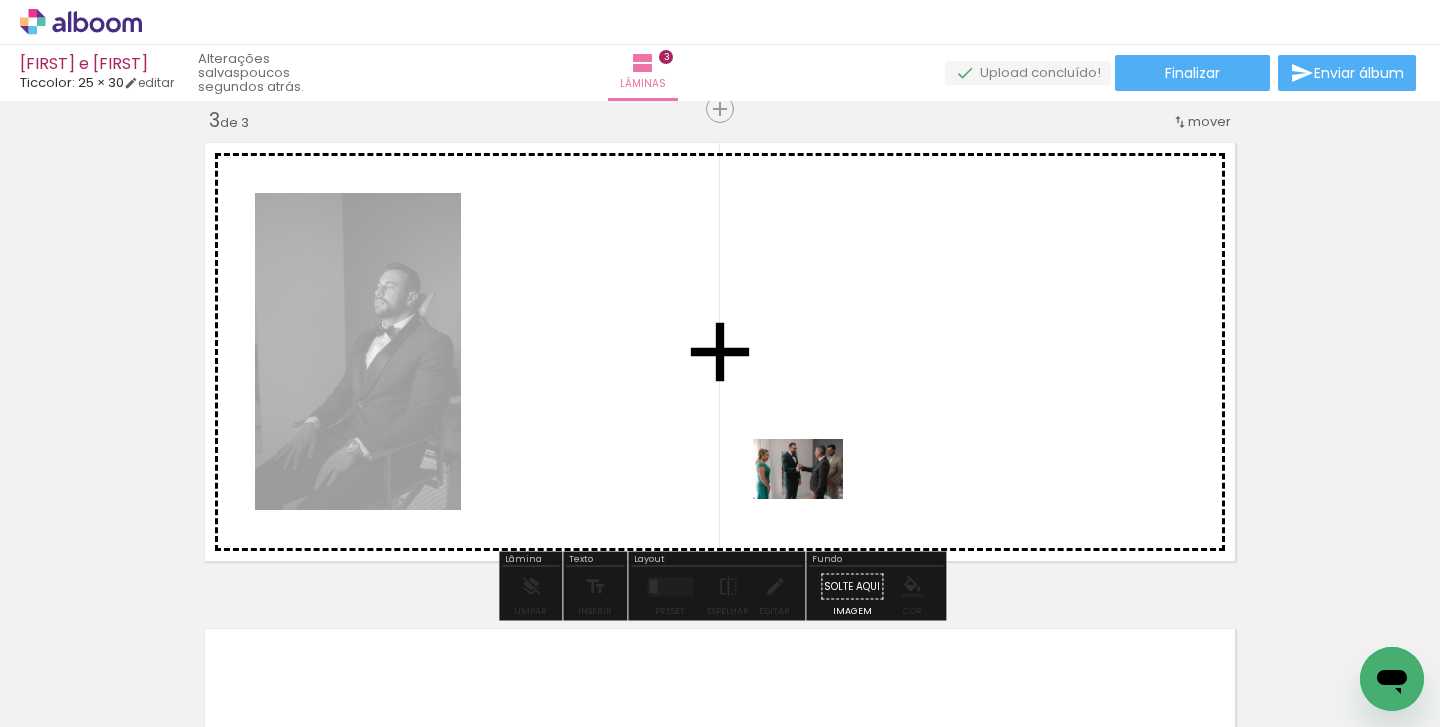 click at bounding box center [720, 363] 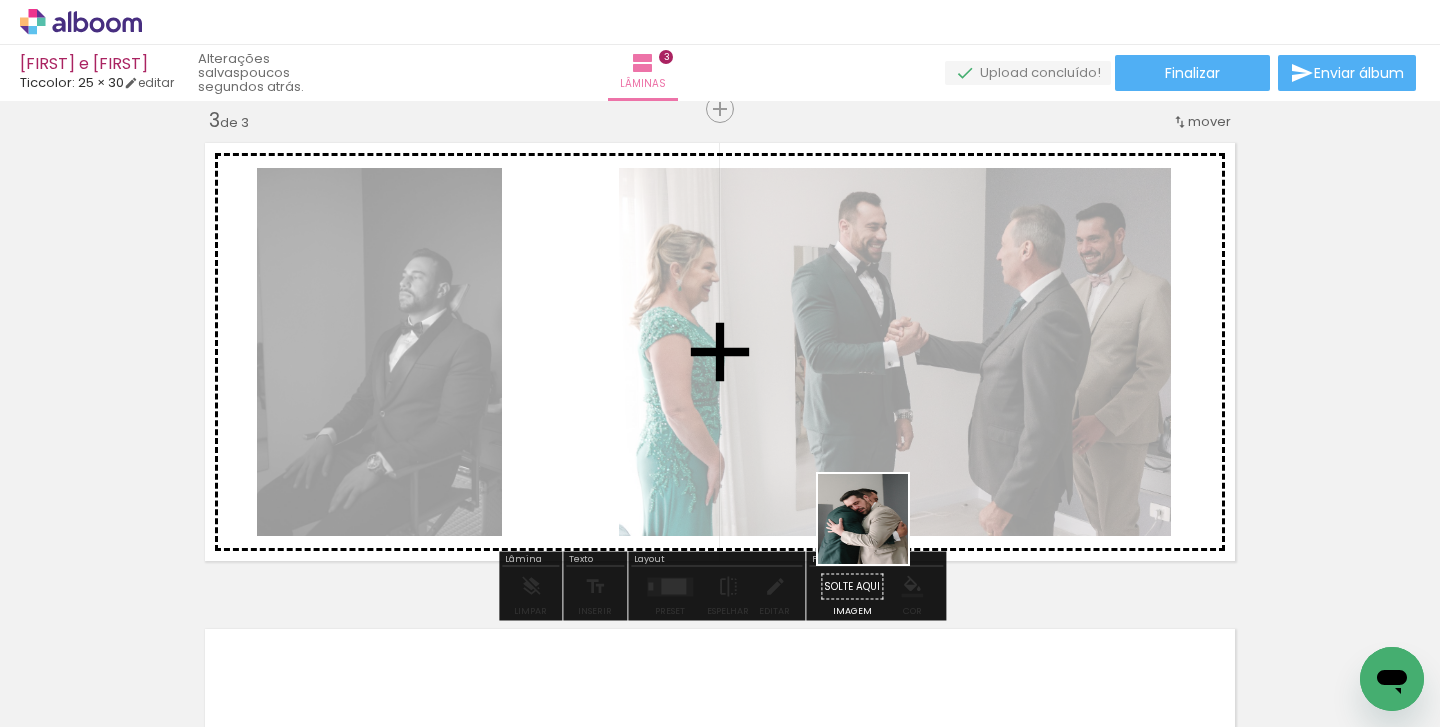 drag, startPoint x: 877, startPoint y: 658, endPoint x: 879, endPoint y: 508, distance: 150.01334 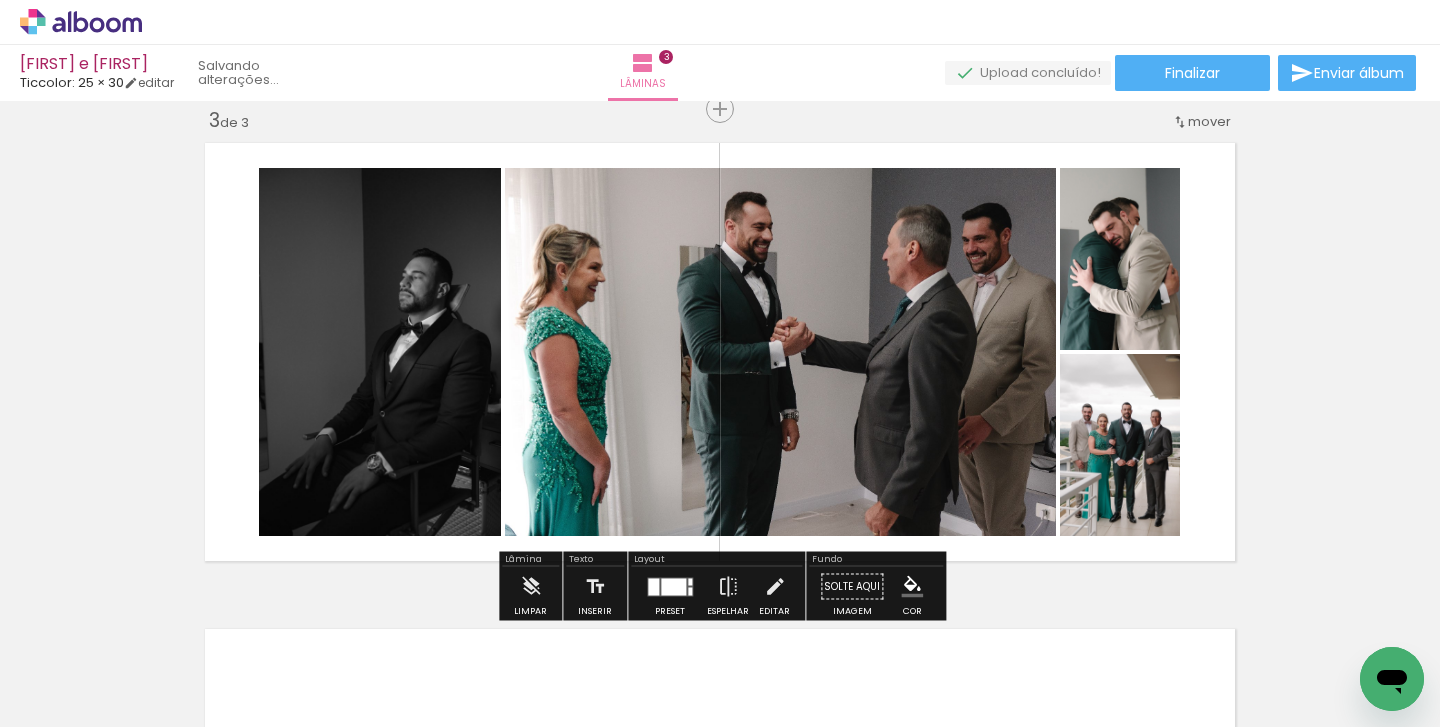 drag, startPoint x: 986, startPoint y: 688, endPoint x: 986, endPoint y: 529, distance: 159 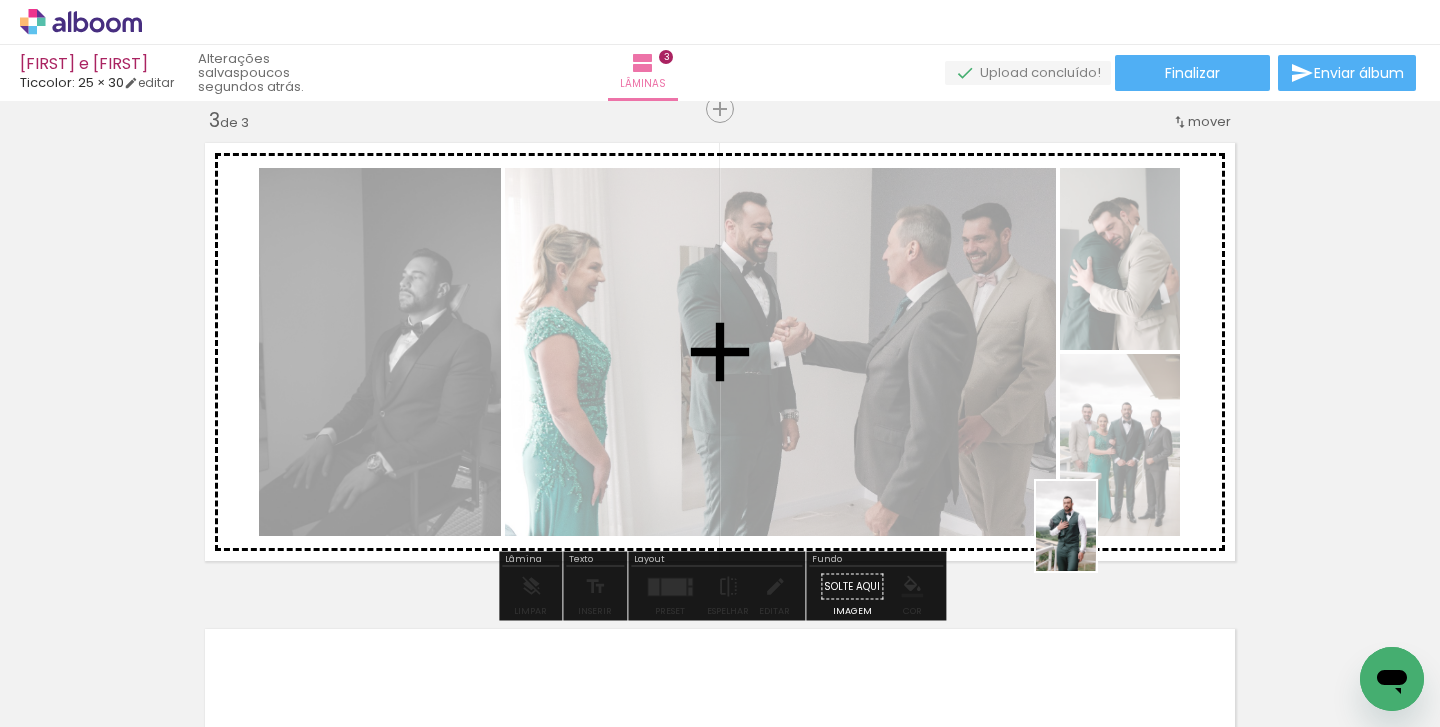 drag, startPoint x: 1103, startPoint y: 671, endPoint x: 1096, endPoint y: 539, distance: 132.18547 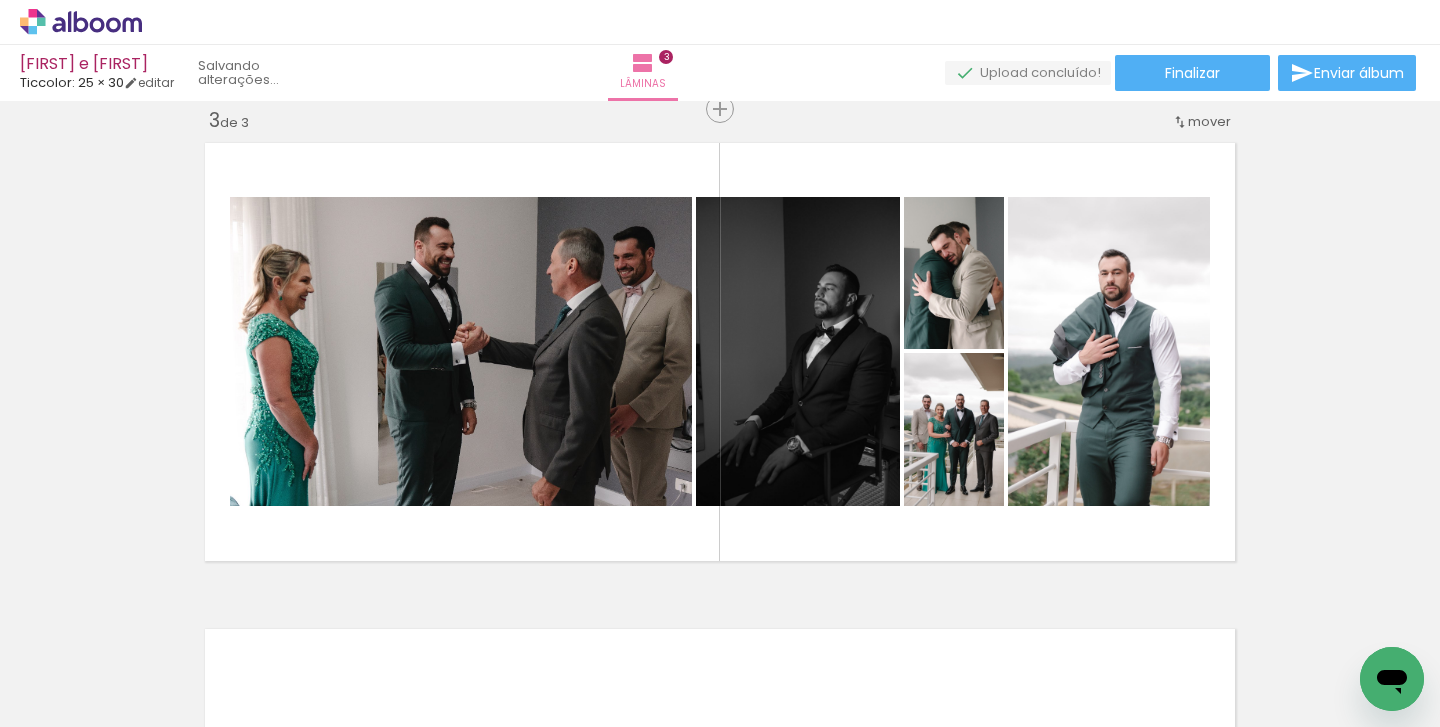 scroll, scrollTop: 0, scrollLeft: 9116, axis: horizontal 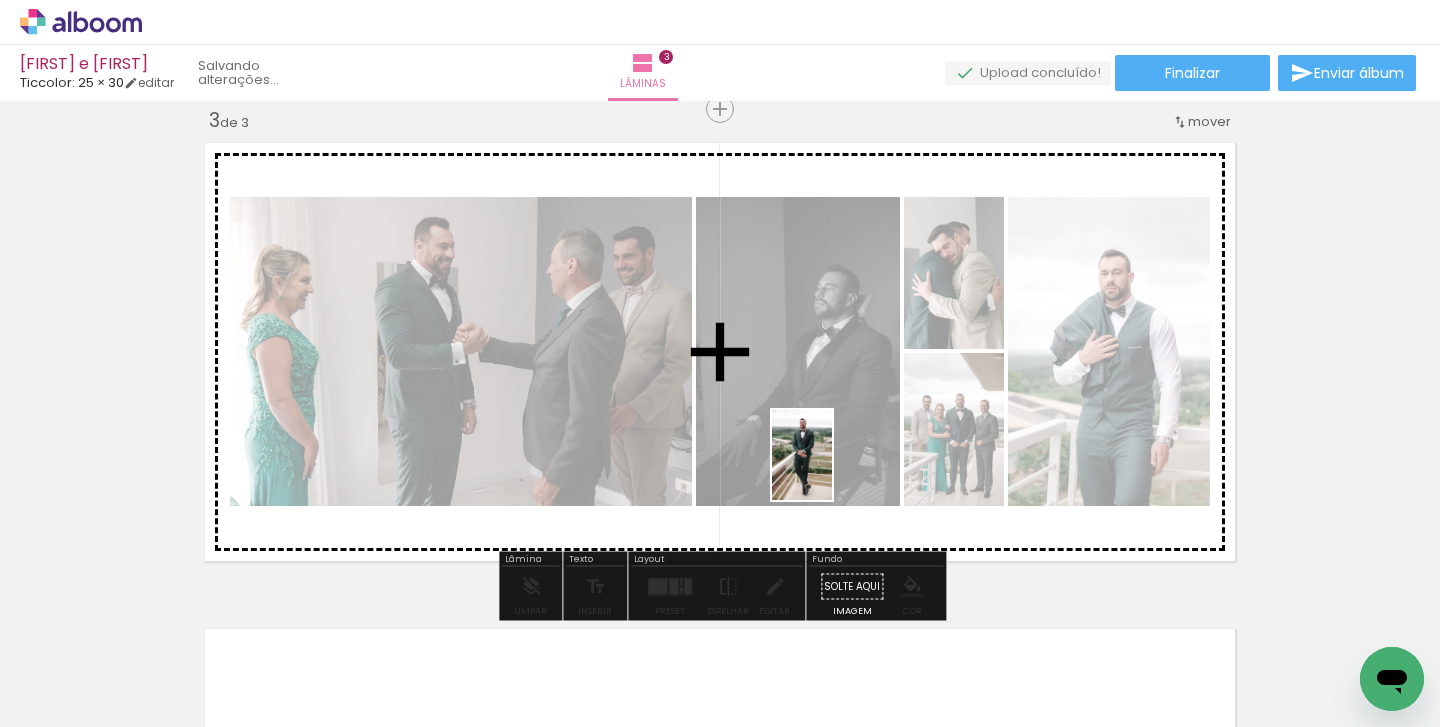 drag, startPoint x: 742, startPoint y: 679, endPoint x: 833, endPoint y: 470, distance: 227.95175 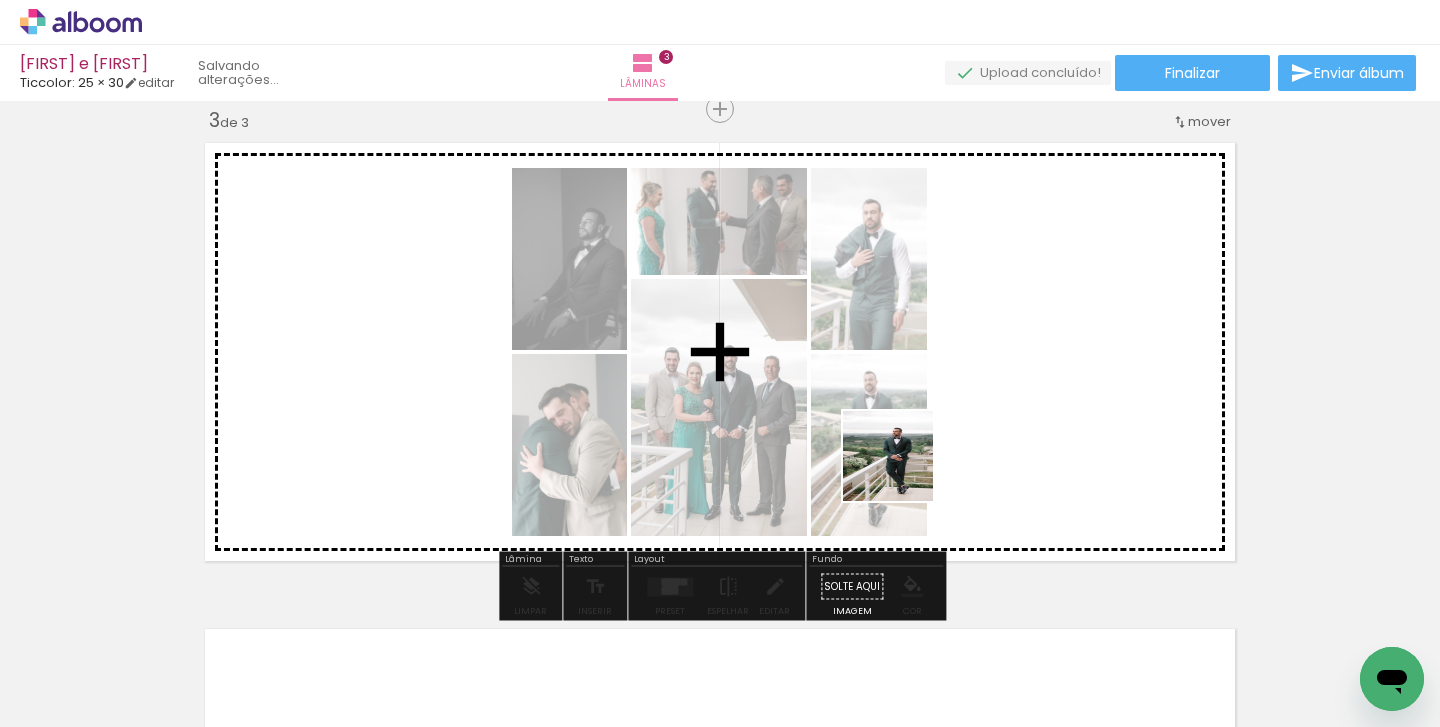 drag, startPoint x: 843, startPoint y: 671, endPoint x: 904, endPoint y: 471, distance: 209.09567 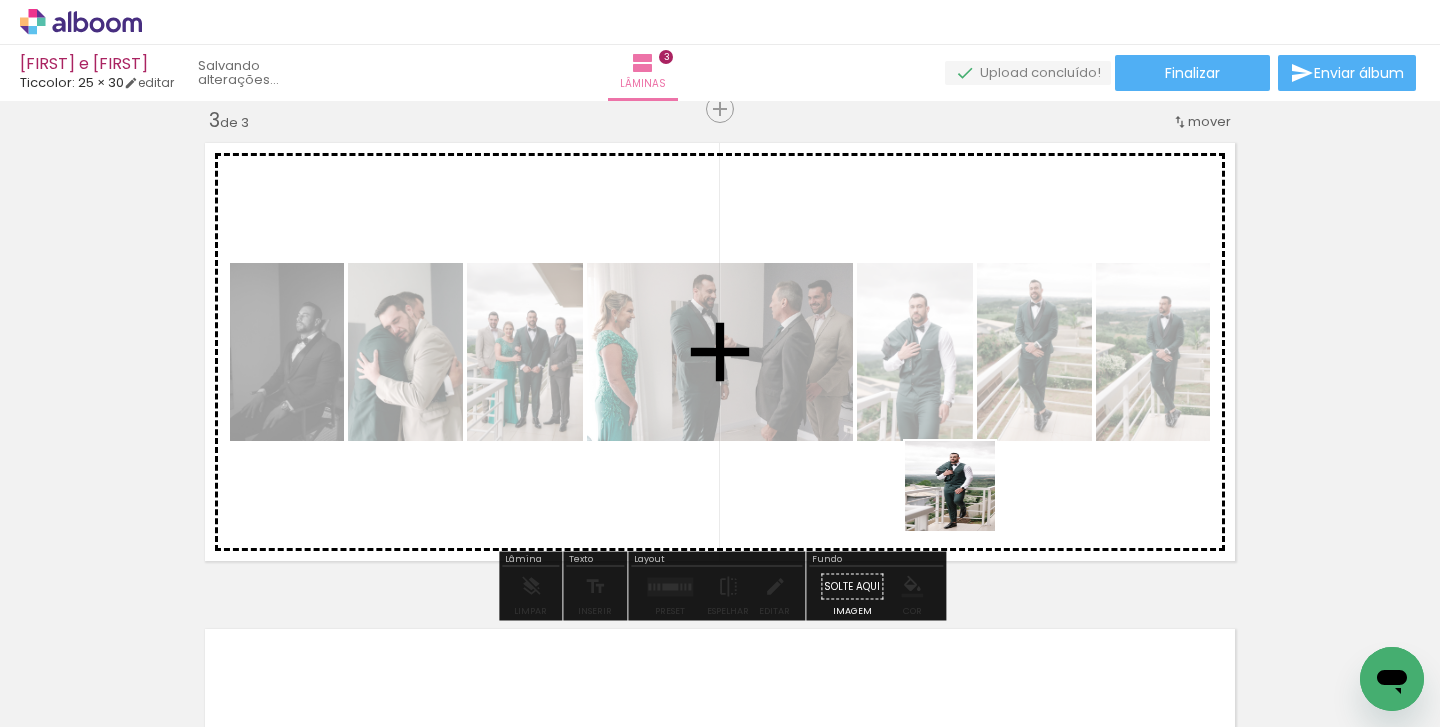 drag, startPoint x: 946, startPoint y: 647, endPoint x: 965, endPoint y: 500, distance: 148.22281 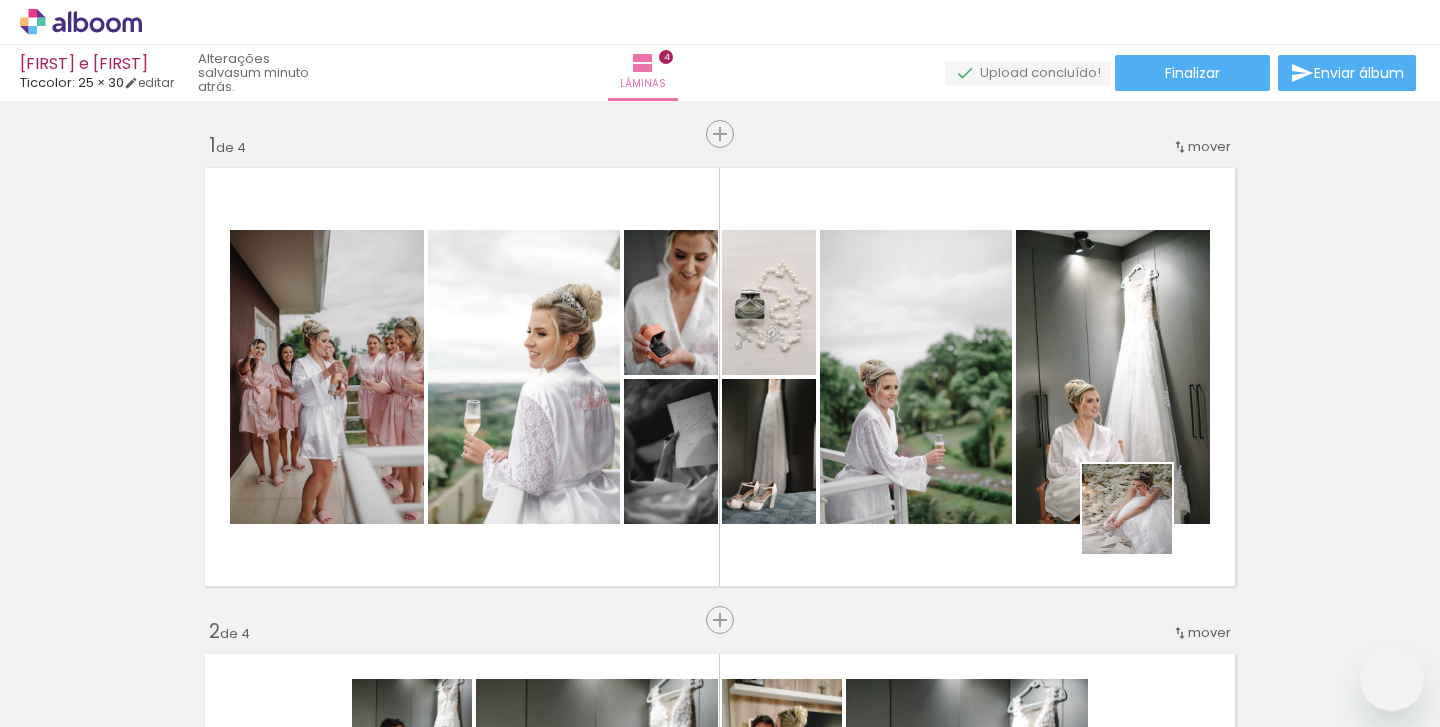click at bounding box center (720, 363) 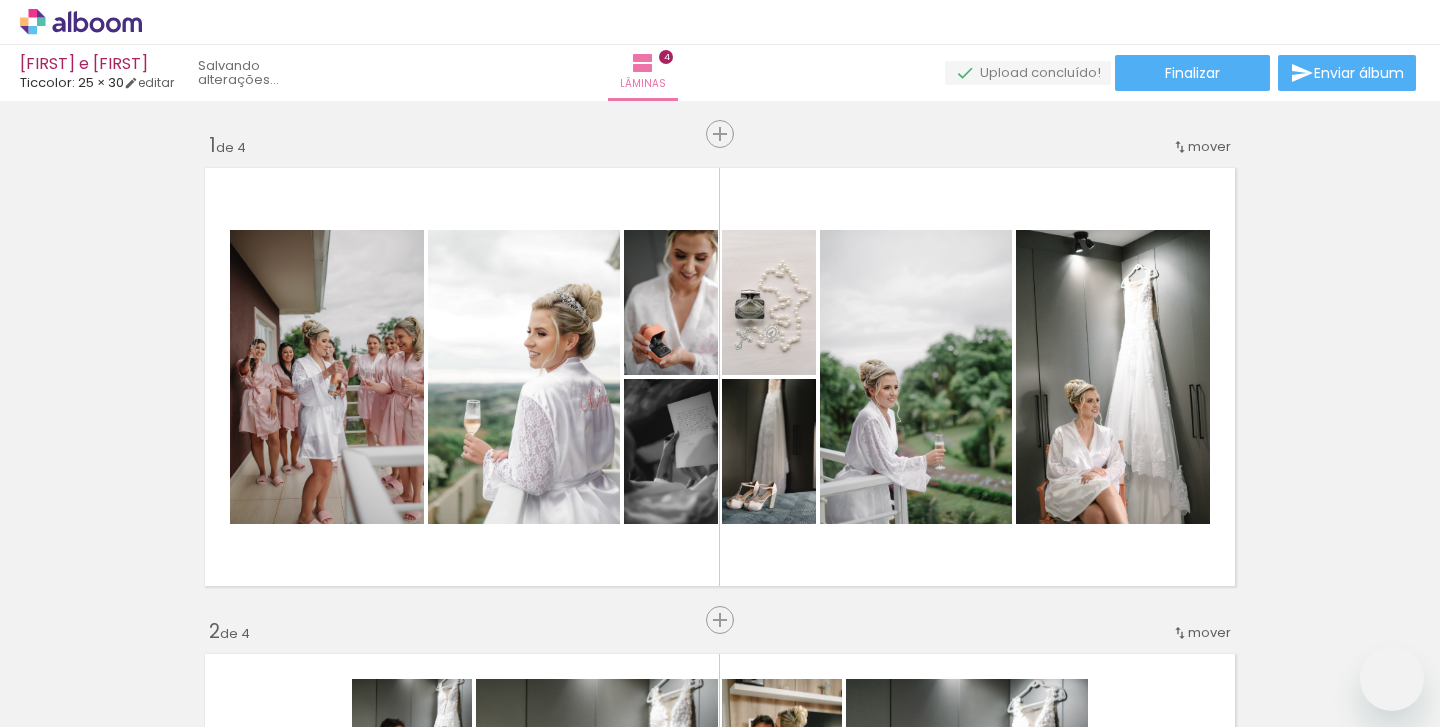 scroll, scrollTop: 0, scrollLeft: 0, axis: both 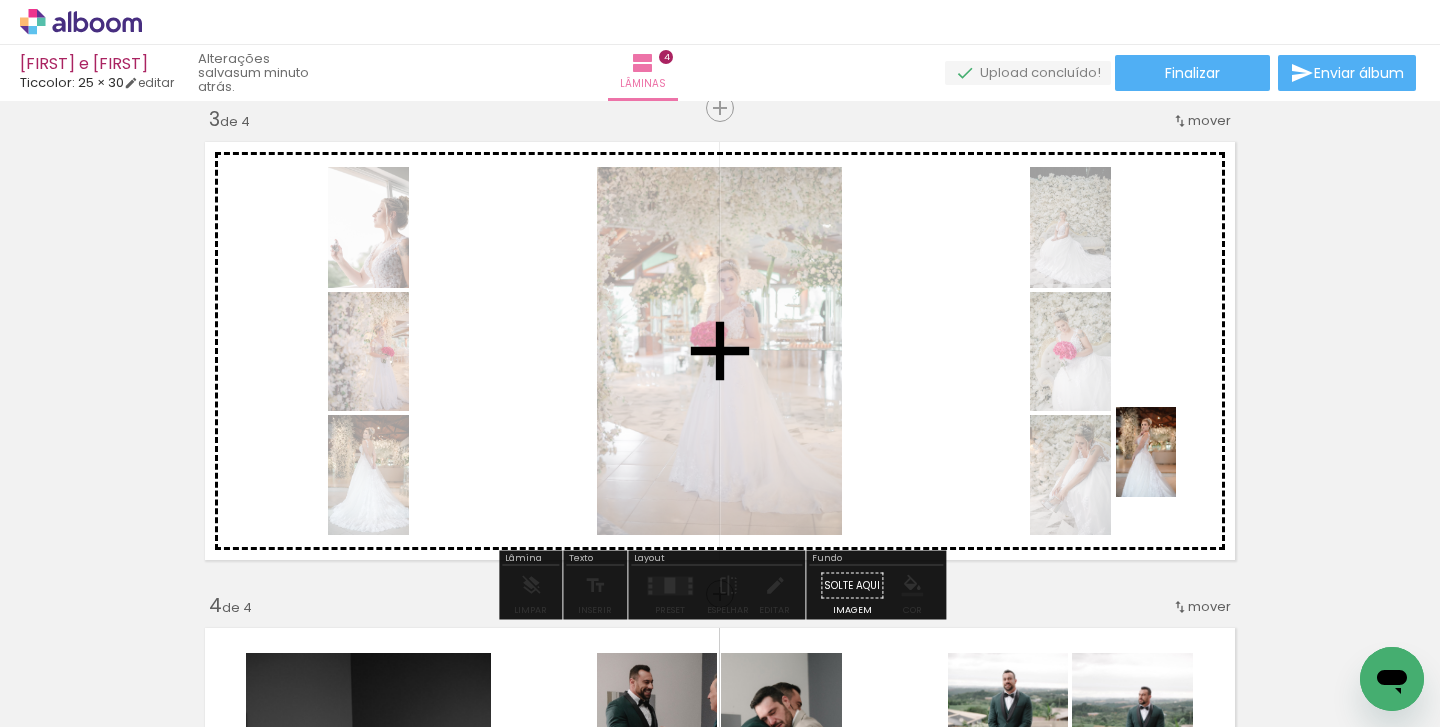 drag, startPoint x: 1283, startPoint y: 685, endPoint x: 1174, endPoint y: 462, distance: 248.21362 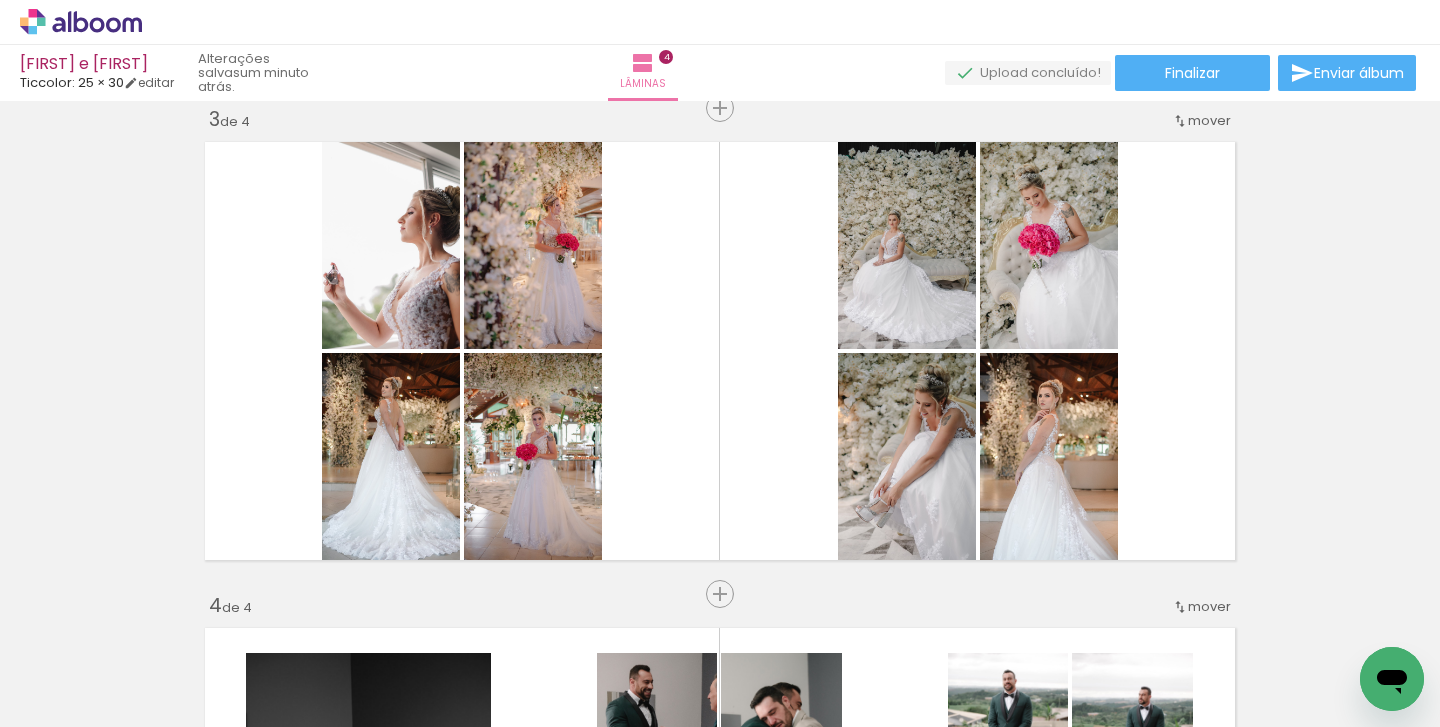 scroll, scrollTop: 0, scrollLeft: 1446, axis: horizontal 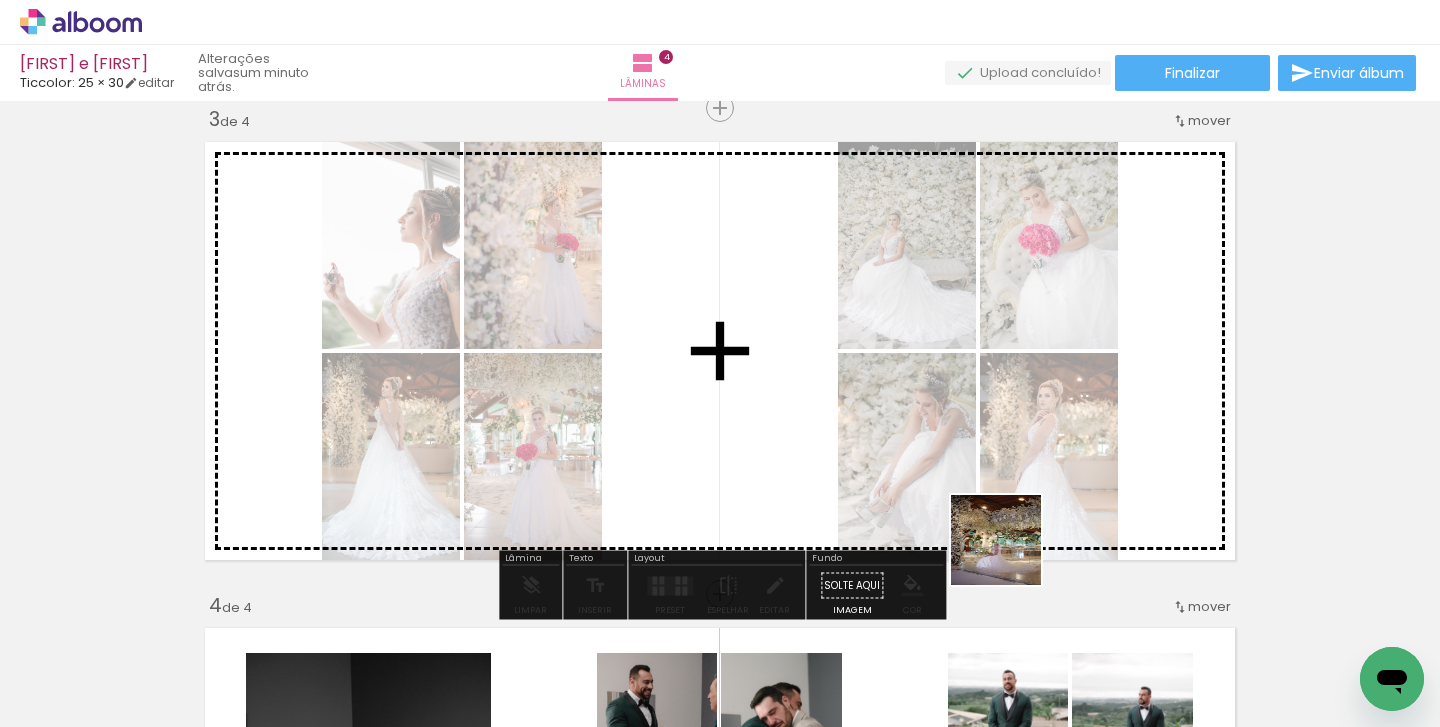 drag, startPoint x: 1010, startPoint y: 646, endPoint x: 1017, endPoint y: 512, distance: 134.18271 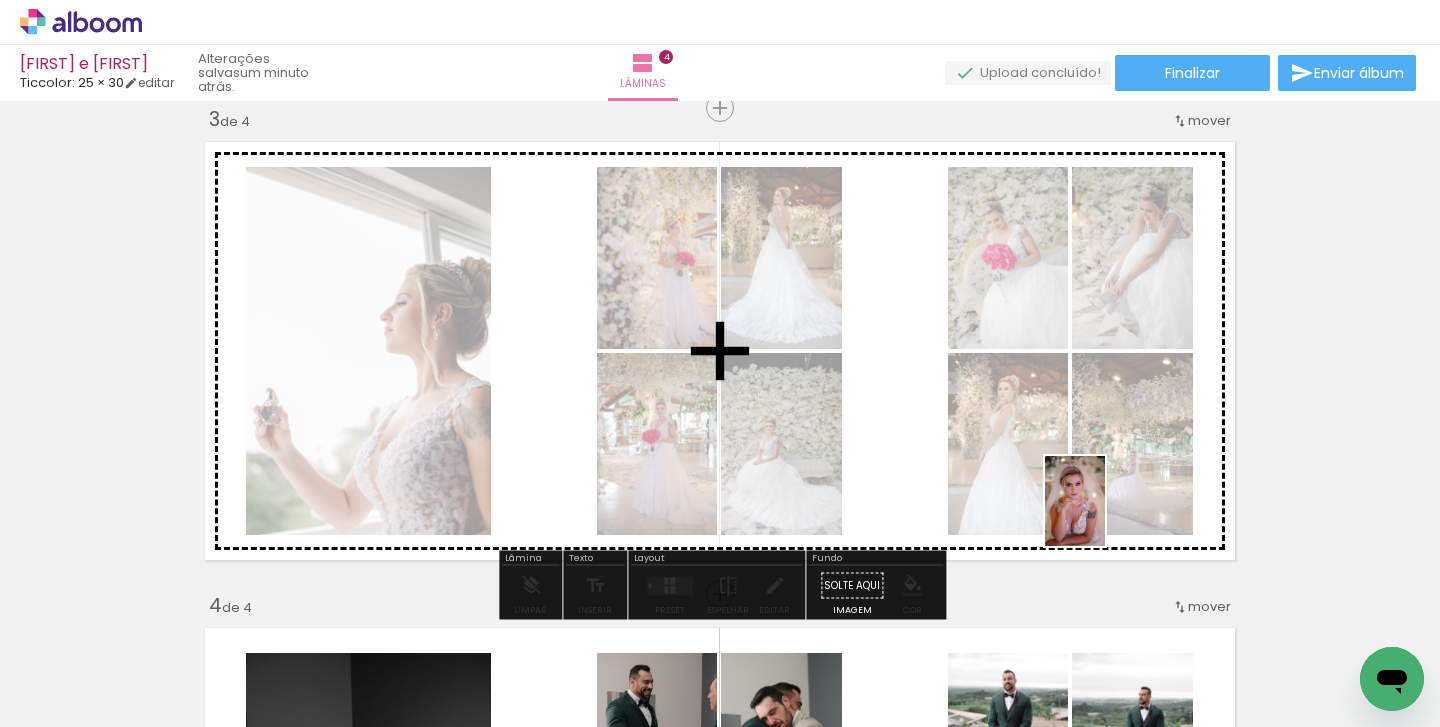 click at bounding box center [720, 363] 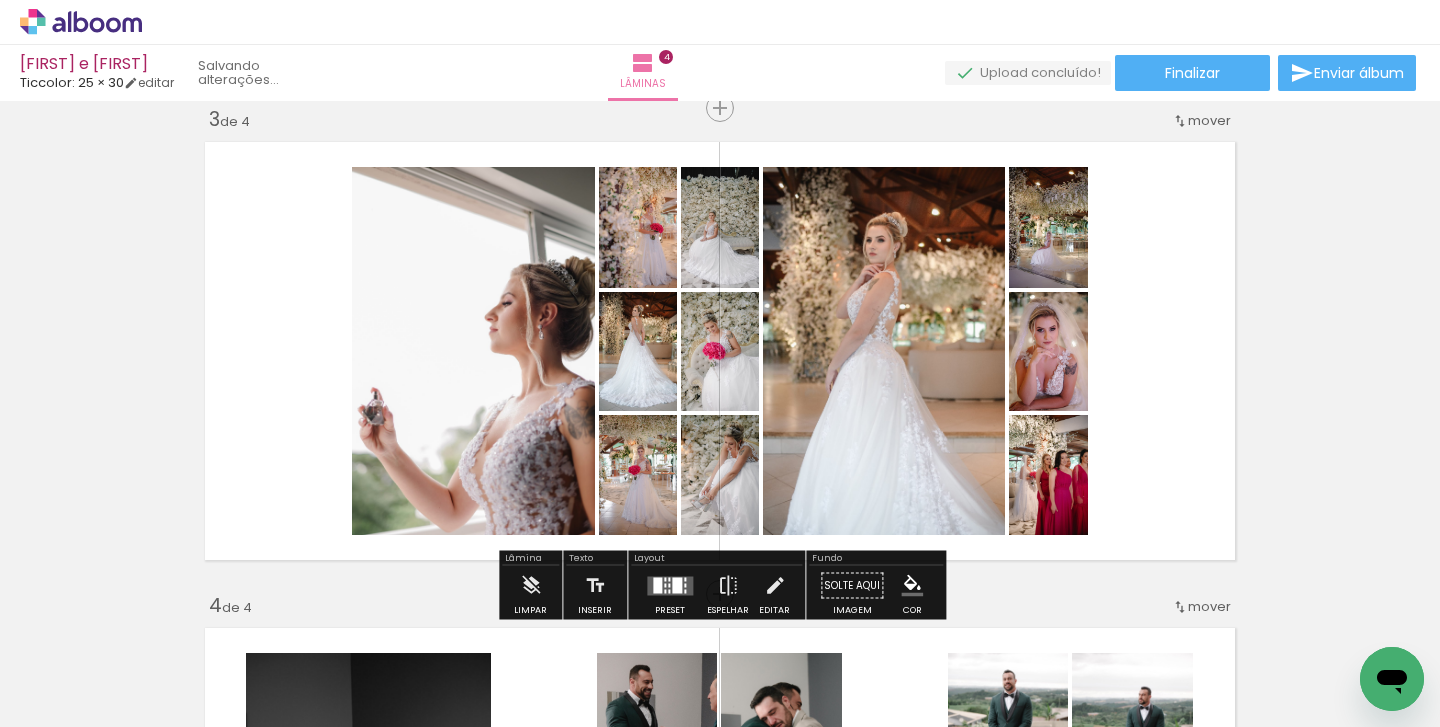 drag, startPoint x: 1215, startPoint y: 659, endPoint x: 1183, endPoint y: 532, distance: 130.96947 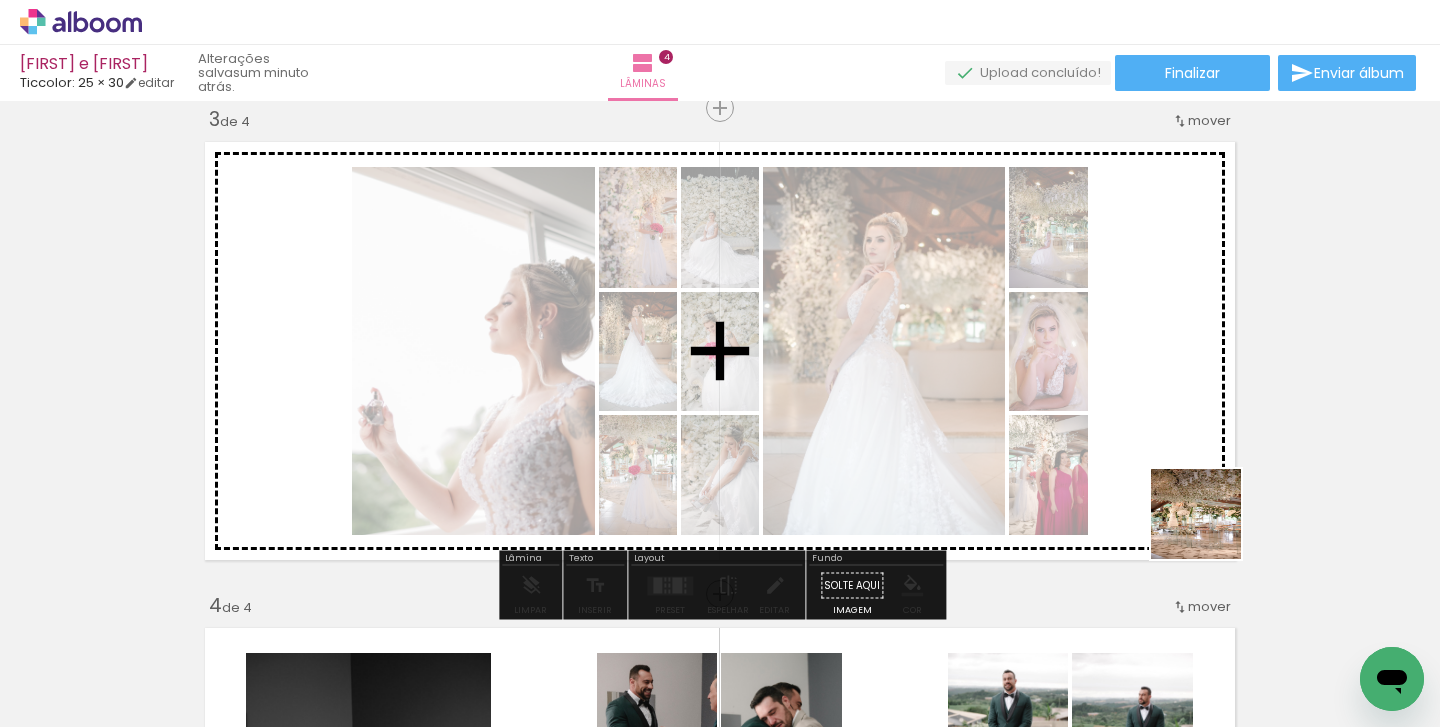 drag, startPoint x: 1324, startPoint y: 664, endPoint x: 1197, endPoint y: 492, distance: 213.80598 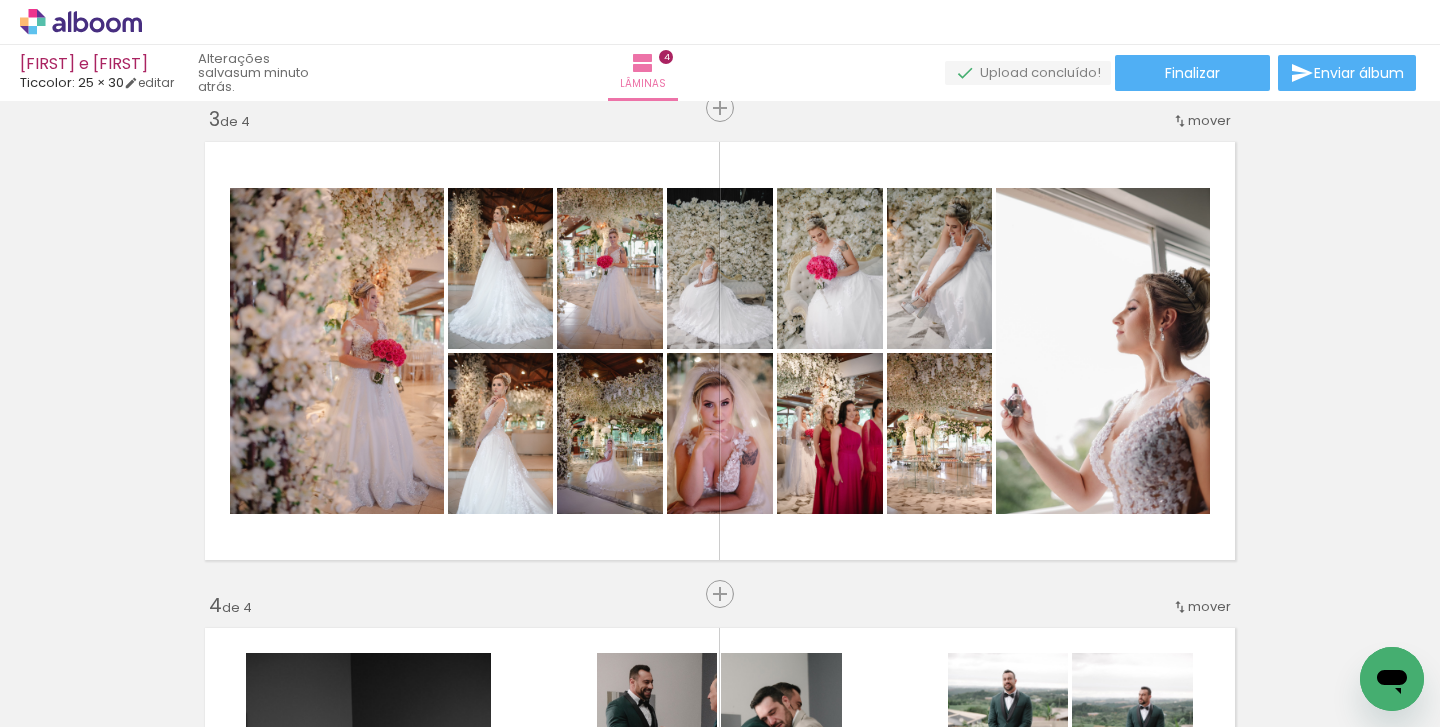 scroll, scrollTop: 0, scrollLeft: 2001, axis: horizontal 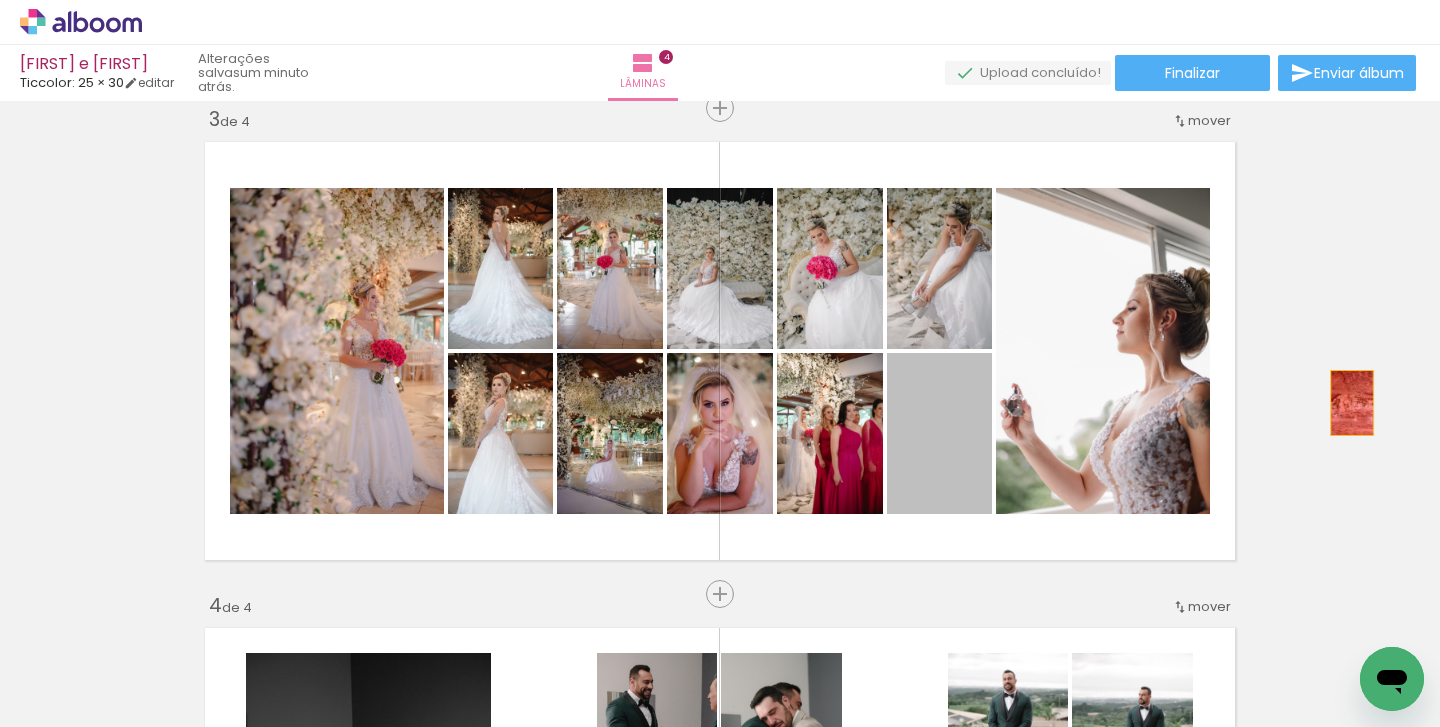drag, startPoint x: 930, startPoint y: 473, endPoint x: 1352, endPoint y: 403, distance: 427.7663 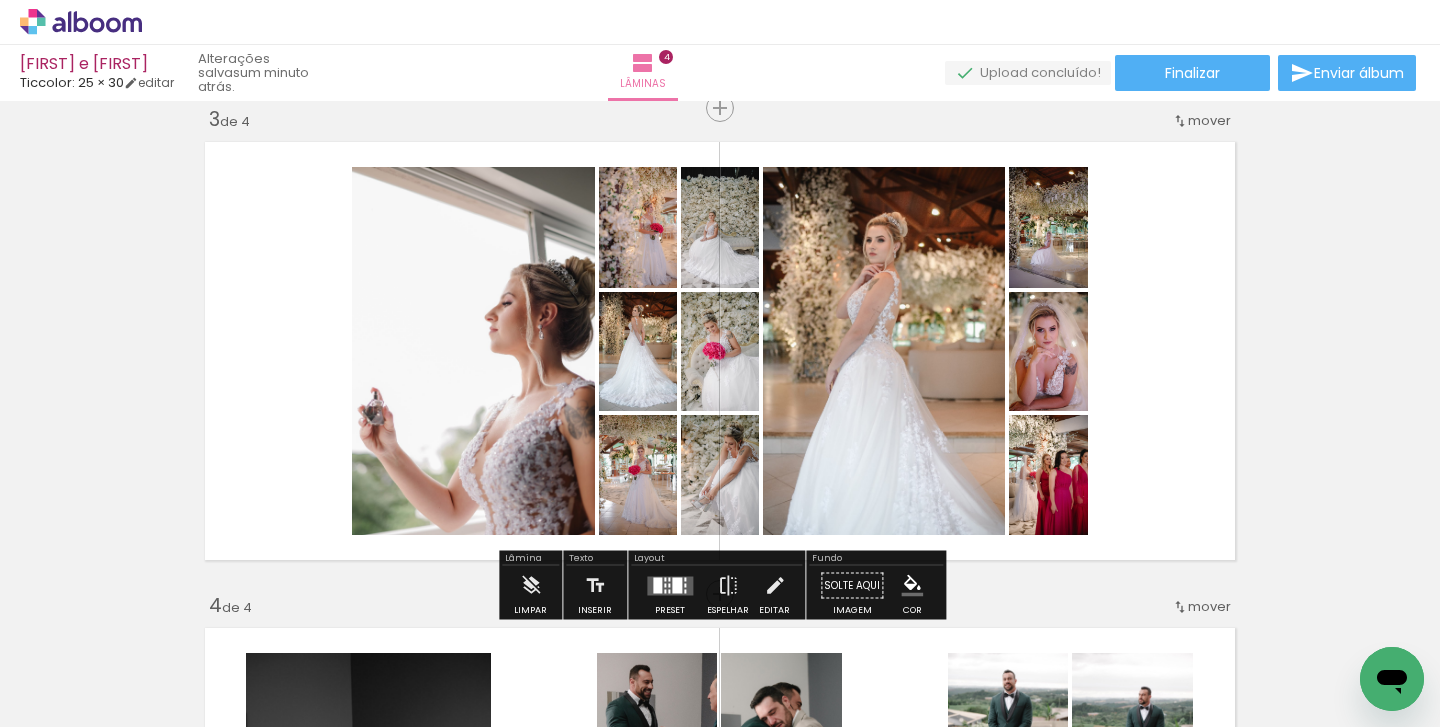 scroll, scrollTop: 0, scrollLeft: 2387, axis: horizontal 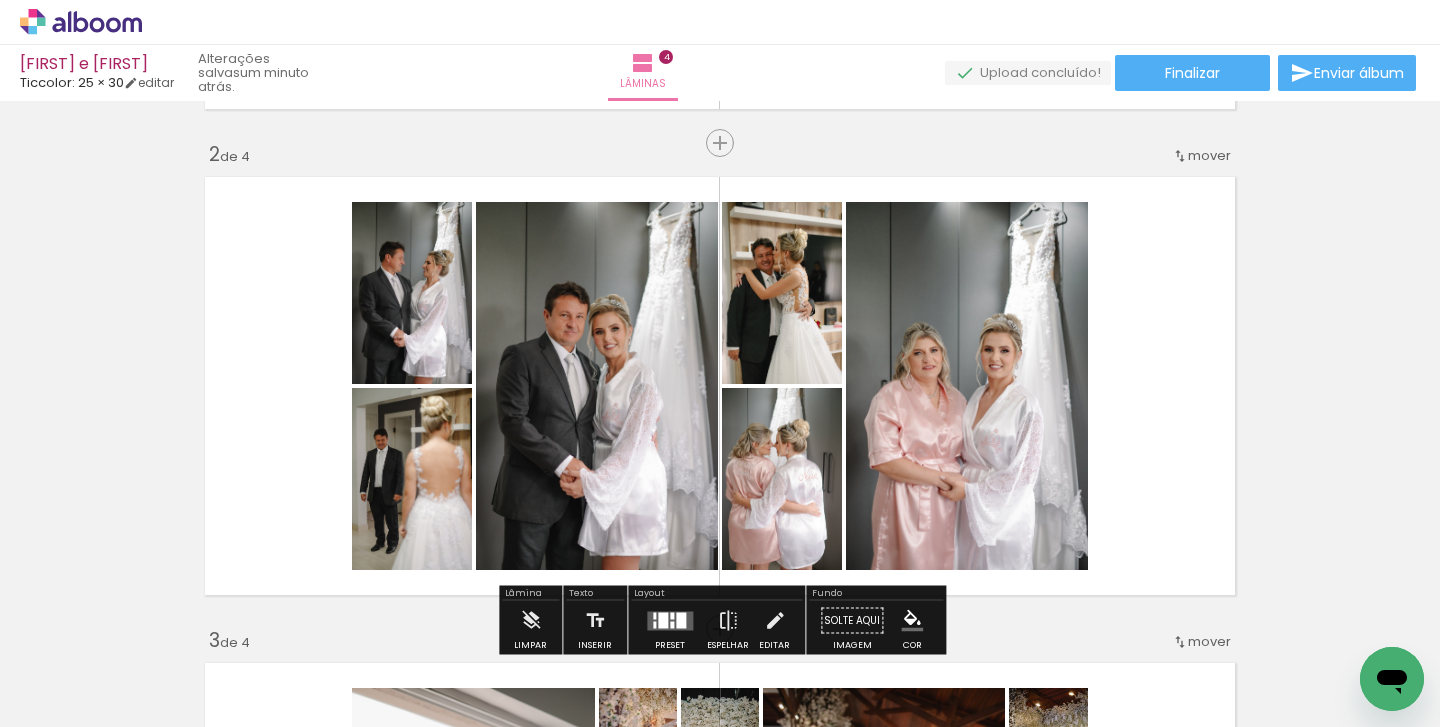 drag, startPoint x: 1205, startPoint y: 149, endPoint x: 1213, endPoint y: 277, distance: 128.24976 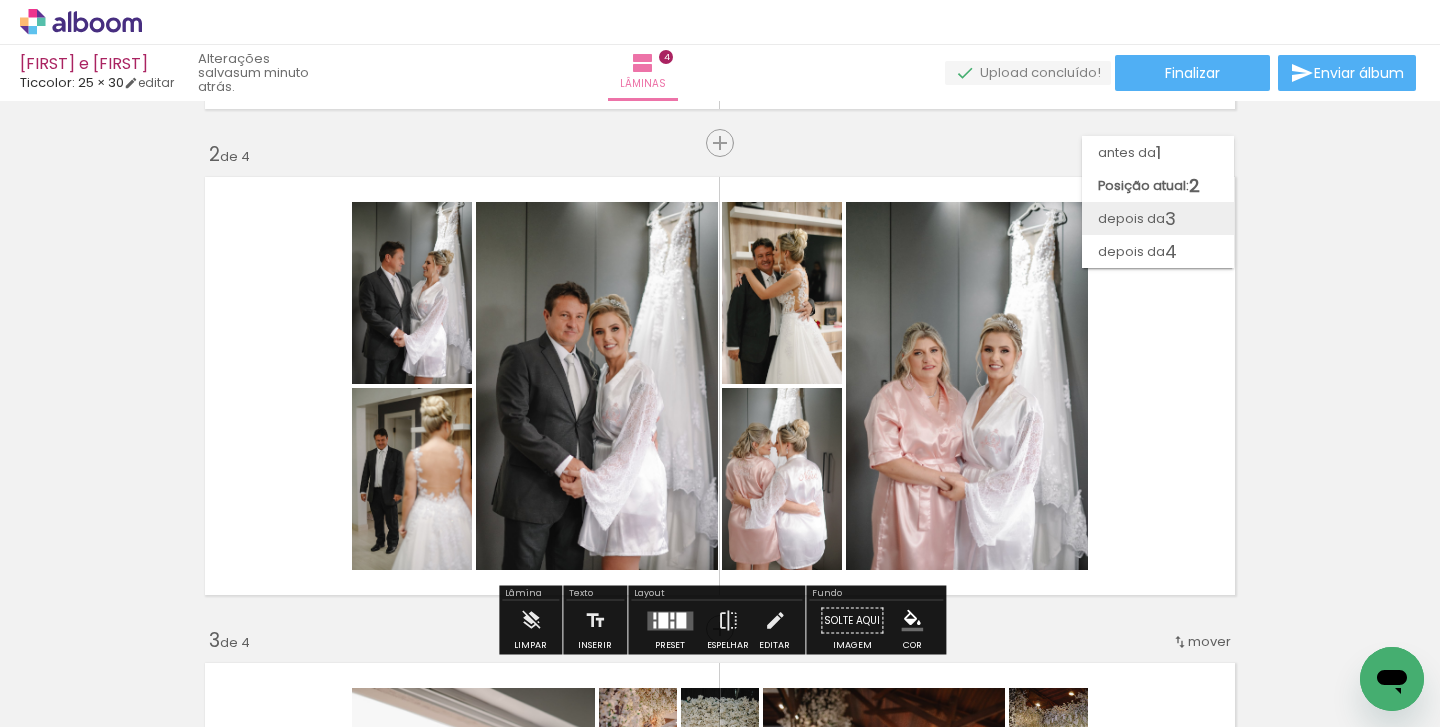 click on "depois da  3" at bounding box center (1158, 218) 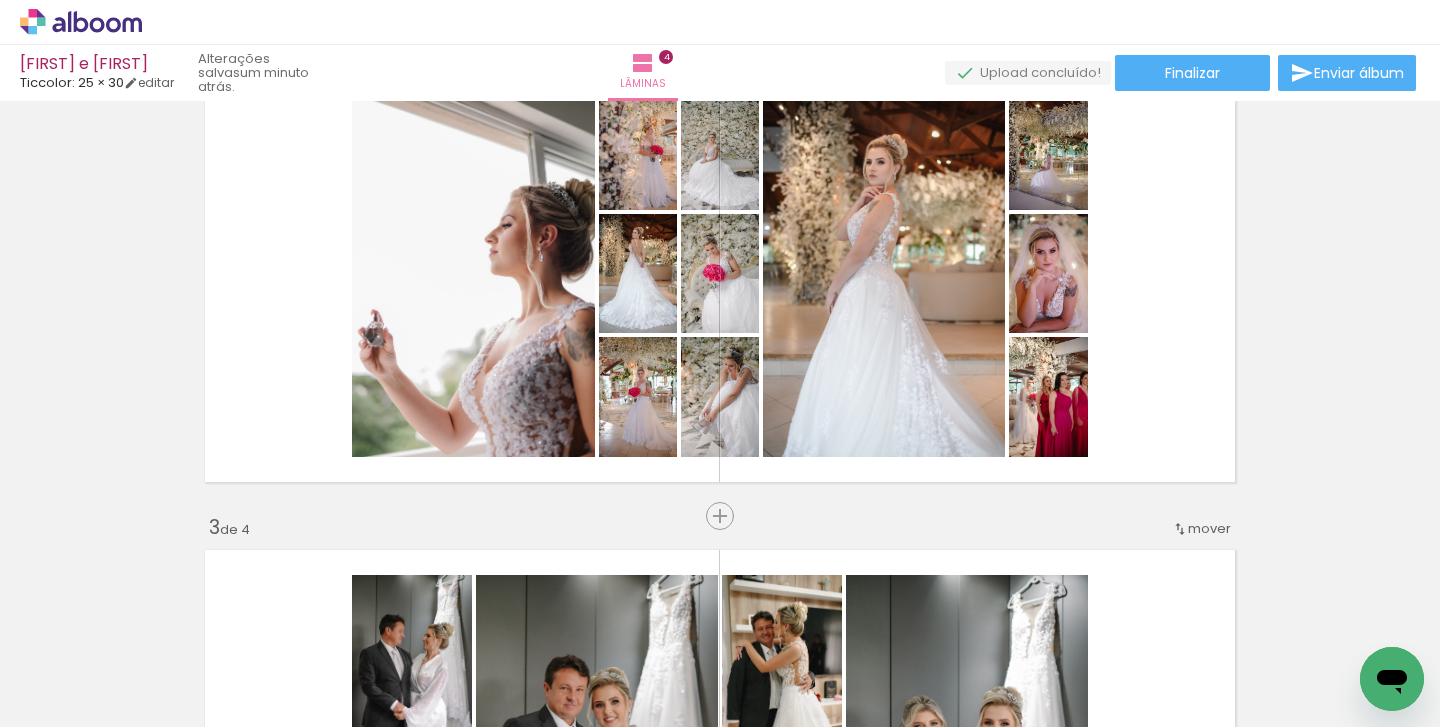 scroll, scrollTop: 587, scrollLeft: 0, axis: vertical 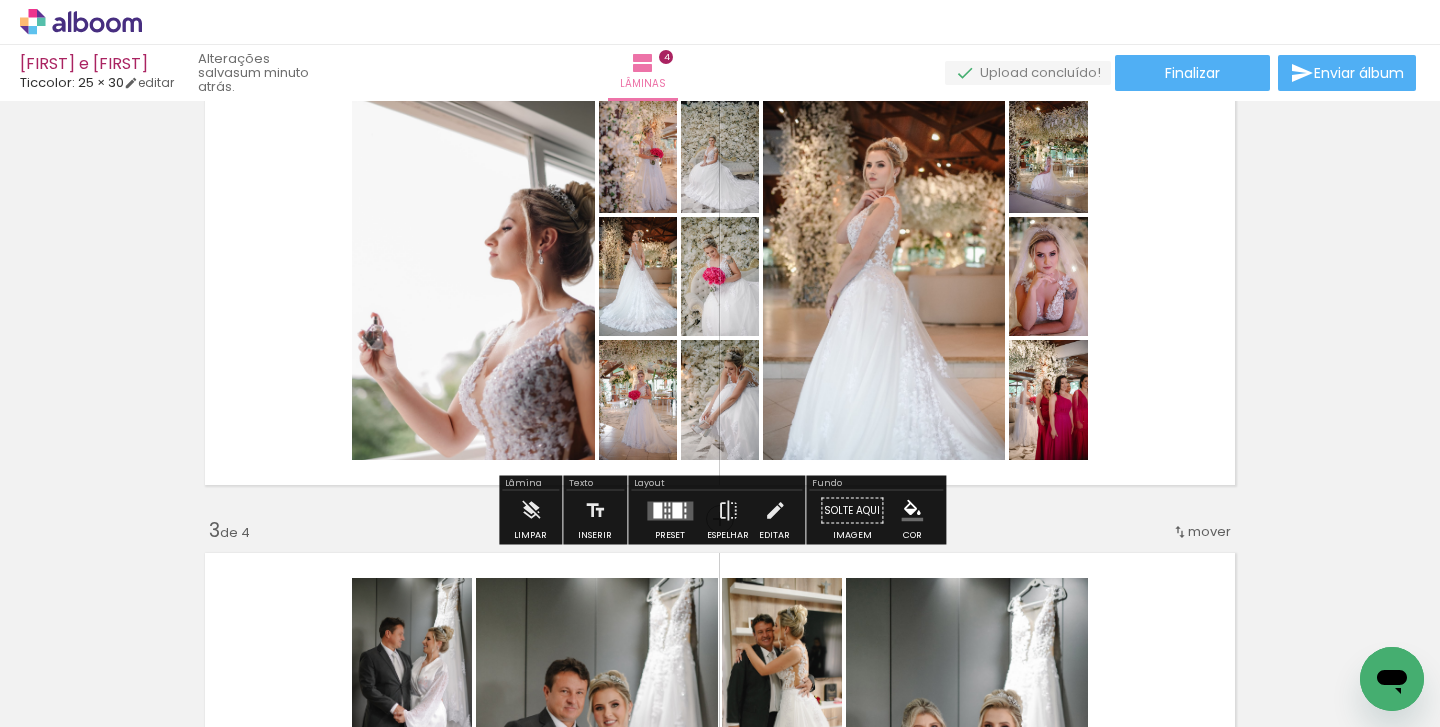 click at bounding box center [670, 511] 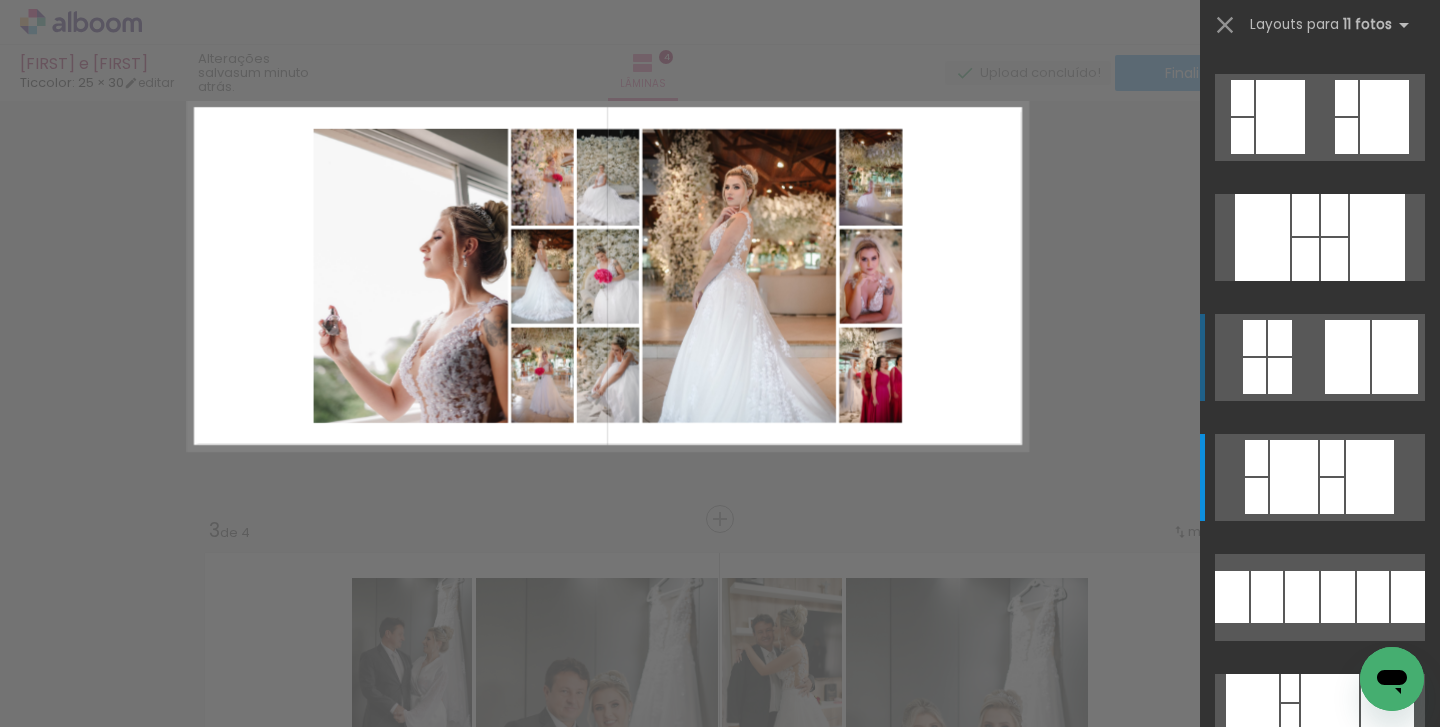 scroll, scrollTop: 0, scrollLeft: 0, axis: both 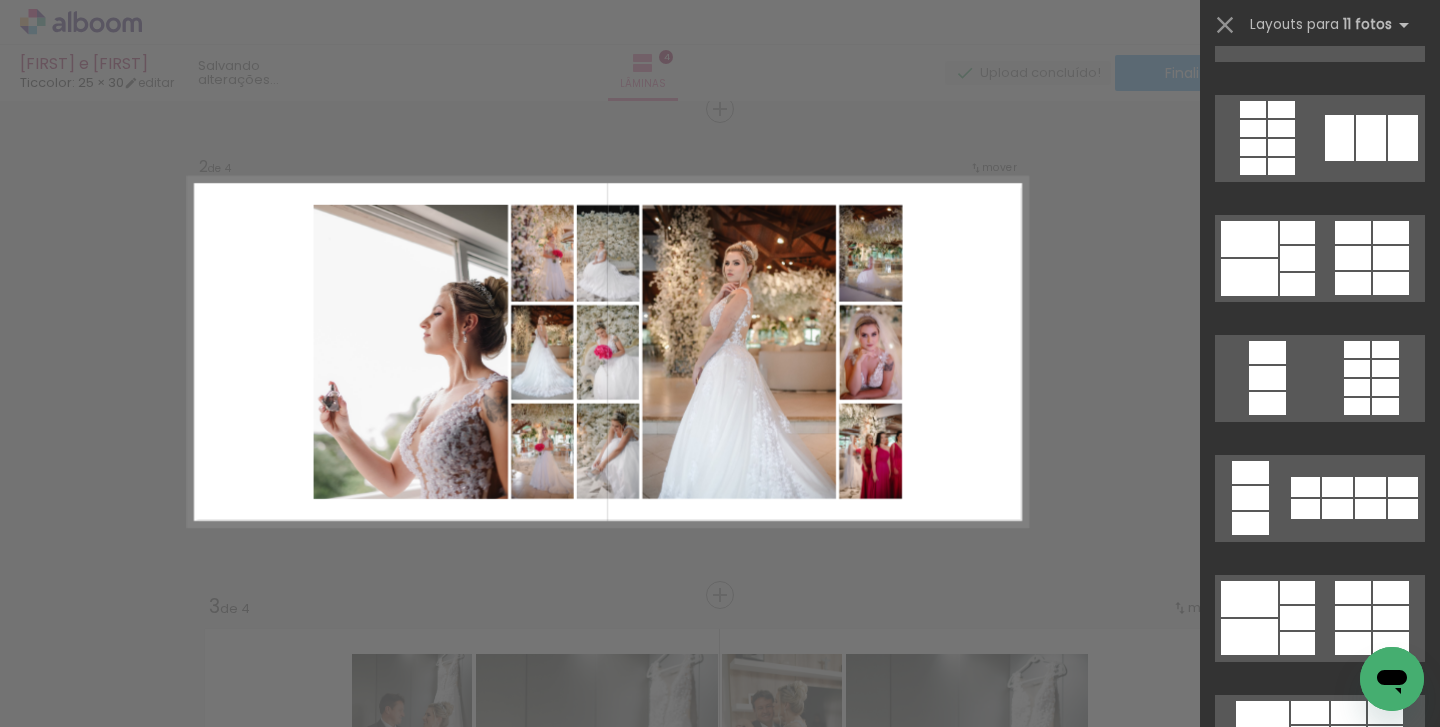 click on "Confirmar Cancelar" at bounding box center (720, 829) 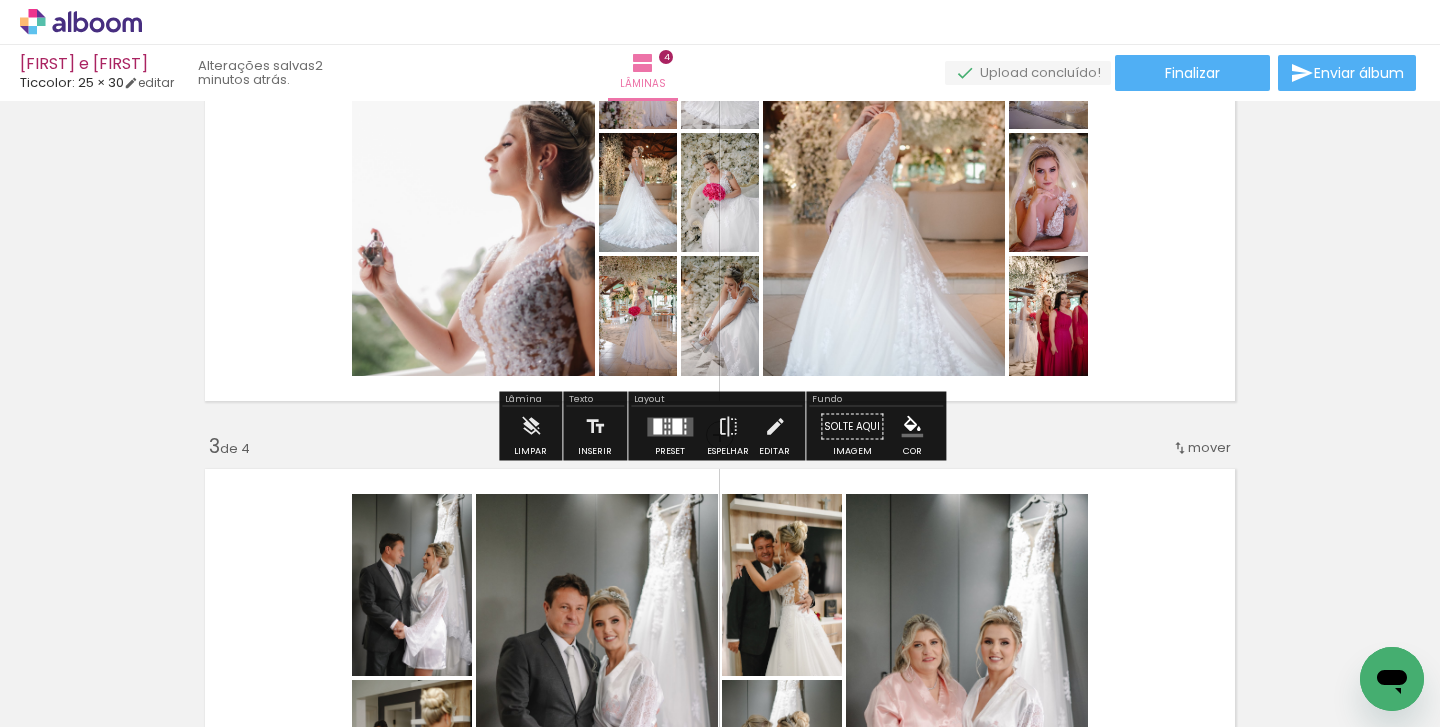 scroll, scrollTop: 694, scrollLeft: 0, axis: vertical 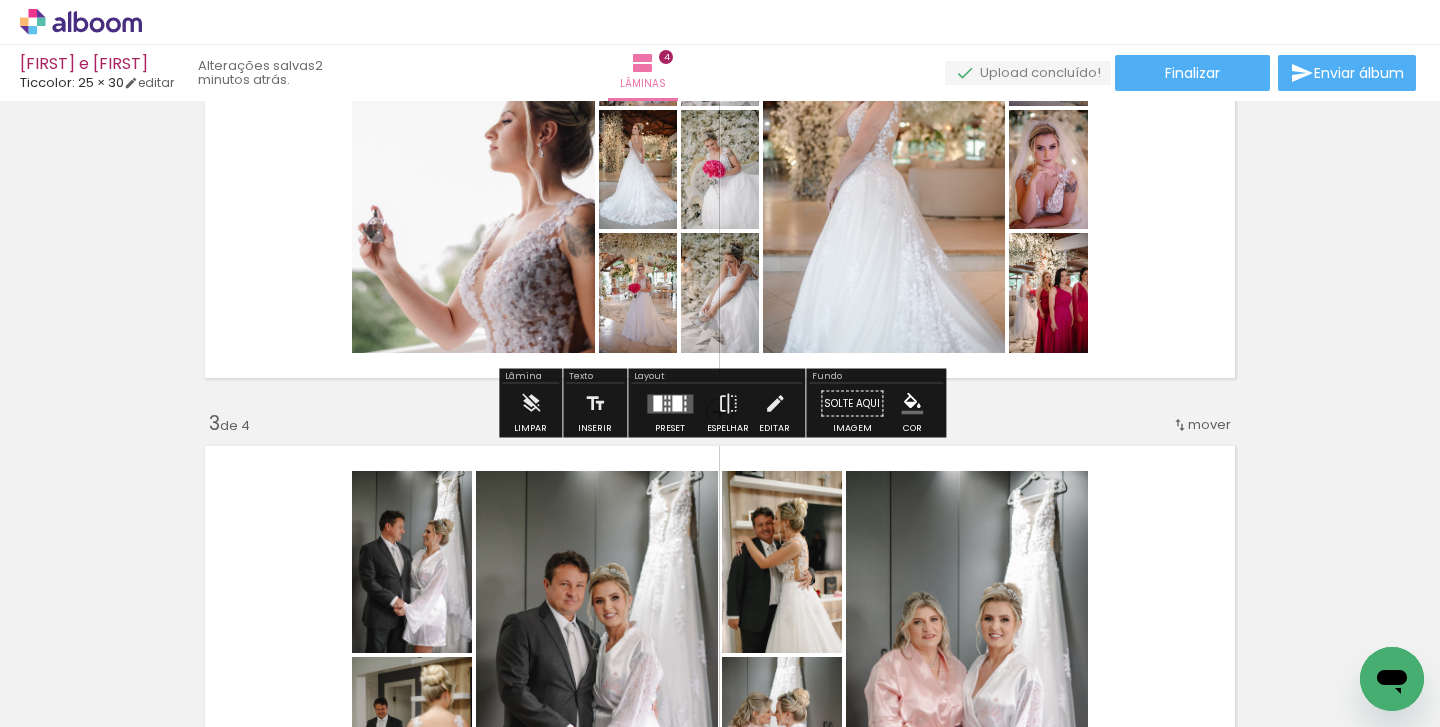 click on "Inserir lâmina 1  de 4  Inserir lâmina 2  de 4  Inserir lâmina 3  de 4  Inserir lâmina 4  de 4" at bounding box center [720, 629] 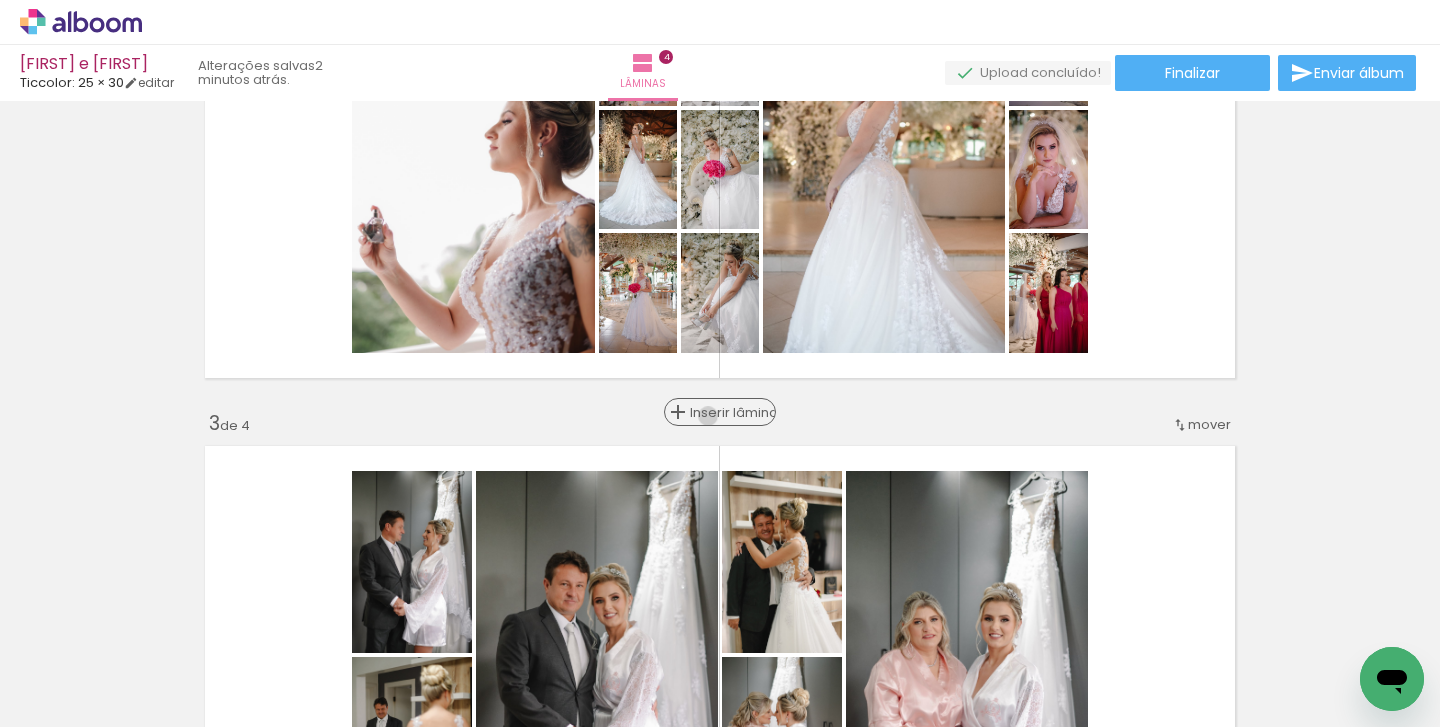 click on "Inserir lâmina" at bounding box center [729, 412] 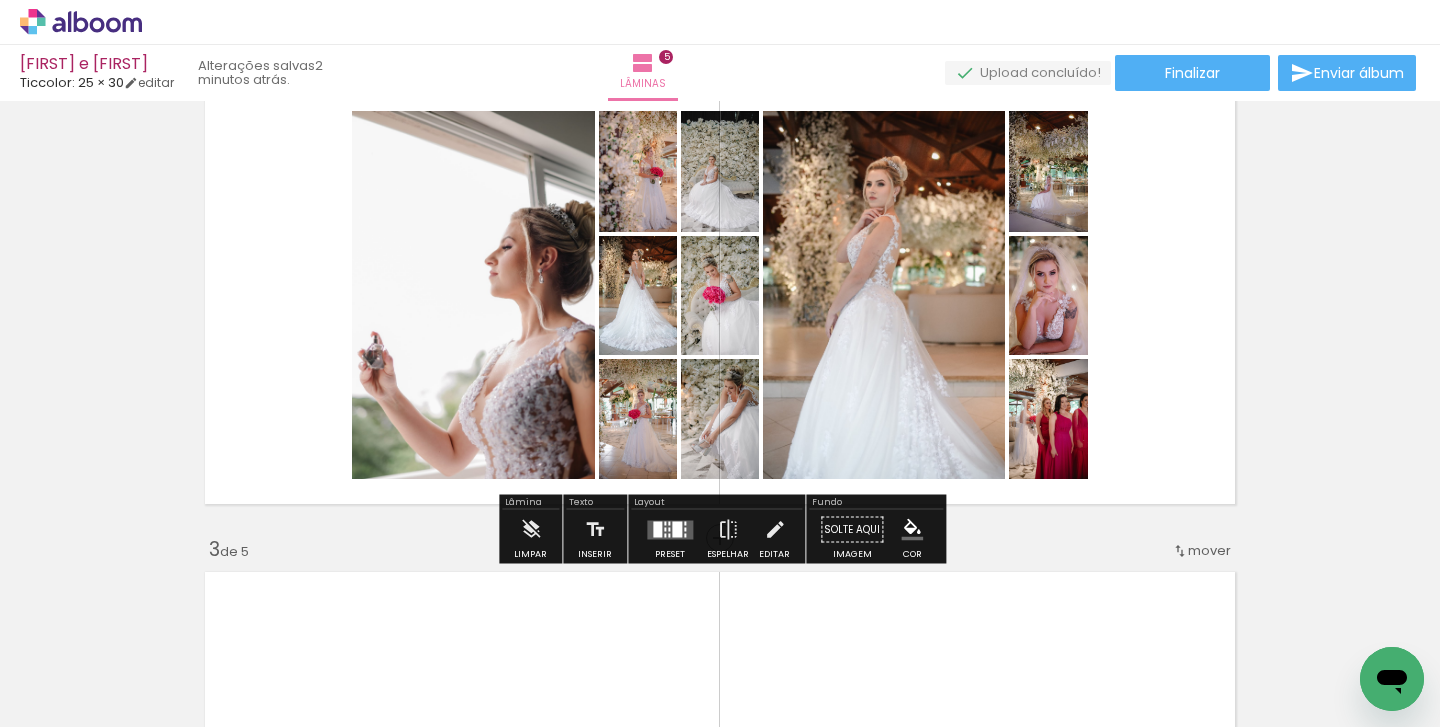 scroll, scrollTop: 571, scrollLeft: 0, axis: vertical 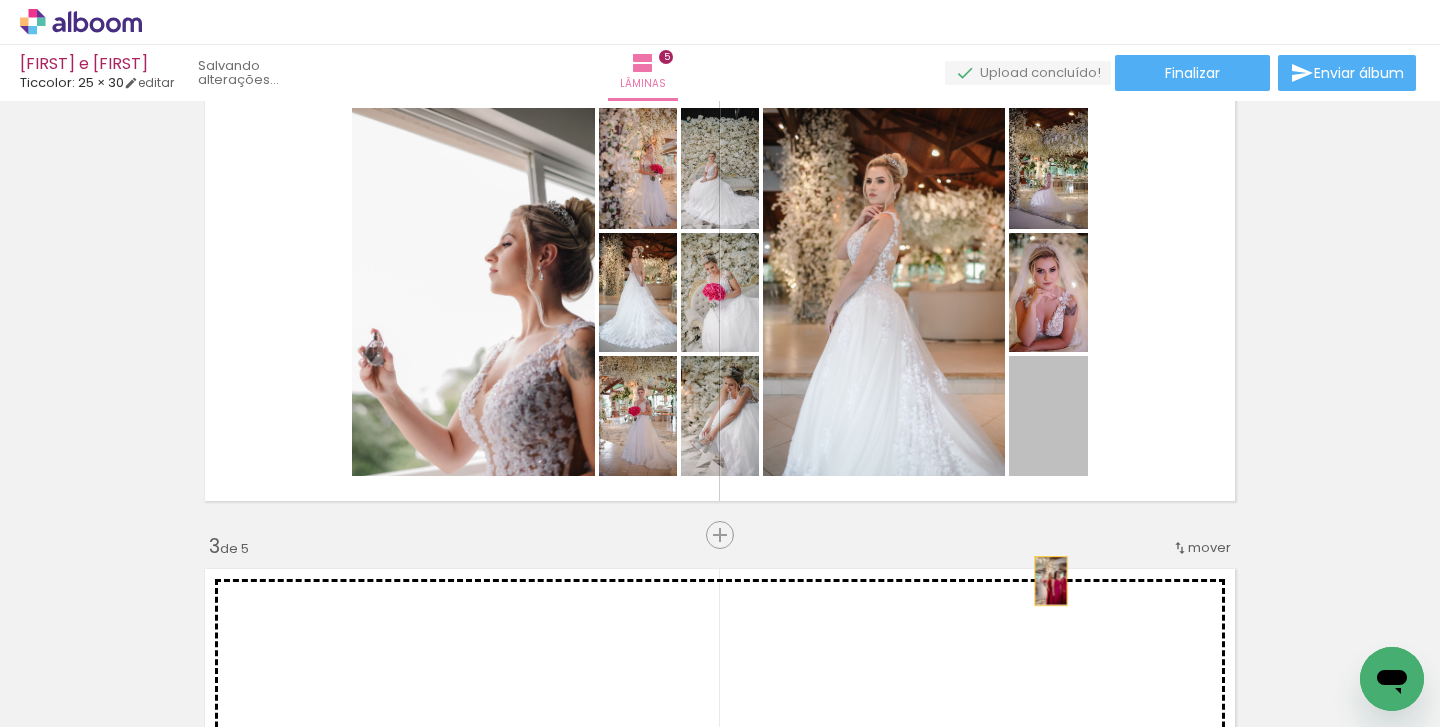 drag, startPoint x: 1043, startPoint y: 439, endPoint x: 1051, endPoint y: 582, distance: 143.2236 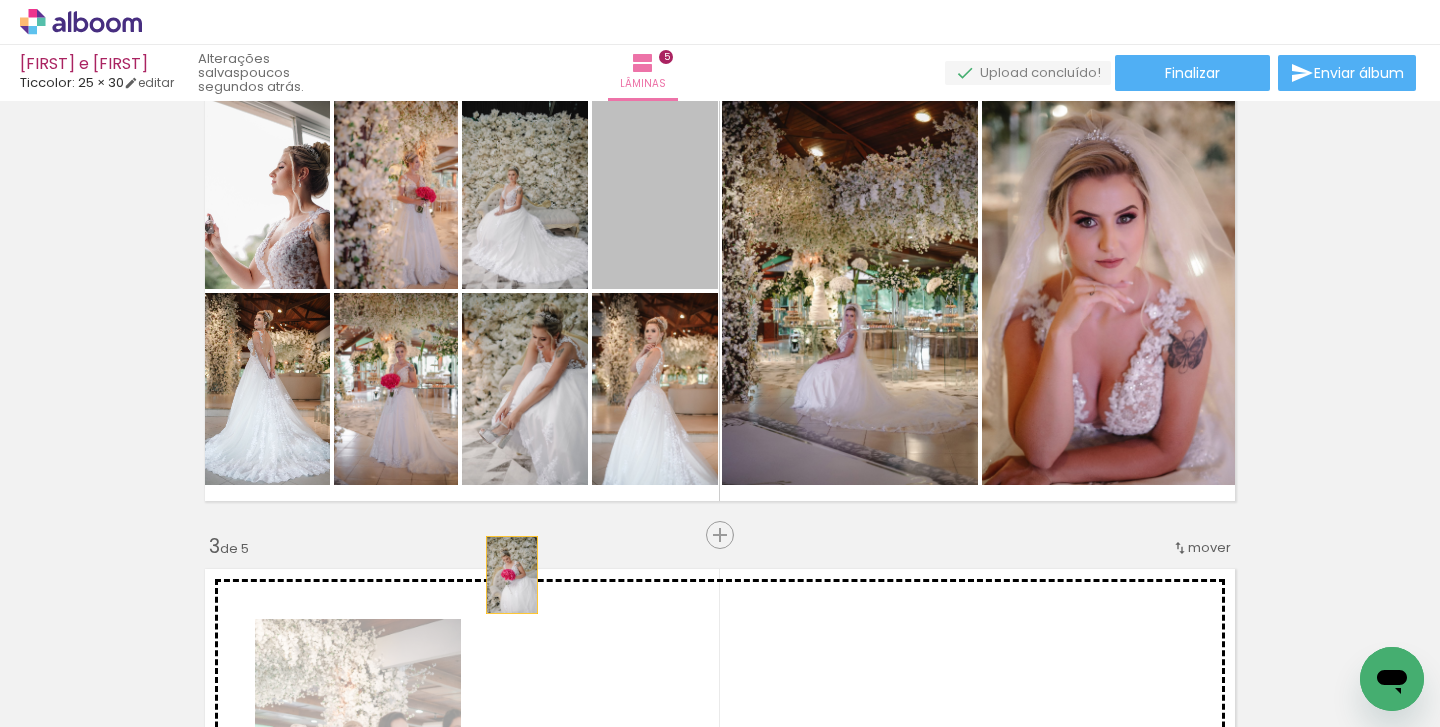 drag, startPoint x: 659, startPoint y: 219, endPoint x: 511, endPoint y: 575, distance: 385.53857 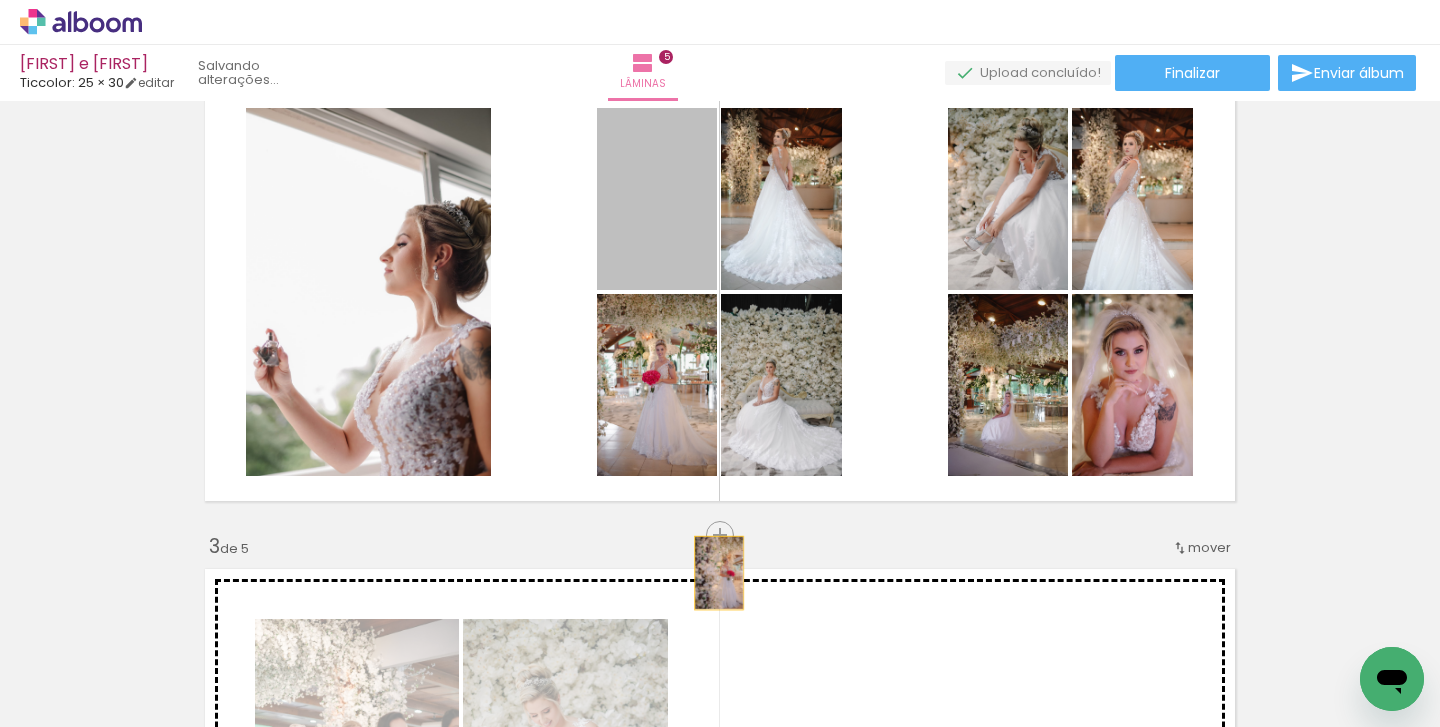 drag, startPoint x: 671, startPoint y: 221, endPoint x: 720, endPoint y: 587, distance: 369.26547 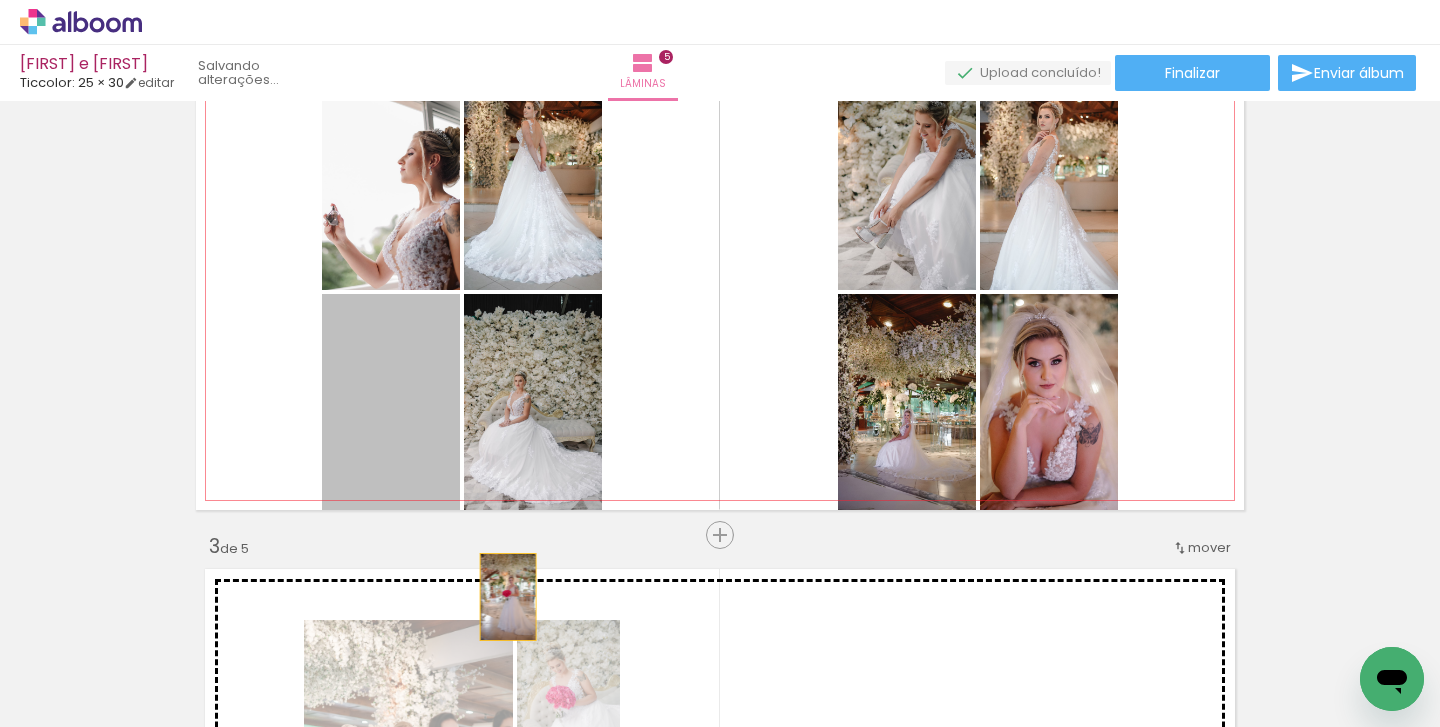 drag, startPoint x: 421, startPoint y: 356, endPoint x: 508, endPoint y: 597, distance: 256.22256 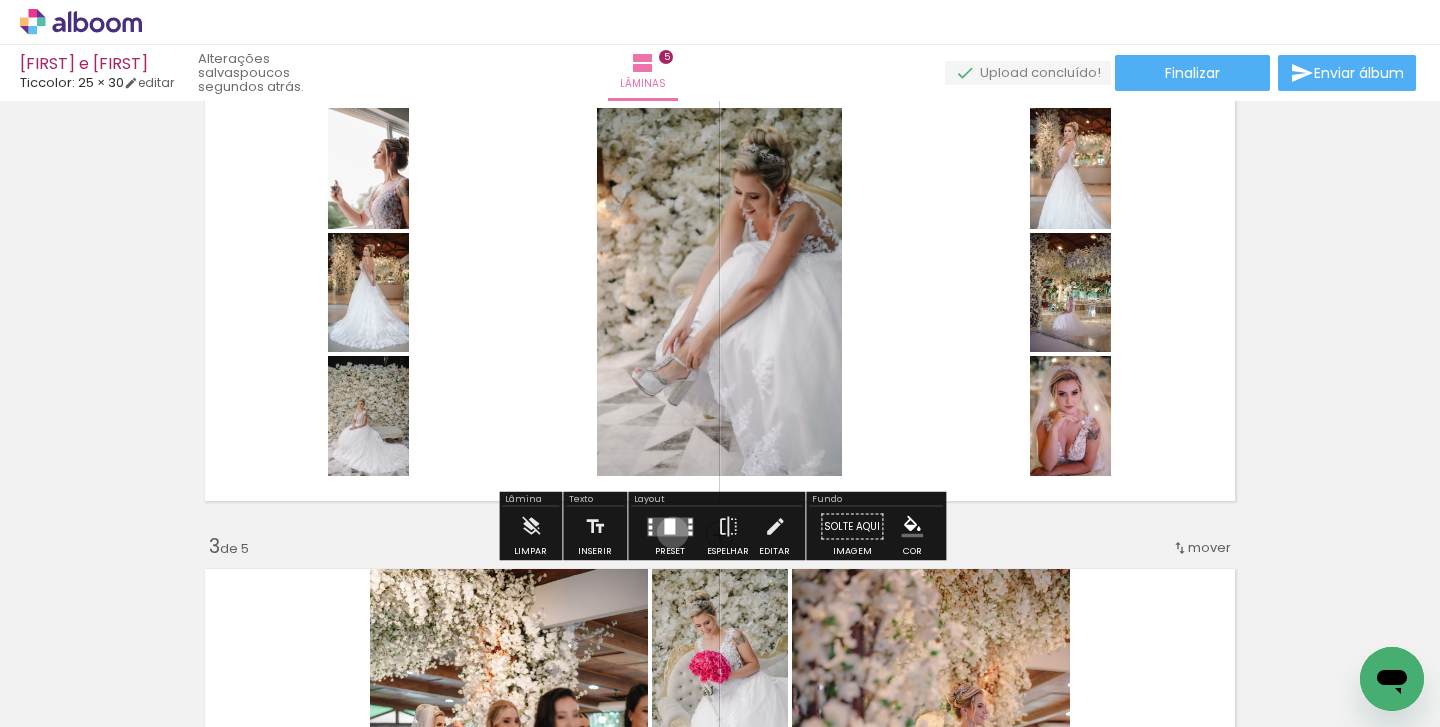 click at bounding box center (669, 526) 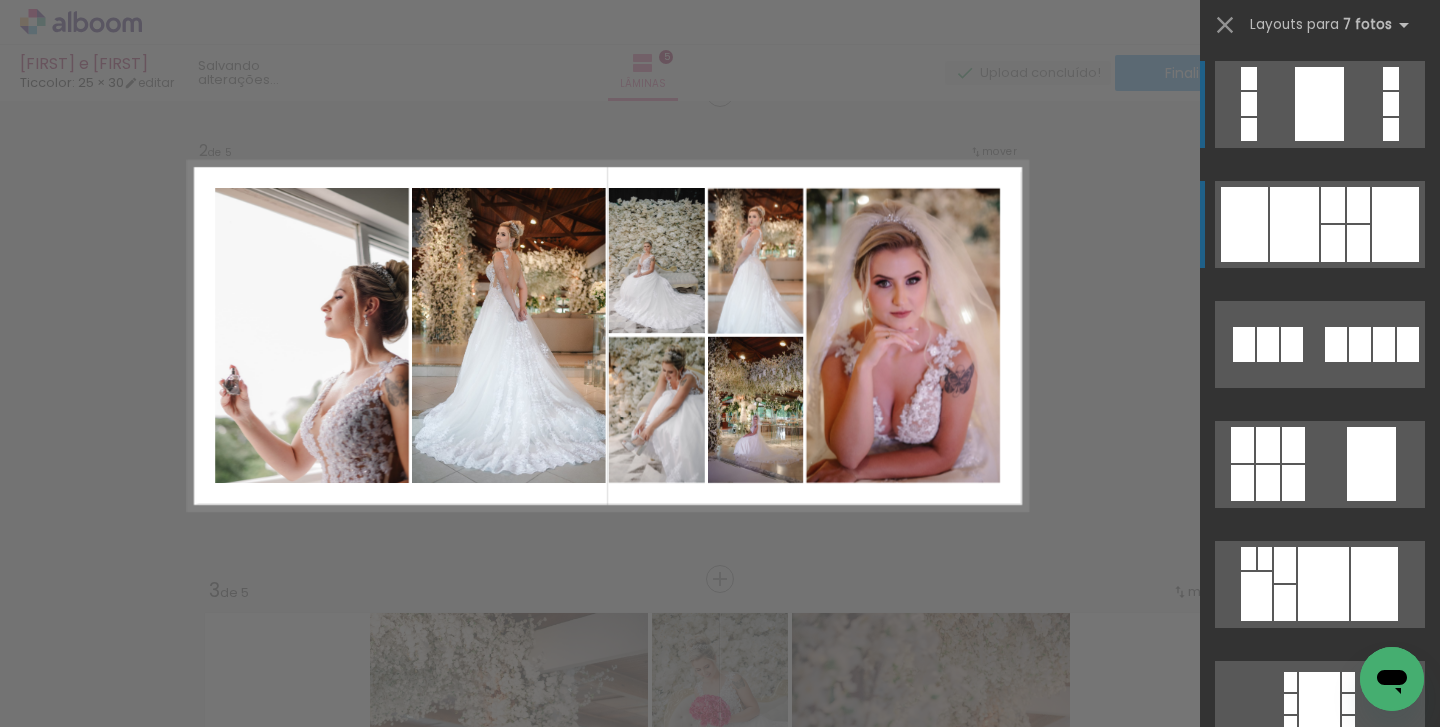 scroll, scrollTop: 511, scrollLeft: 0, axis: vertical 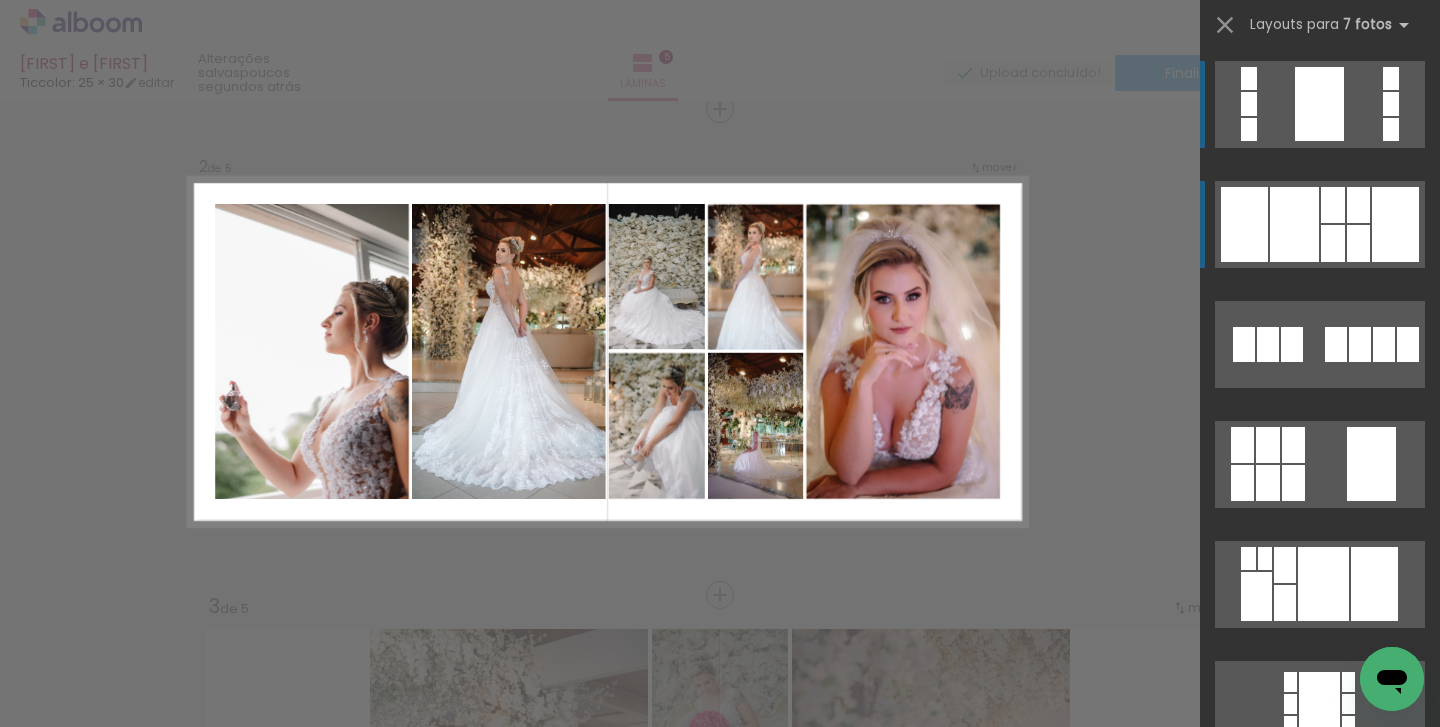 click at bounding box center (1358, 205) 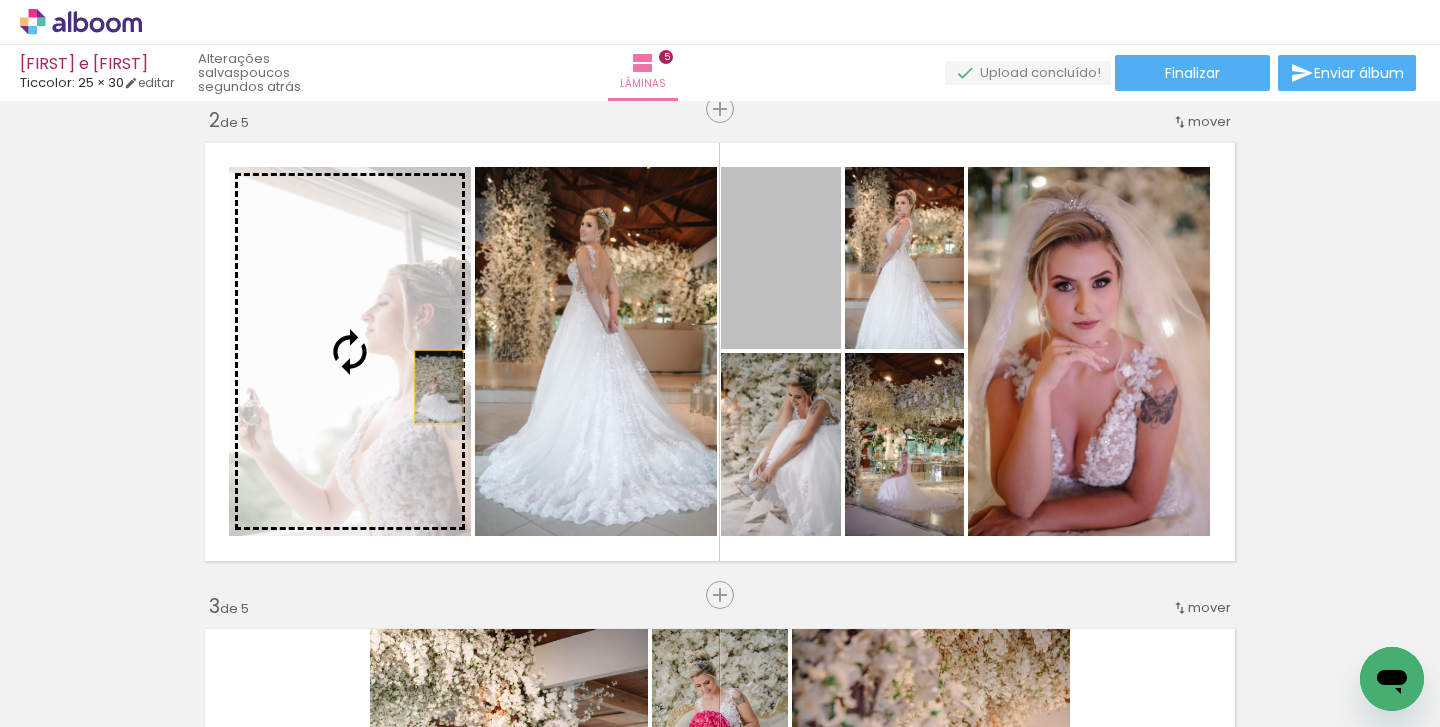 drag, startPoint x: 805, startPoint y: 293, endPoint x: 433, endPoint y: 387, distance: 383.6926 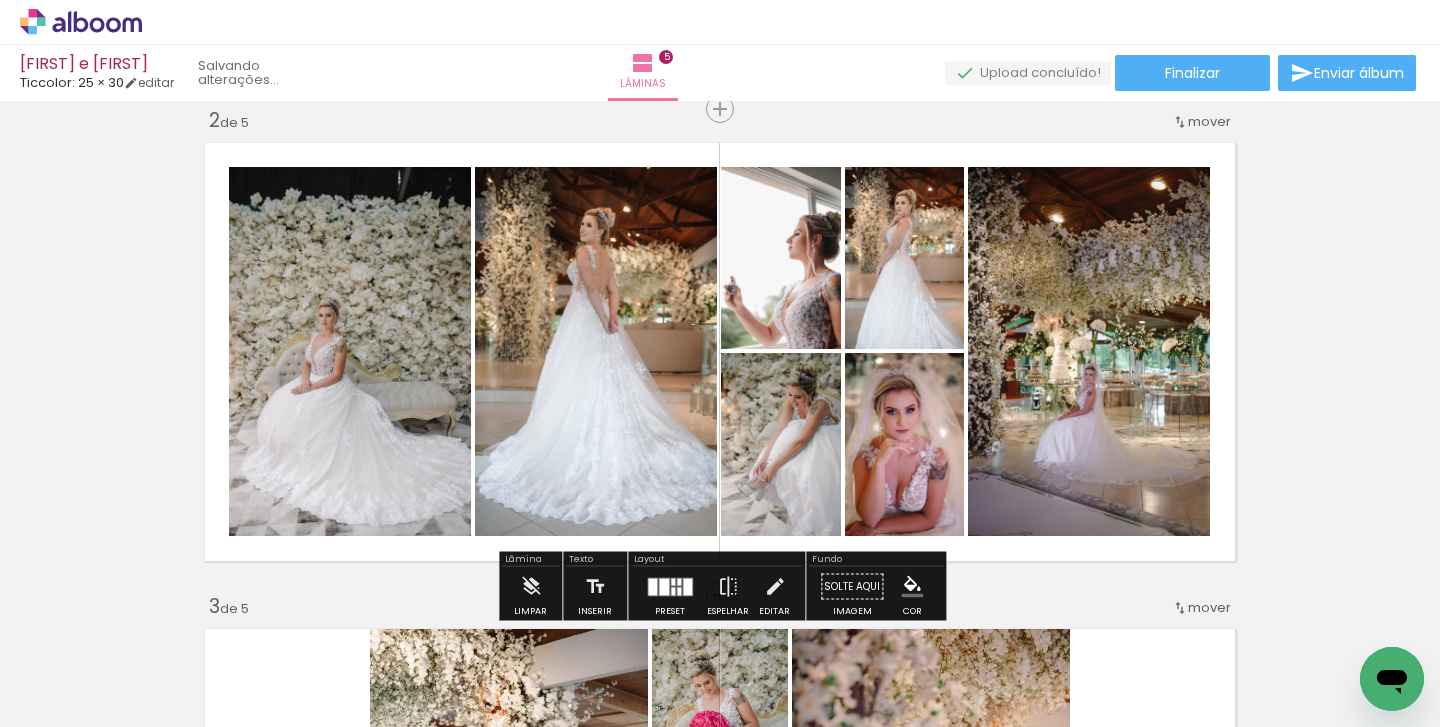drag, startPoint x: 938, startPoint y: 468, endPoint x: 1063, endPoint y: 410, distance: 137.80058 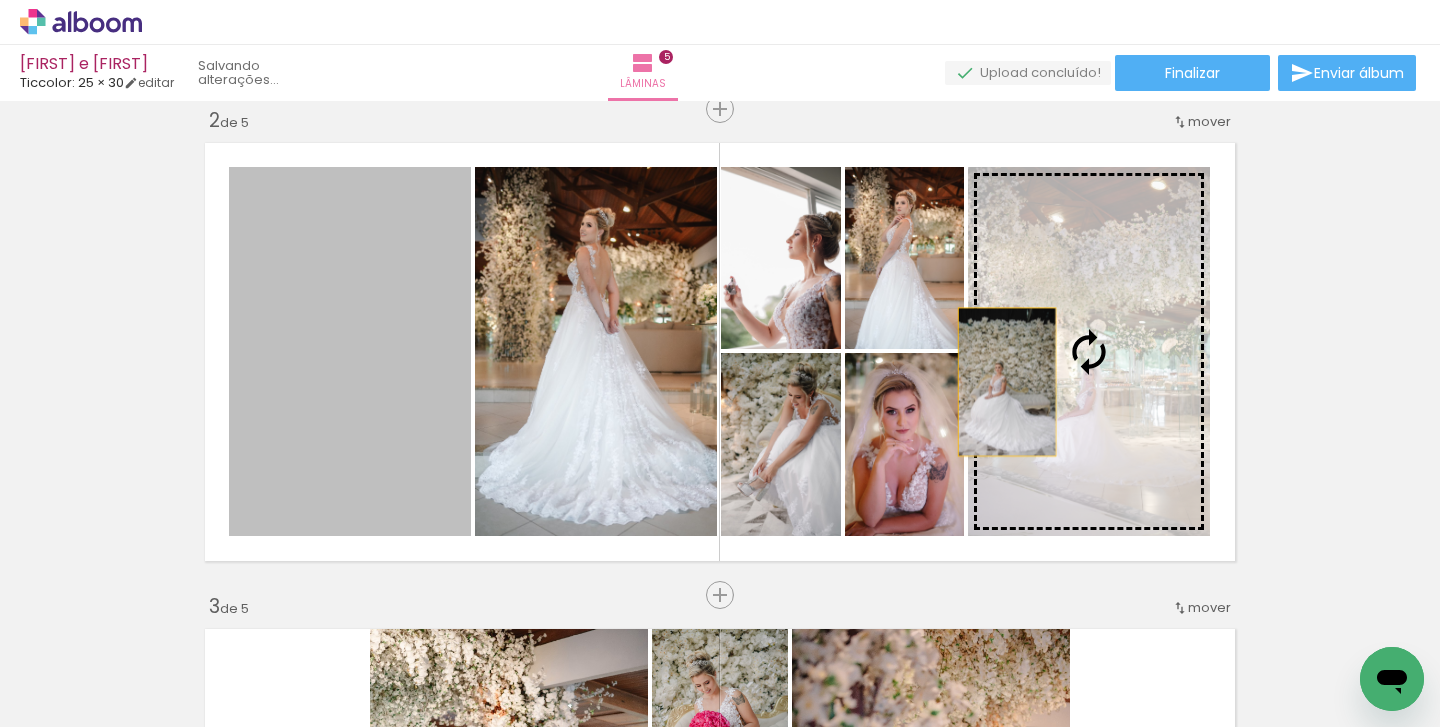 drag, startPoint x: 293, startPoint y: 386, endPoint x: 1024, endPoint y: 382, distance: 731.0109 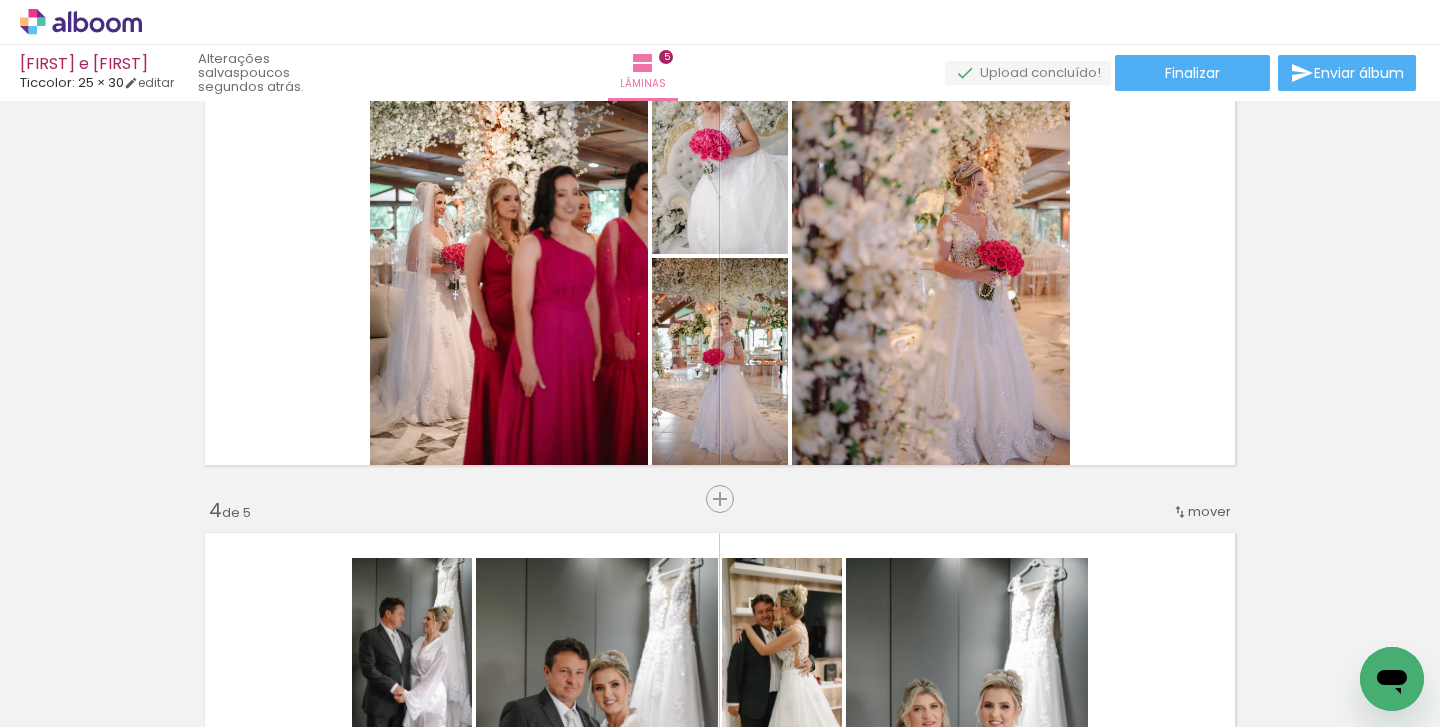 scroll, scrollTop: 1102, scrollLeft: 0, axis: vertical 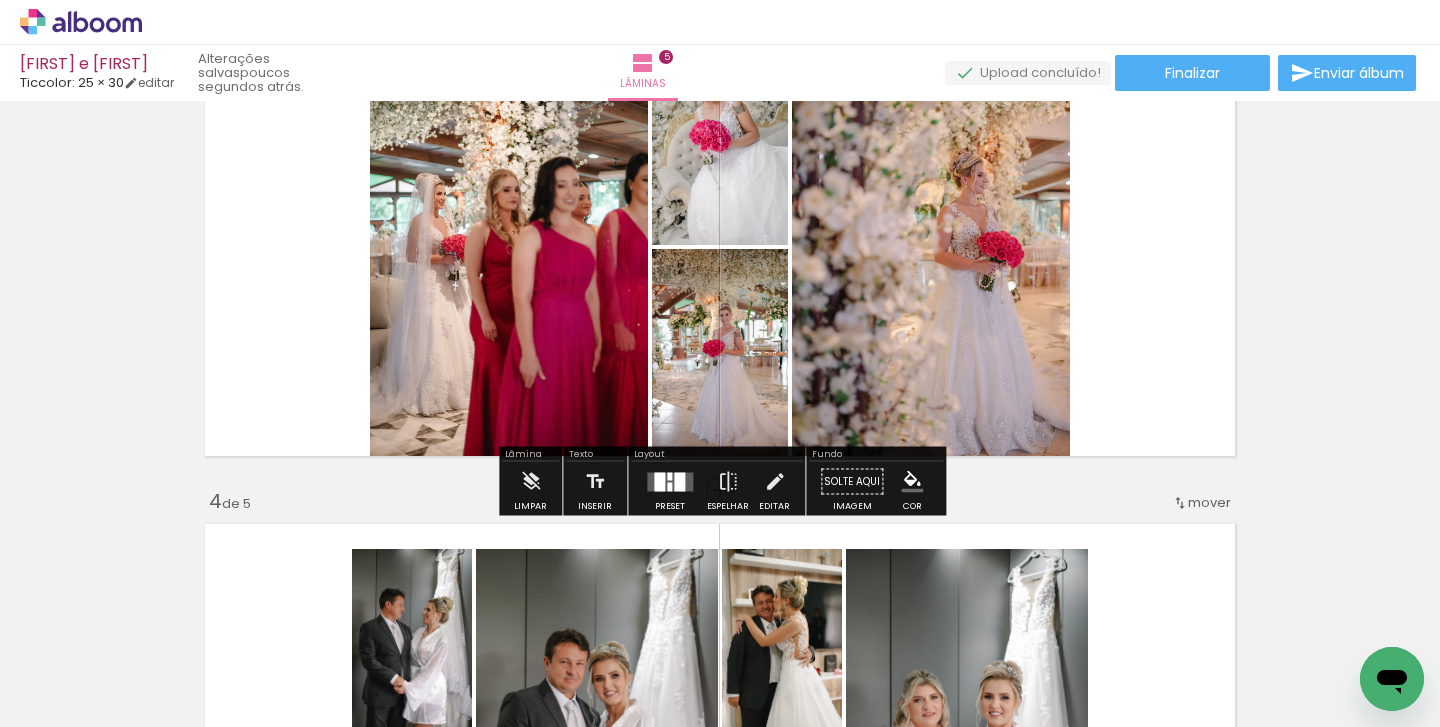 click at bounding box center [679, 481] 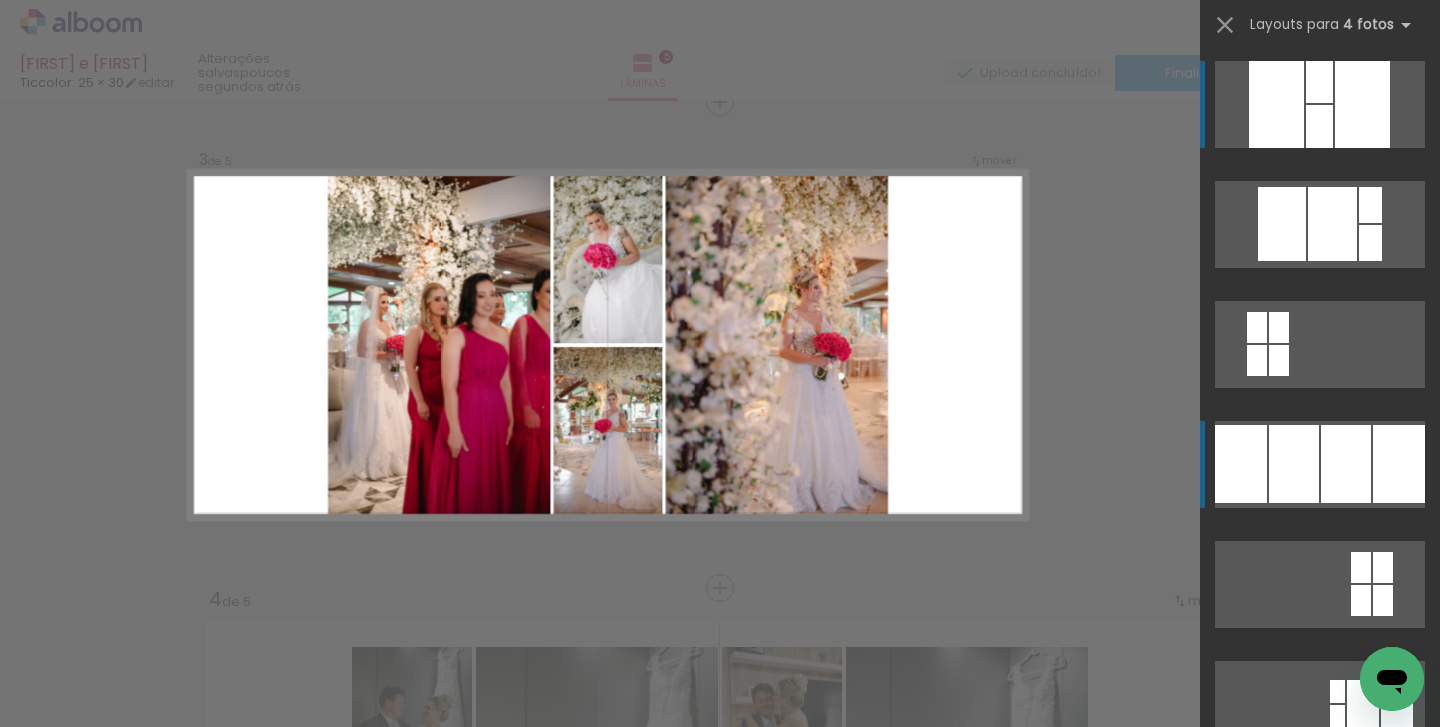 scroll, scrollTop: 997, scrollLeft: 0, axis: vertical 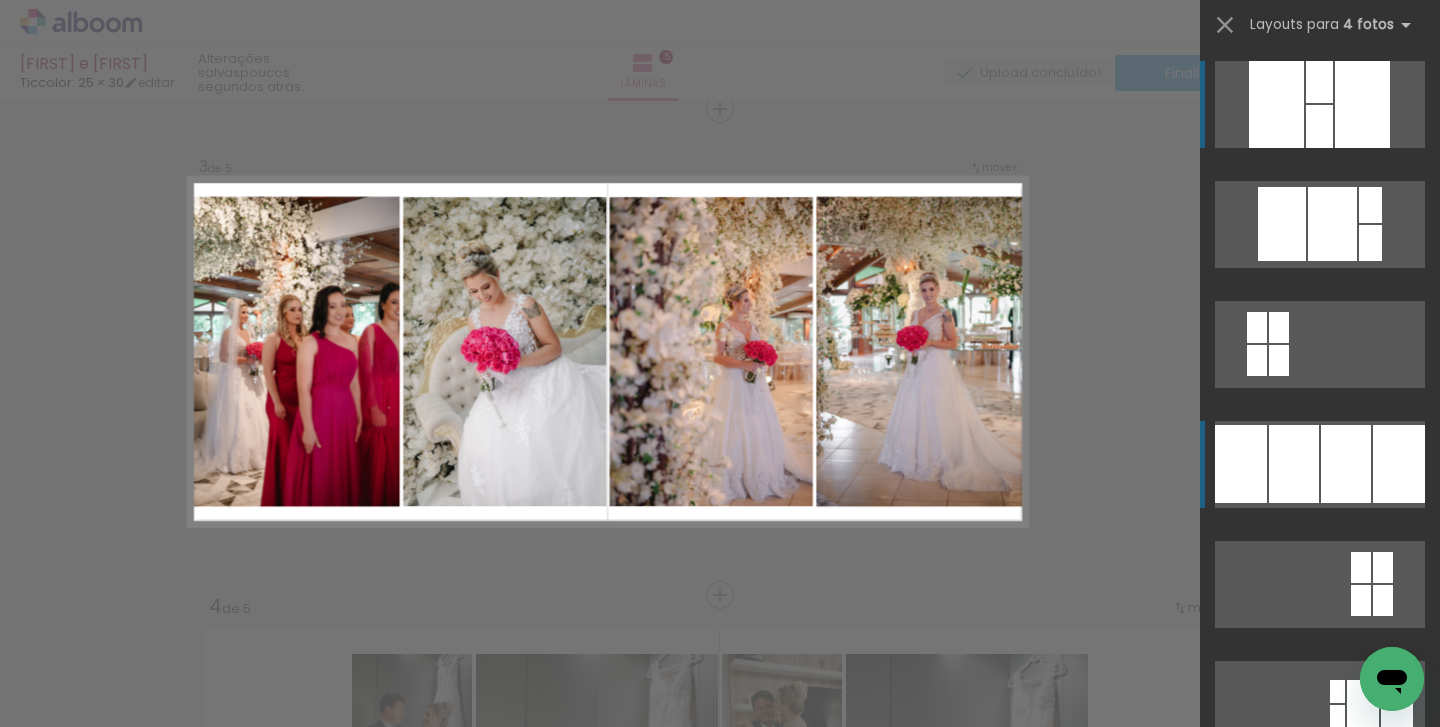 click at bounding box center (1332, 224) 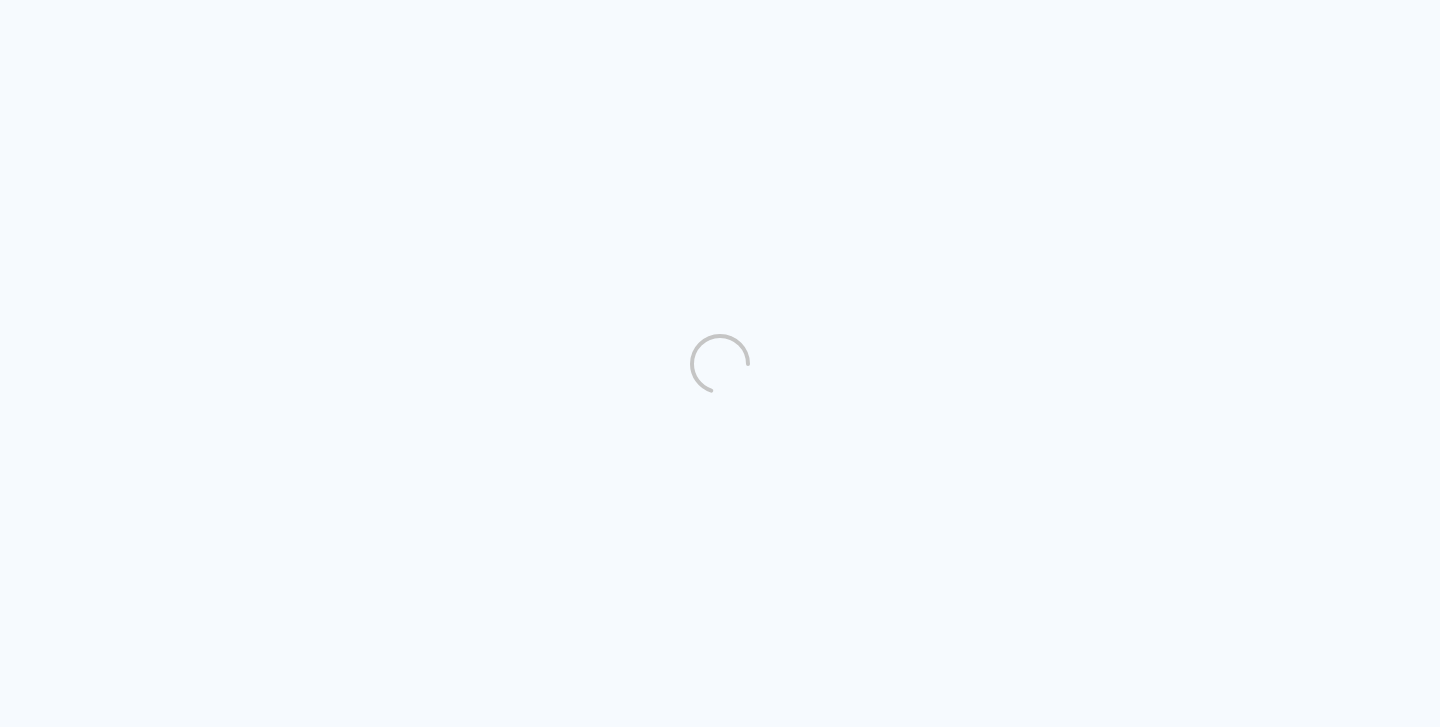 scroll, scrollTop: 0, scrollLeft: 0, axis: both 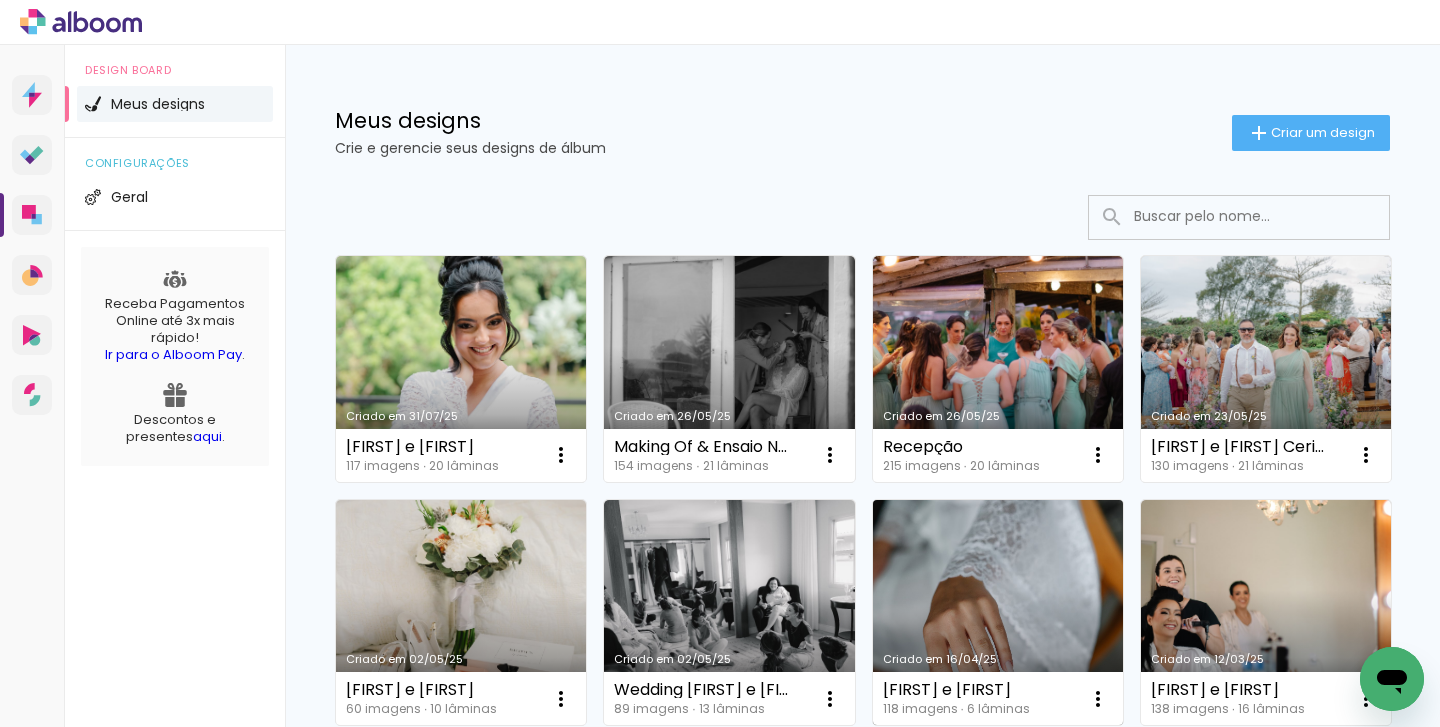 click on "Criado em 16/04/25" at bounding box center (998, 613) 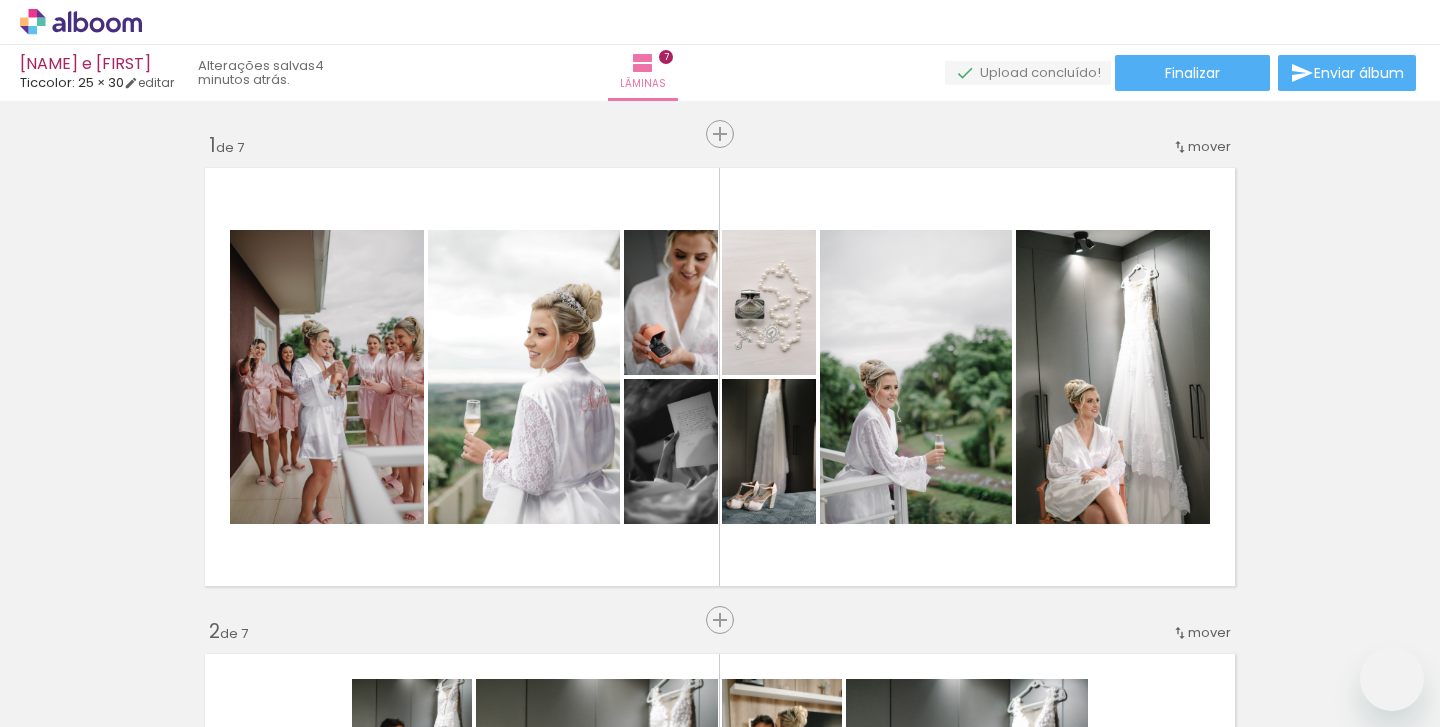 scroll, scrollTop: 0, scrollLeft: 0, axis: both 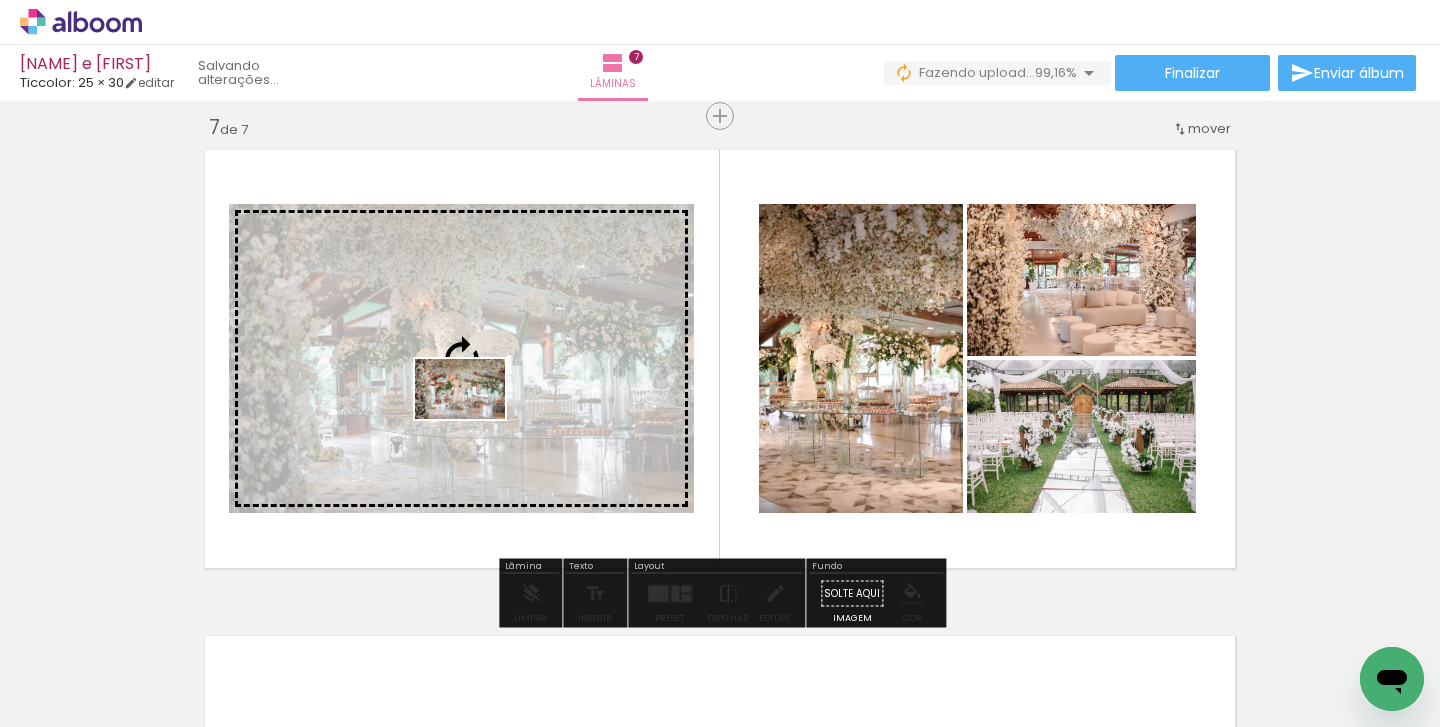 drag, startPoint x: 1356, startPoint y: 654, endPoint x: 475, endPoint y: 419, distance: 911.8037 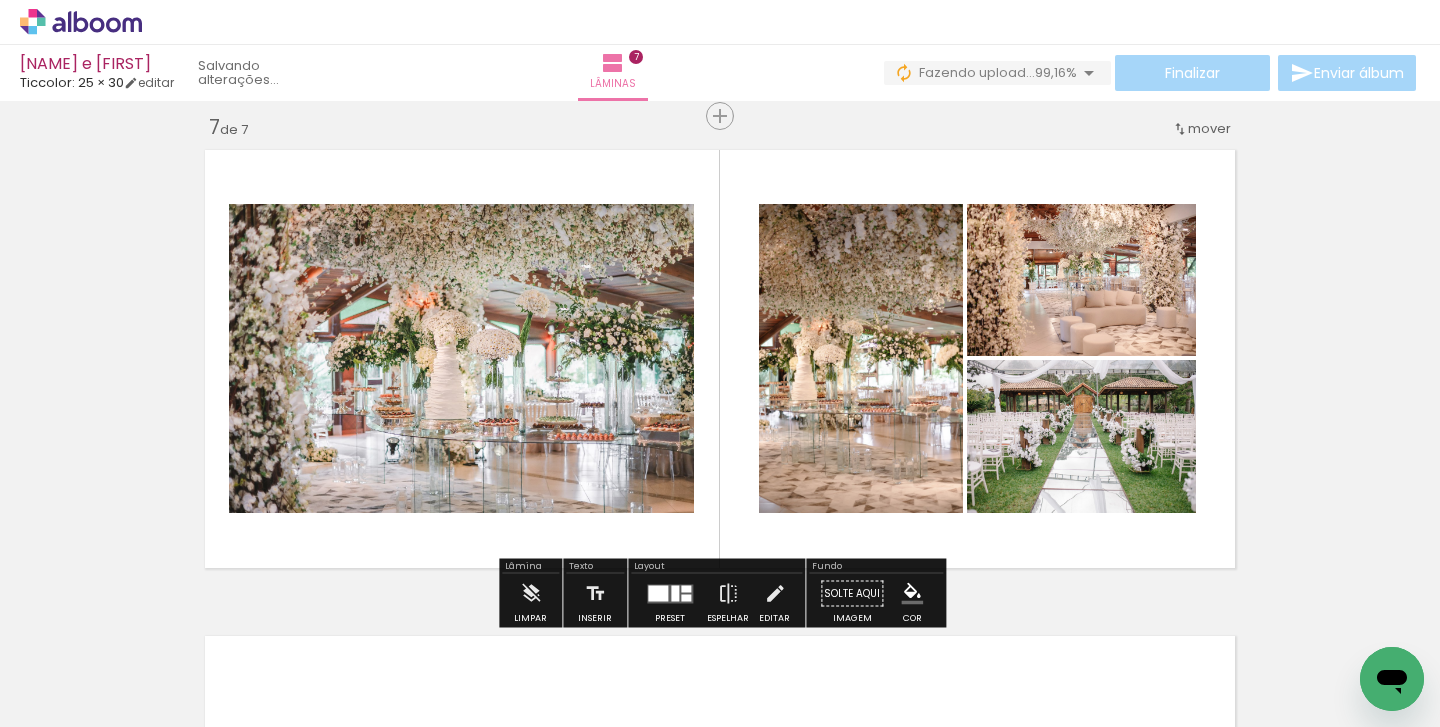 click on "Inserir lâmina 1  de 7  Inserir lâmina 2  de 7  Inserir lâmina 3  de 7  Inserir lâmina 4  de 7  Inserir lâmina 5  de 7  Inserir lâmina 6  de 7  Inserir lâmina 7  de 7" at bounding box center (720, -882) 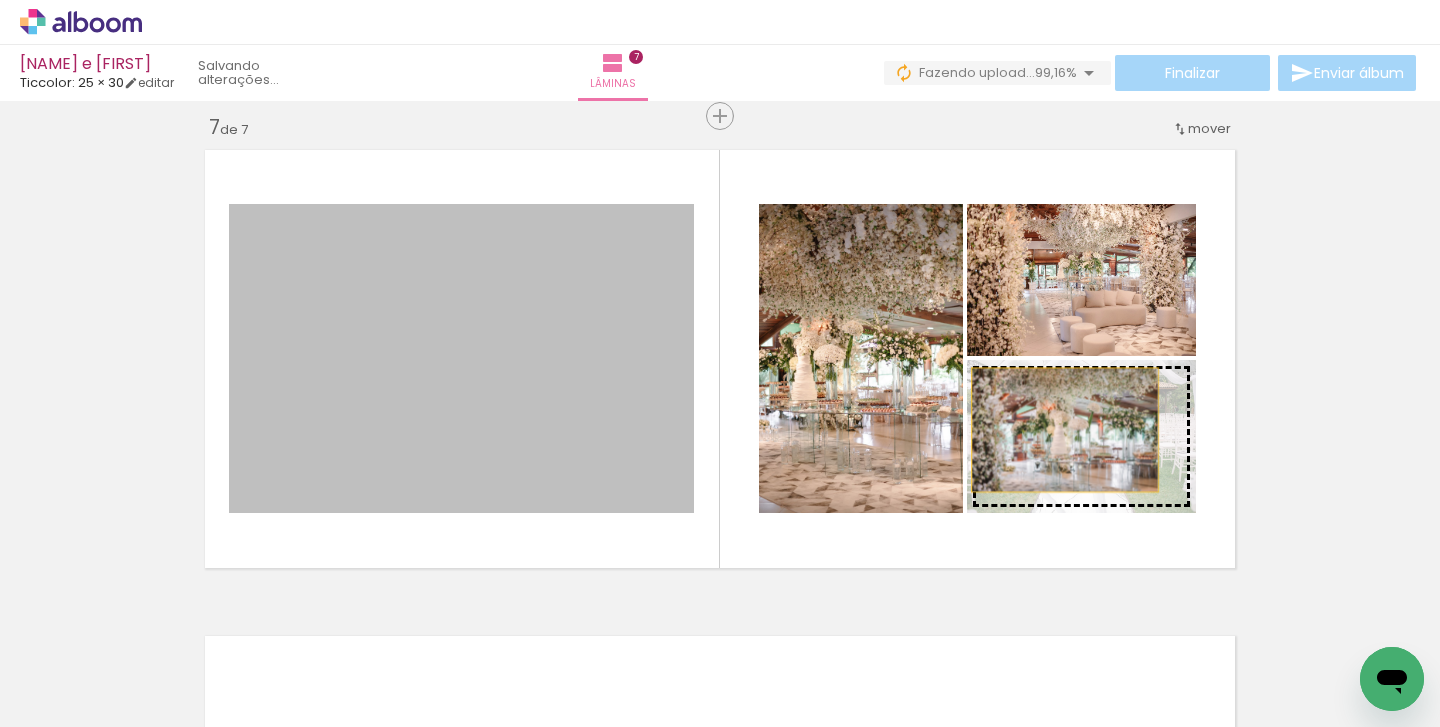 drag, startPoint x: 594, startPoint y: 485, endPoint x: 1065, endPoint y: 430, distance: 474.20038 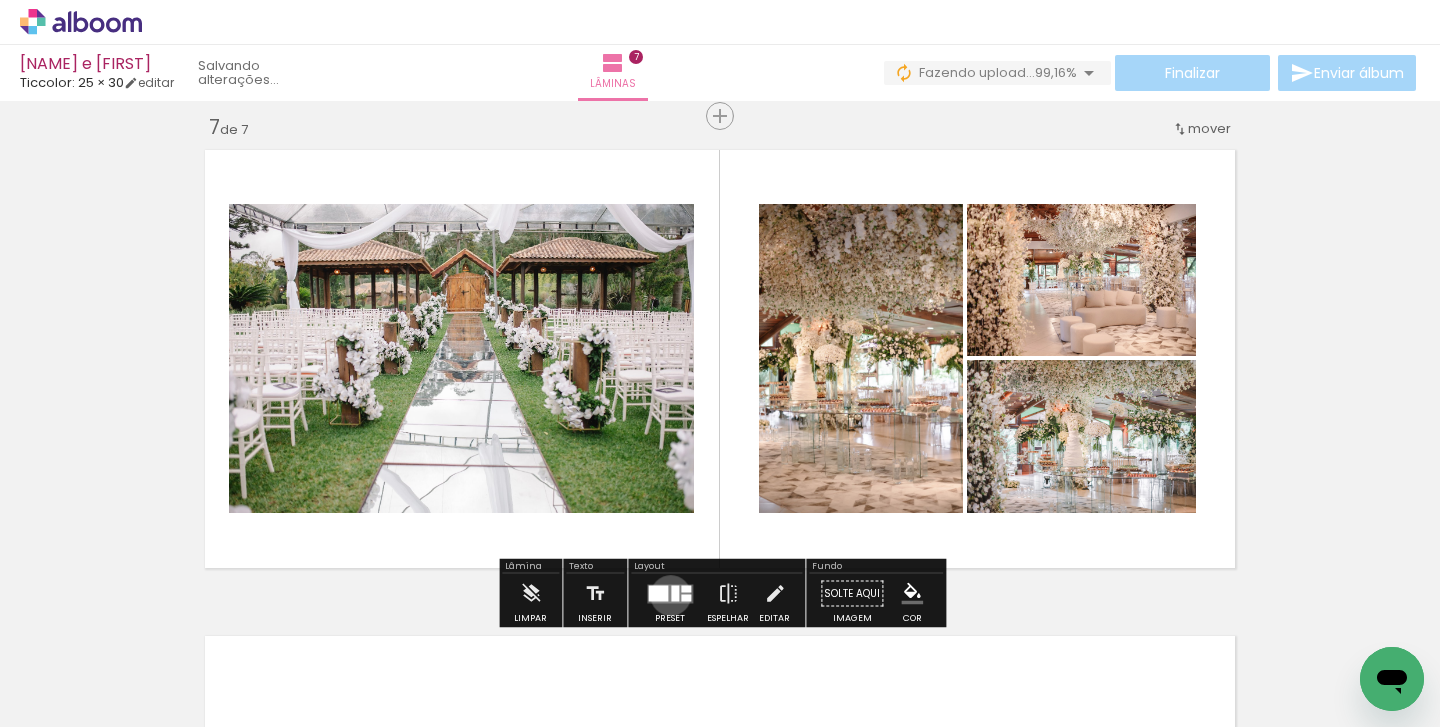 click at bounding box center [670, 593] 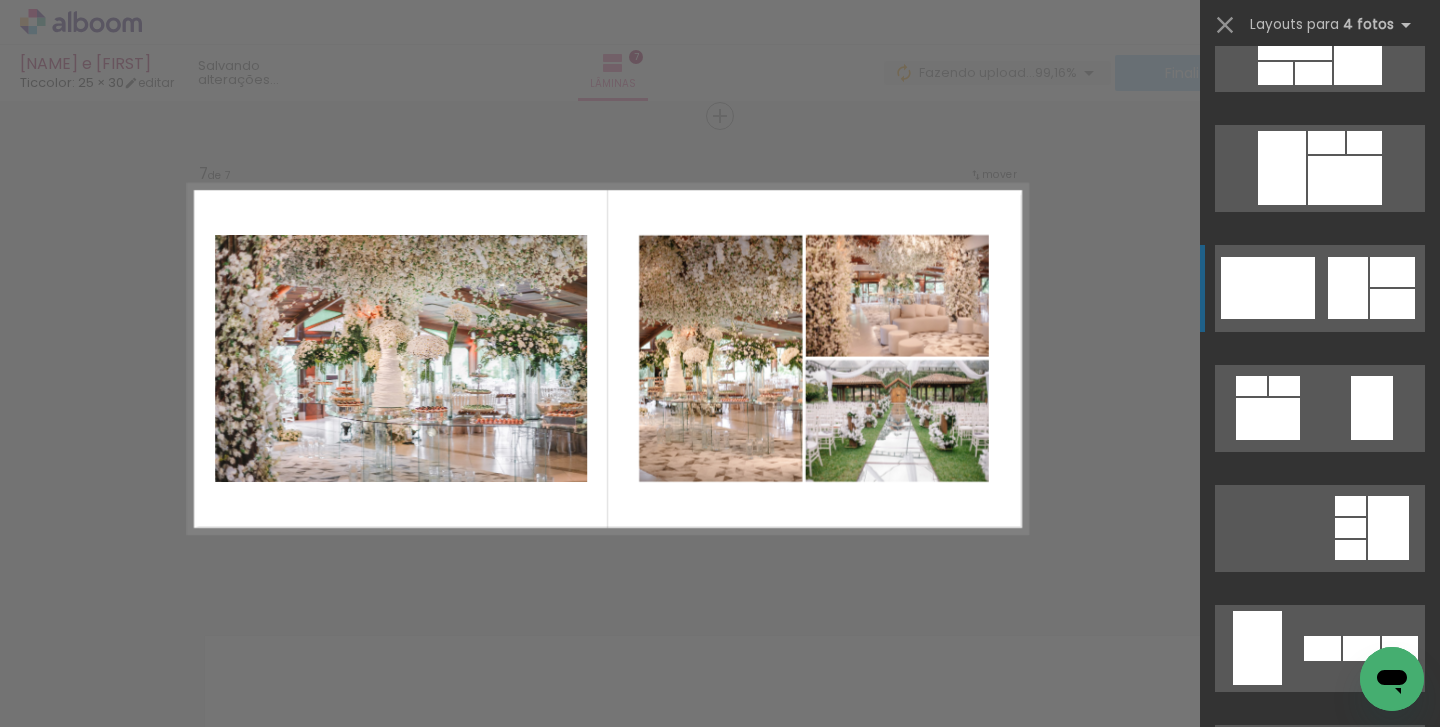scroll, scrollTop: 360, scrollLeft: 0, axis: vertical 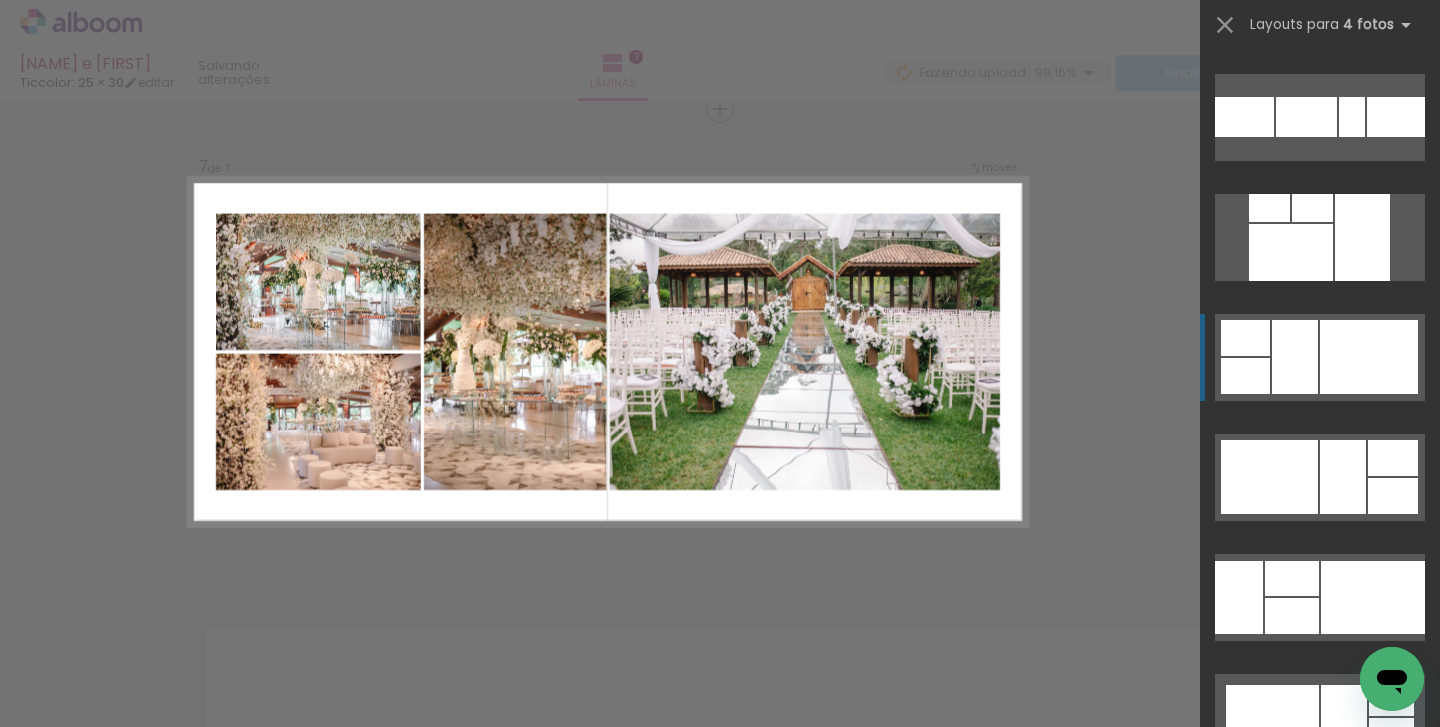 click at bounding box center (1391, -269) 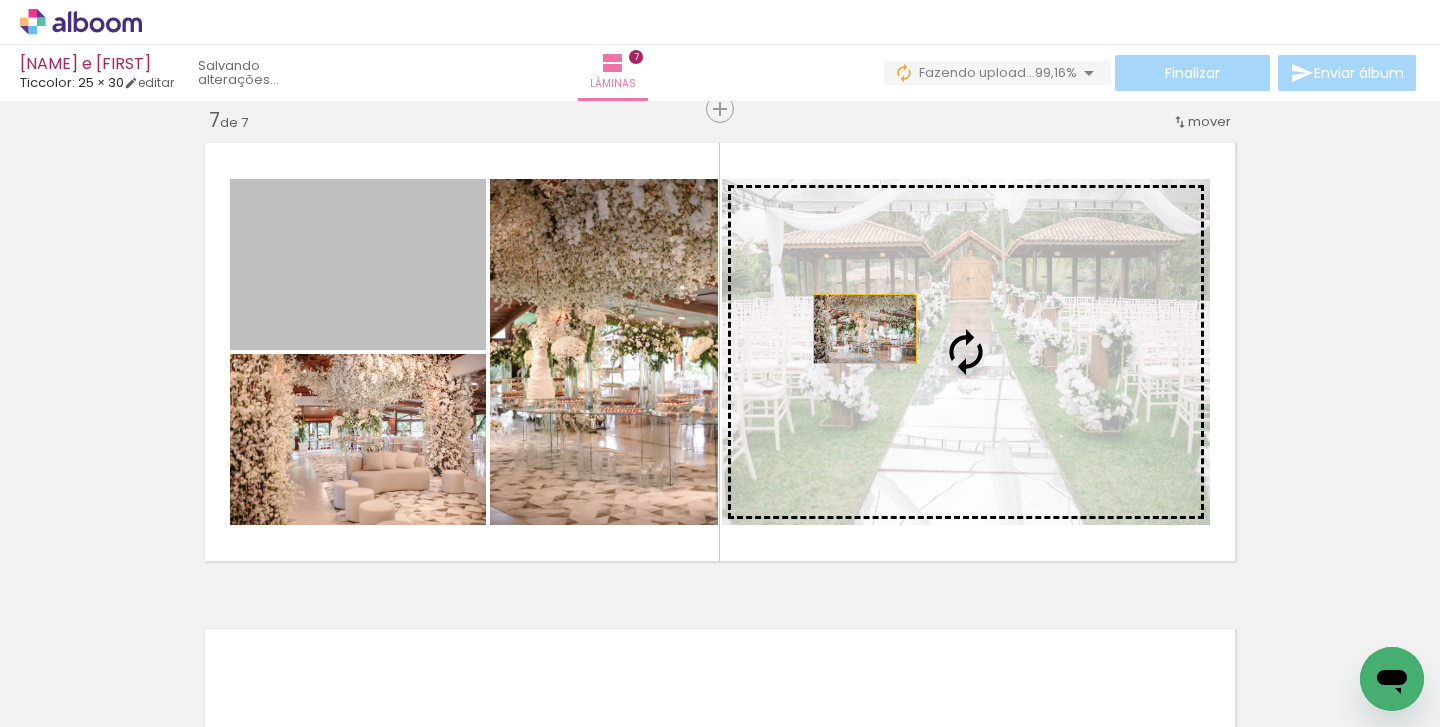 drag, startPoint x: 422, startPoint y: 298, endPoint x: 869, endPoint y: 330, distance: 448.14395 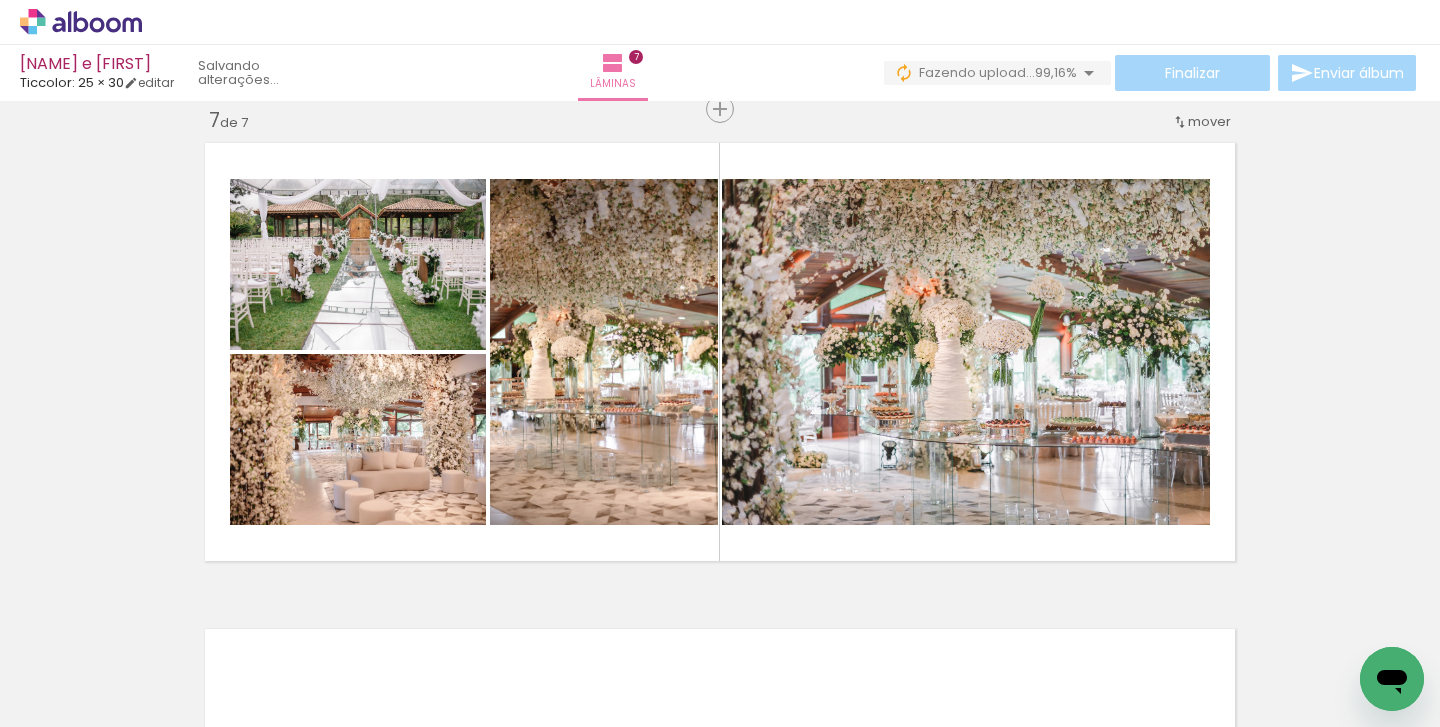 scroll, scrollTop: 0, scrollLeft: 0, axis: both 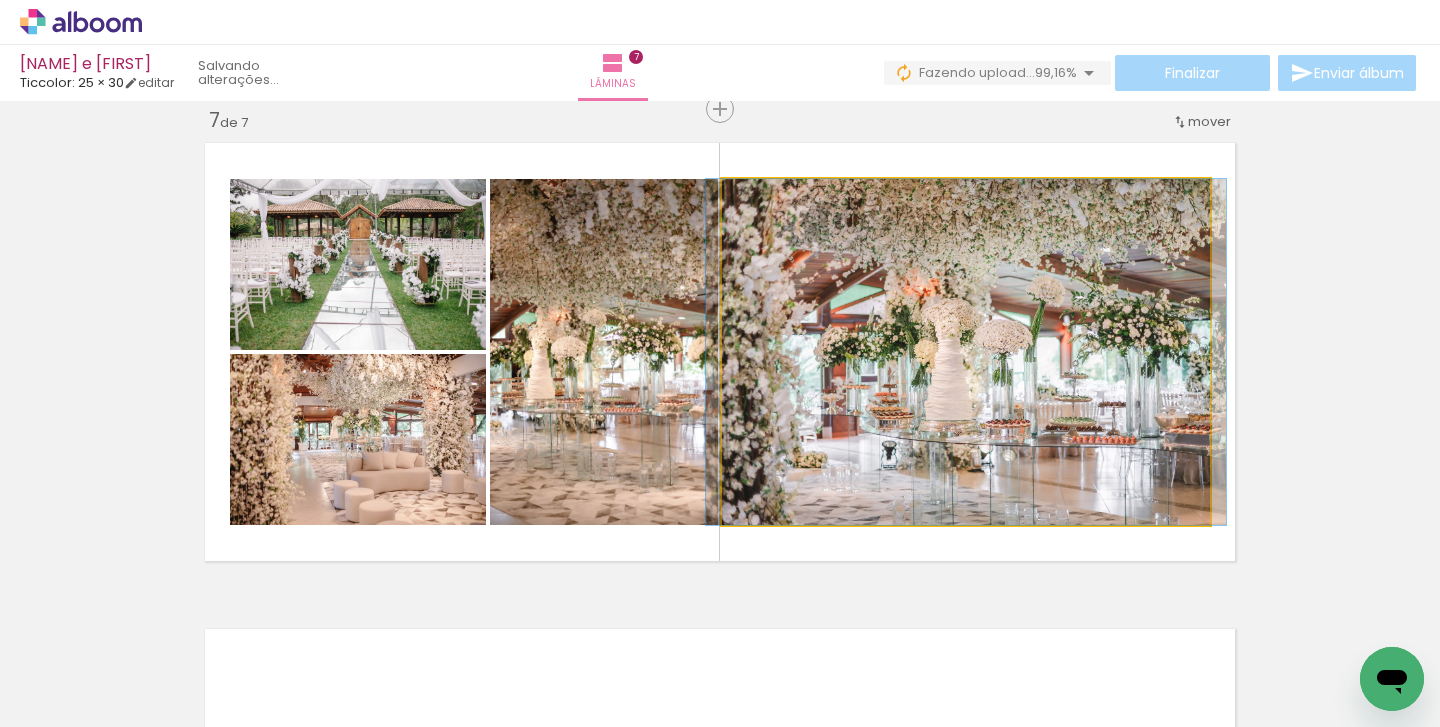 click 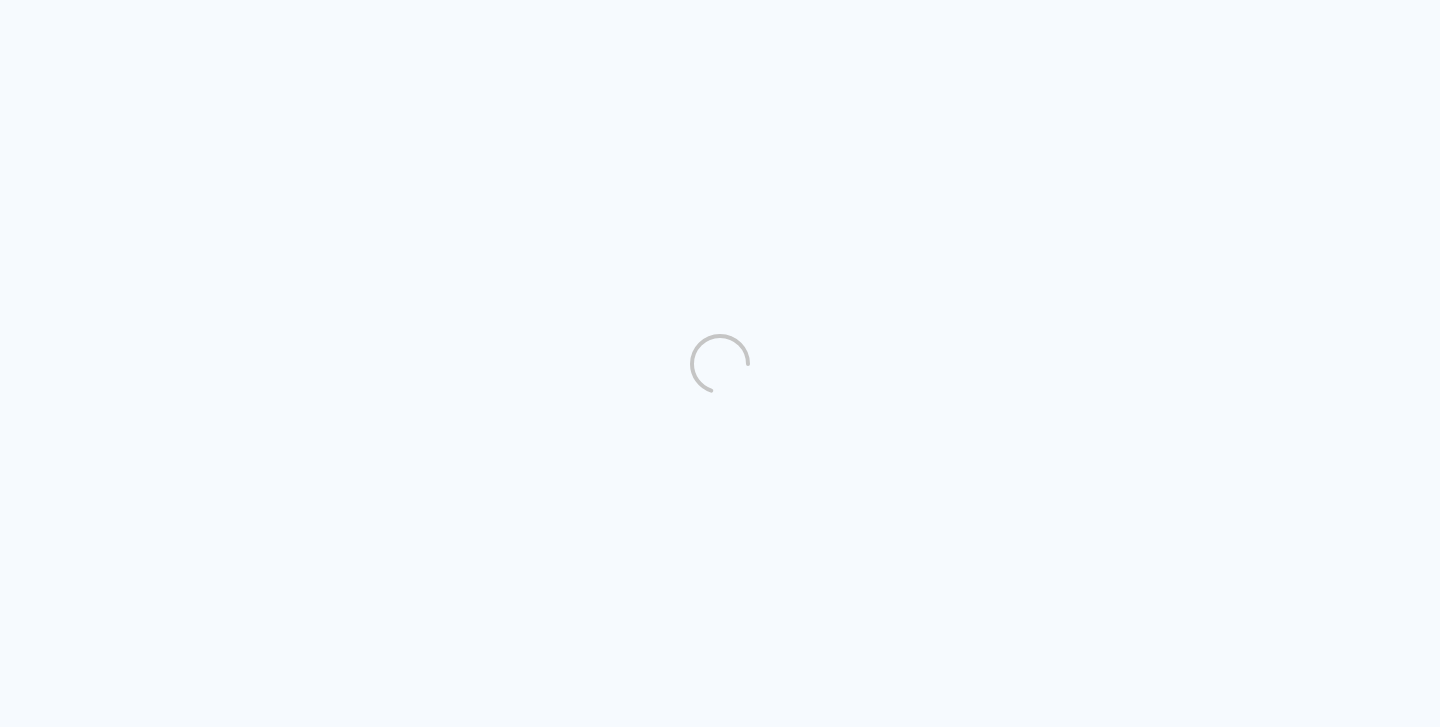 scroll, scrollTop: 0, scrollLeft: 0, axis: both 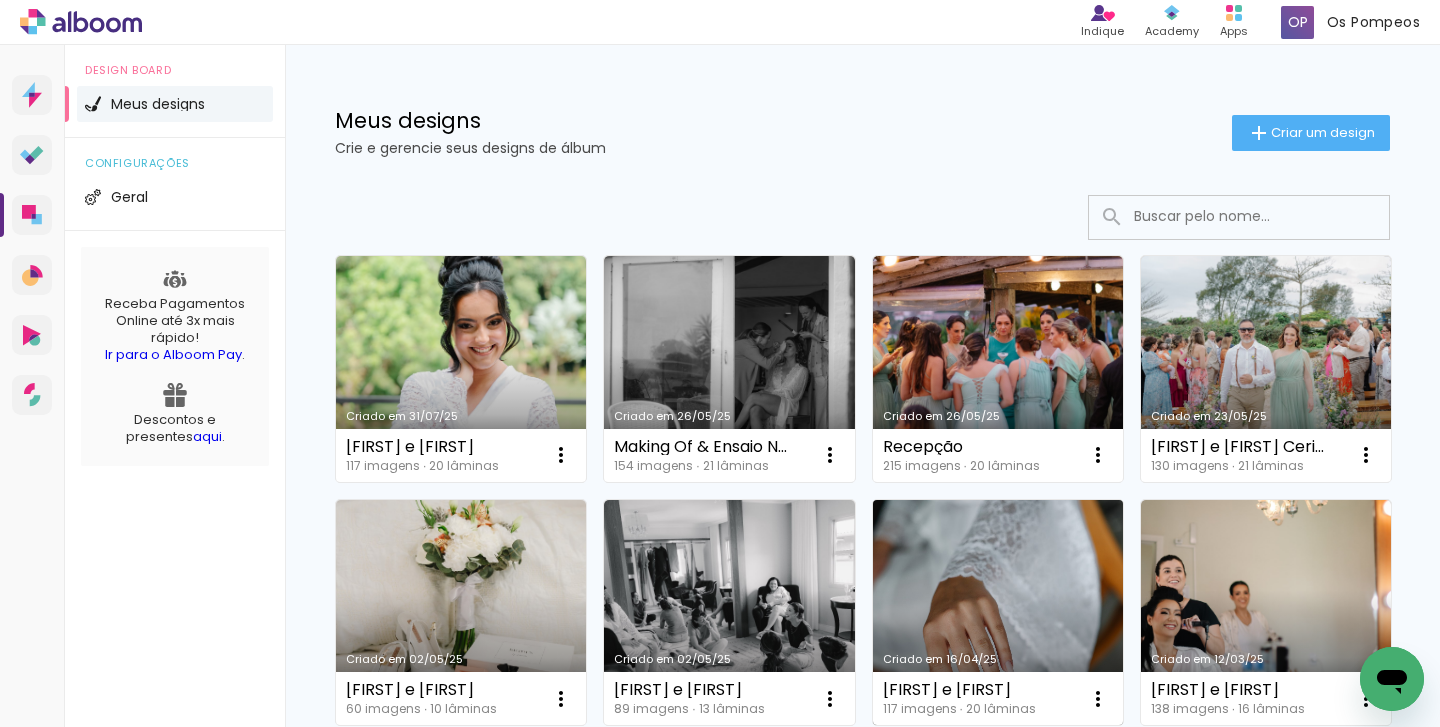 click on "Criado em 16/04/25" at bounding box center (998, 613) 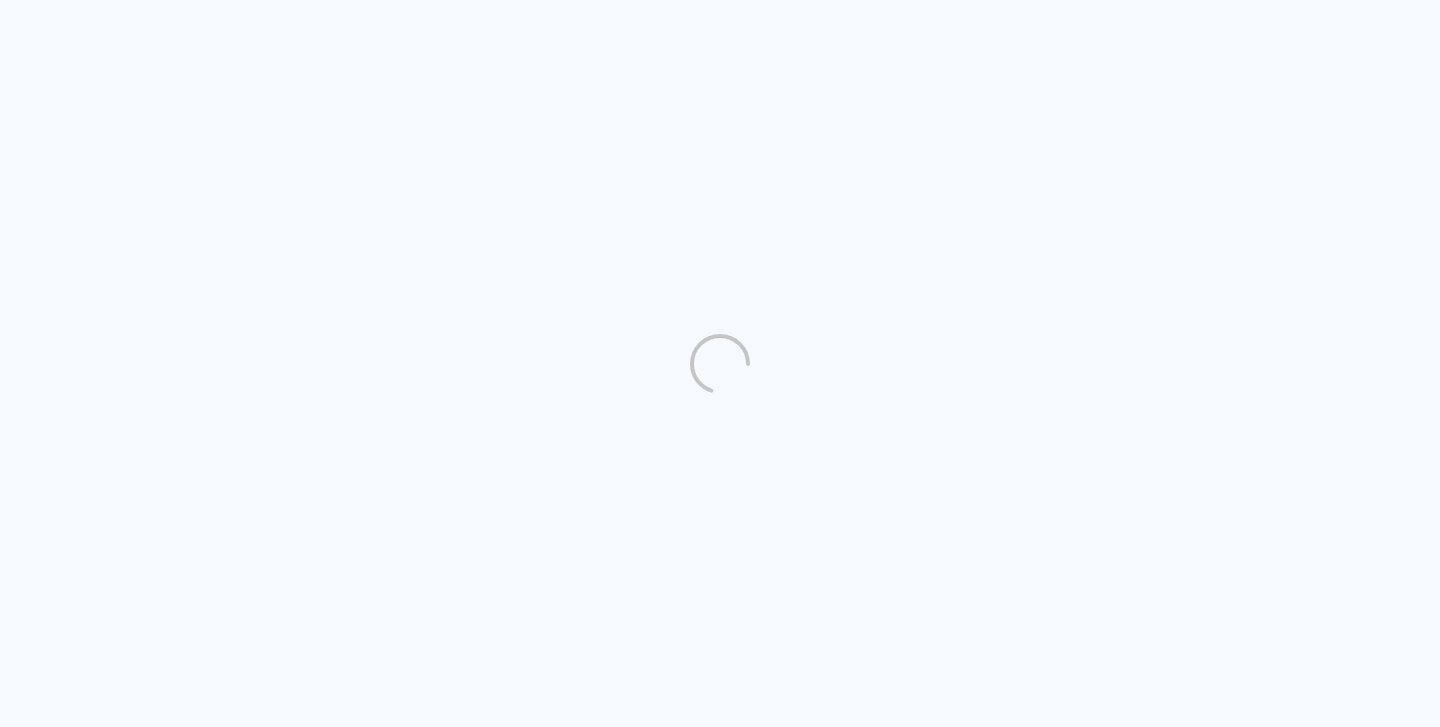 scroll, scrollTop: 0, scrollLeft: 0, axis: both 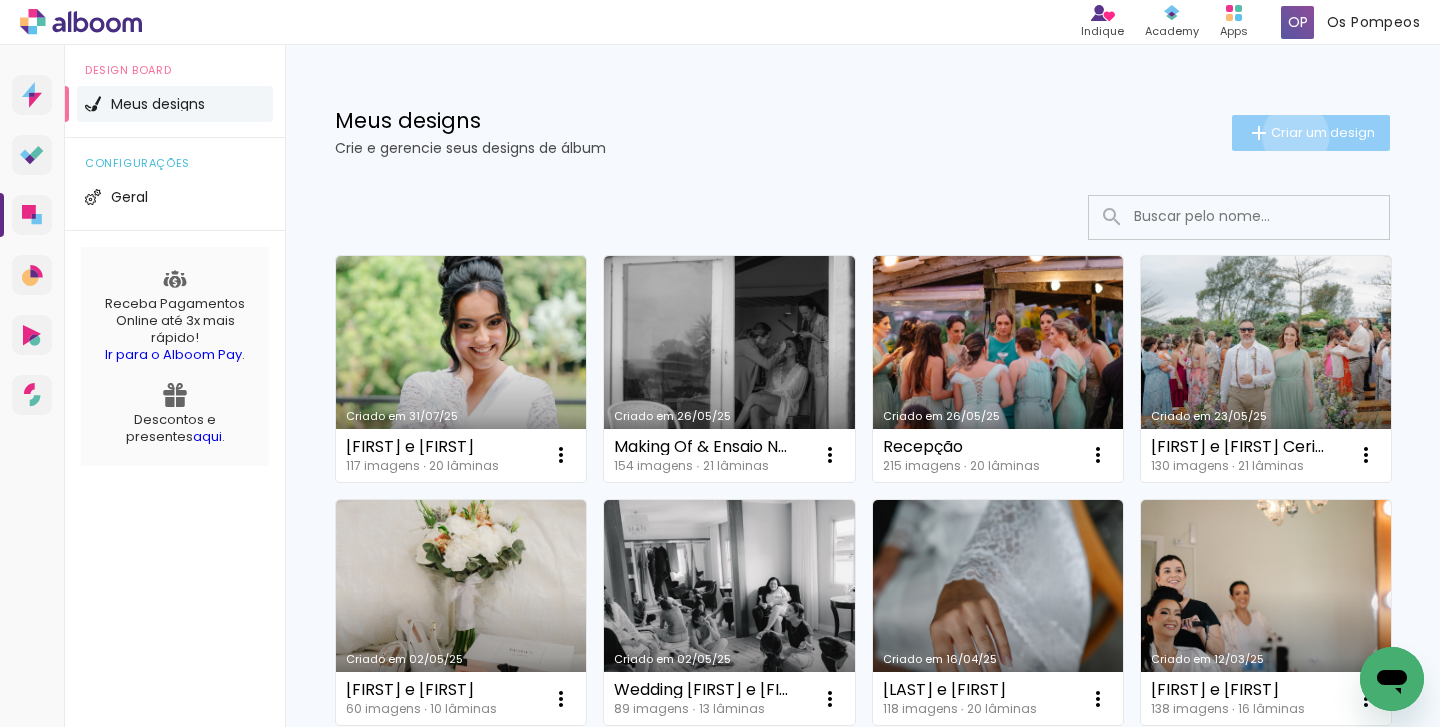 click on "Criar um design" 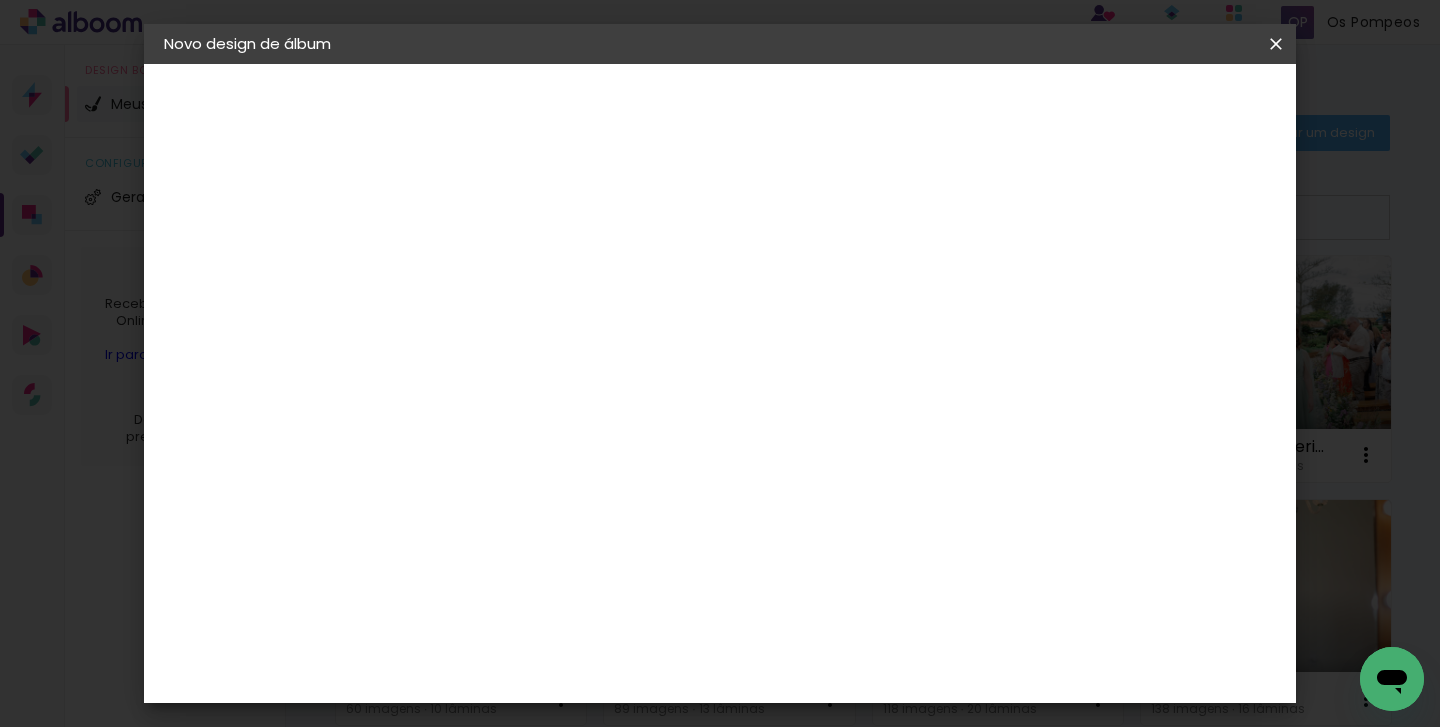 click at bounding box center (491, 268) 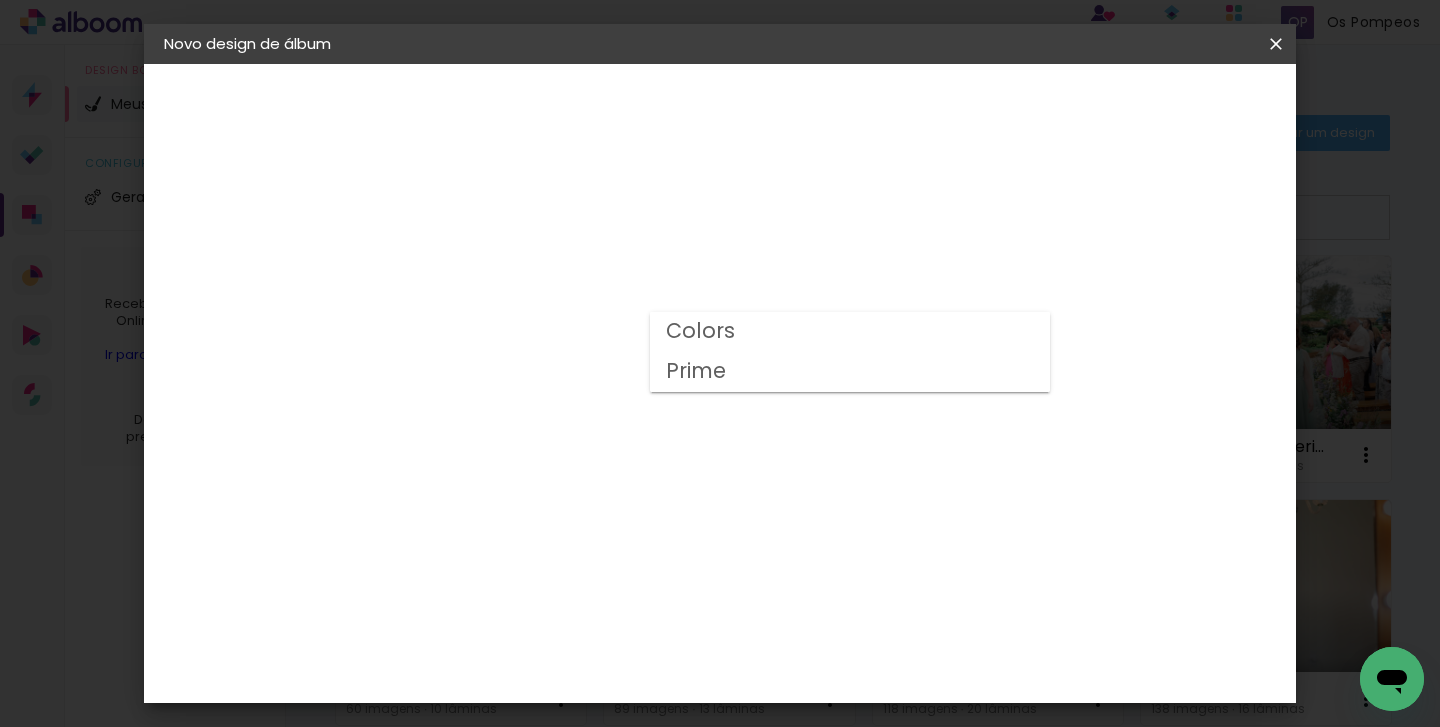 click on "Prime" at bounding box center [850, 372] 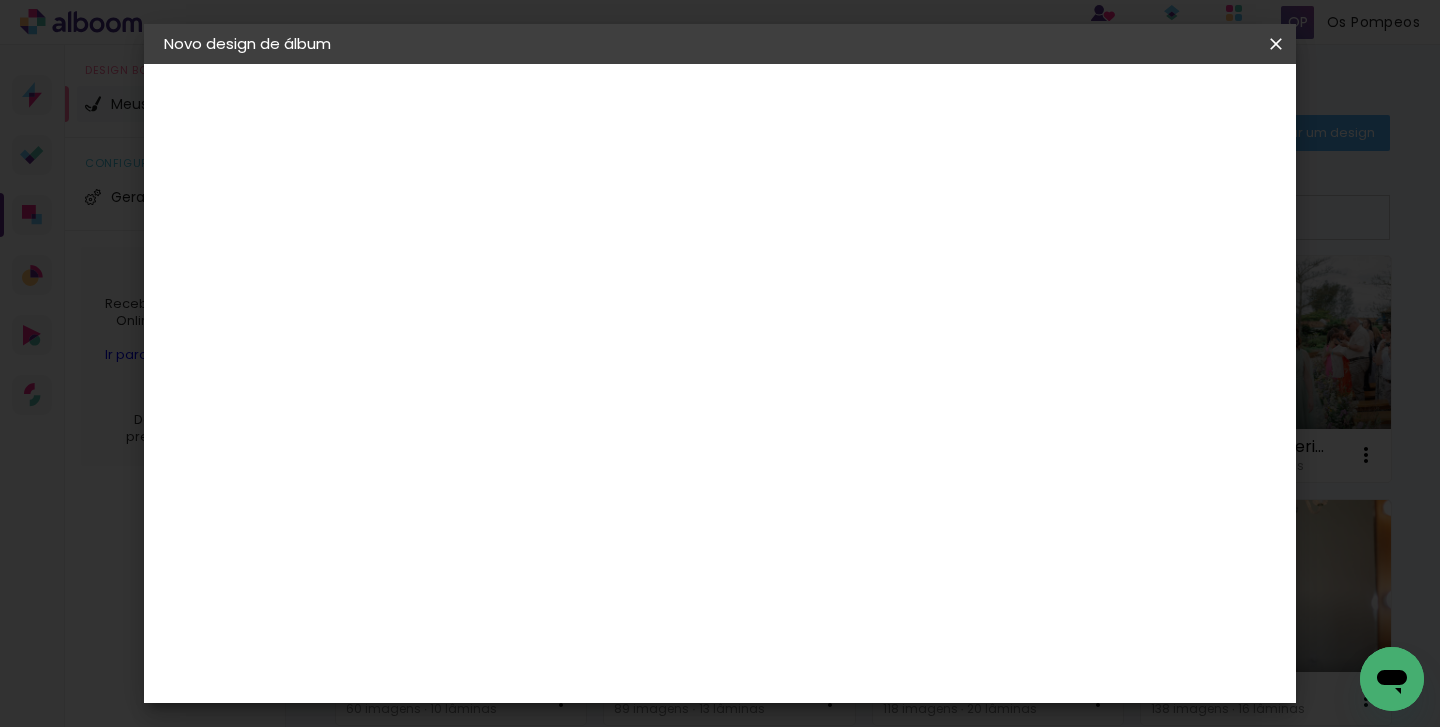 scroll, scrollTop: 118, scrollLeft: 0, axis: vertical 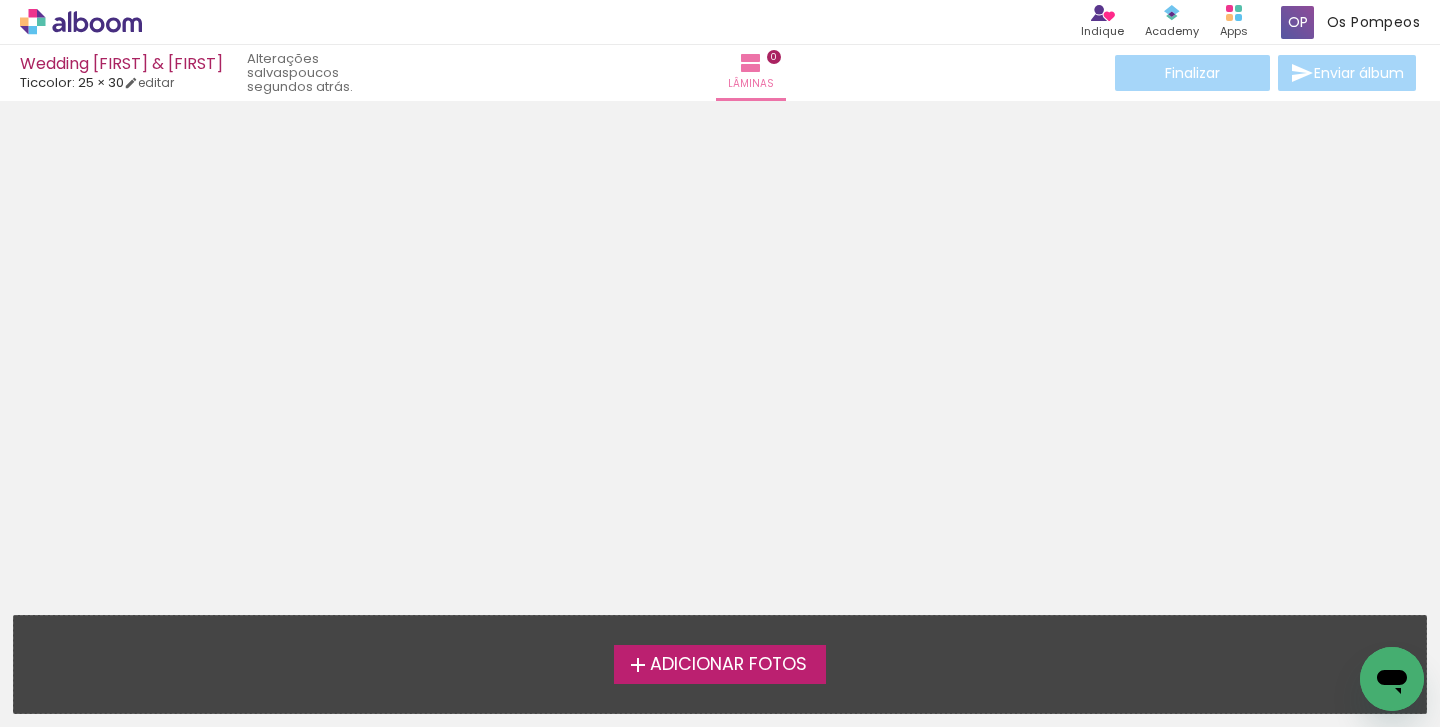 click on "Adicionar Fotos" at bounding box center [728, 665] 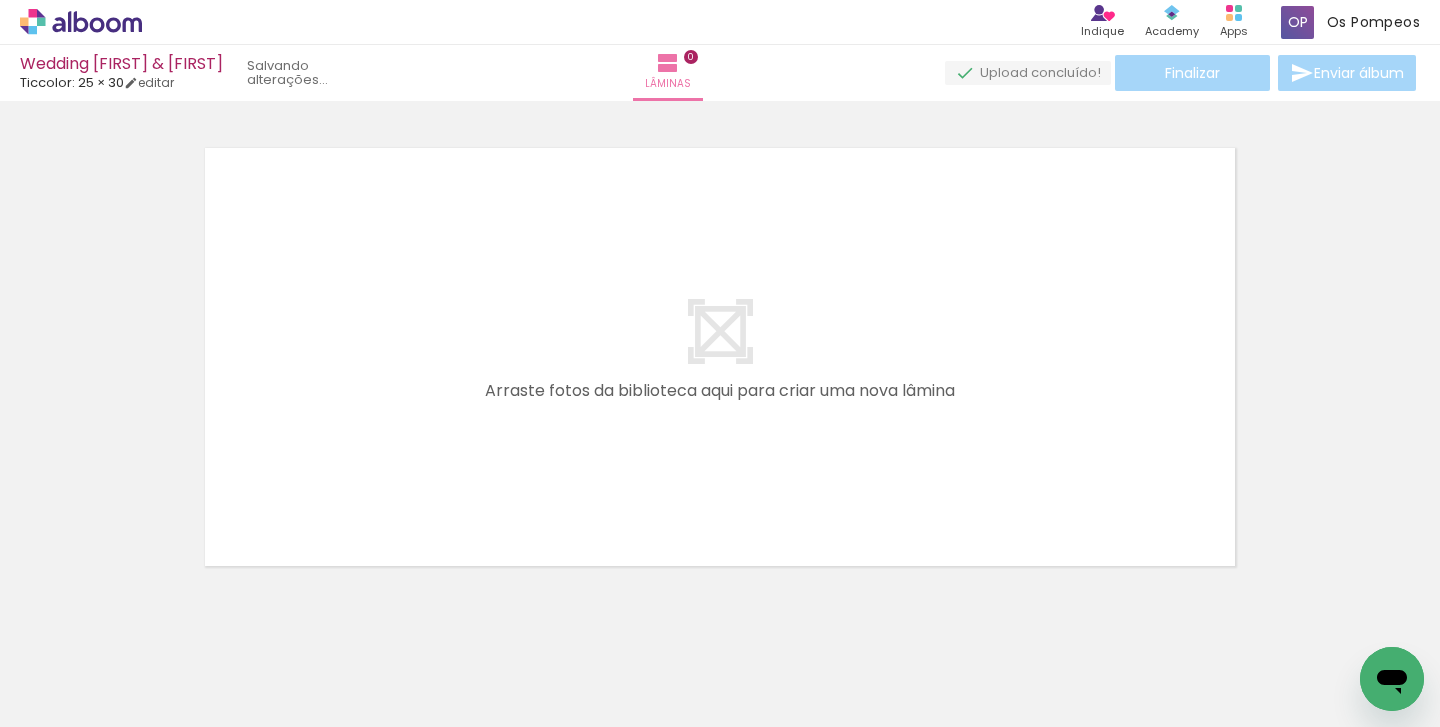 scroll, scrollTop: 25, scrollLeft: 0, axis: vertical 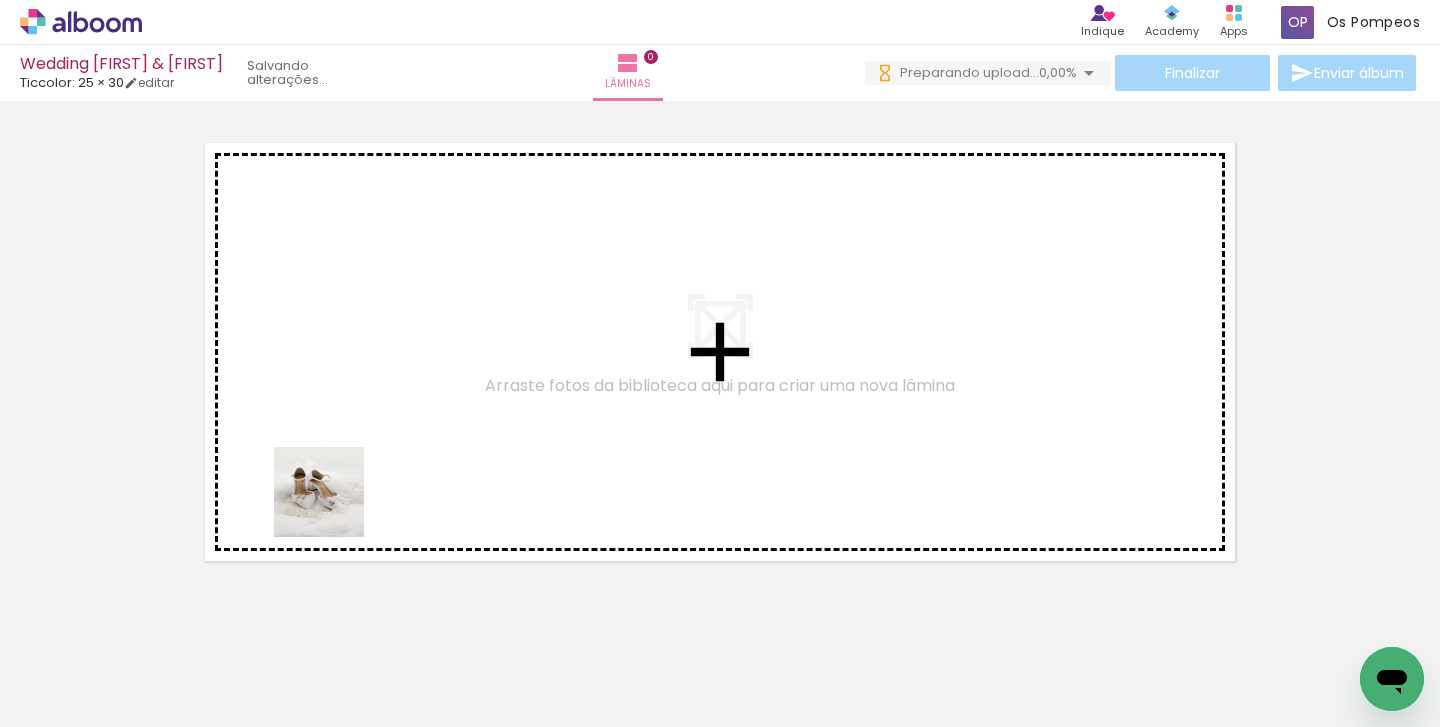 drag, startPoint x: 207, startPoint y: 678, endPoint x: 342, endPoint y: 499, distance: 224.2008 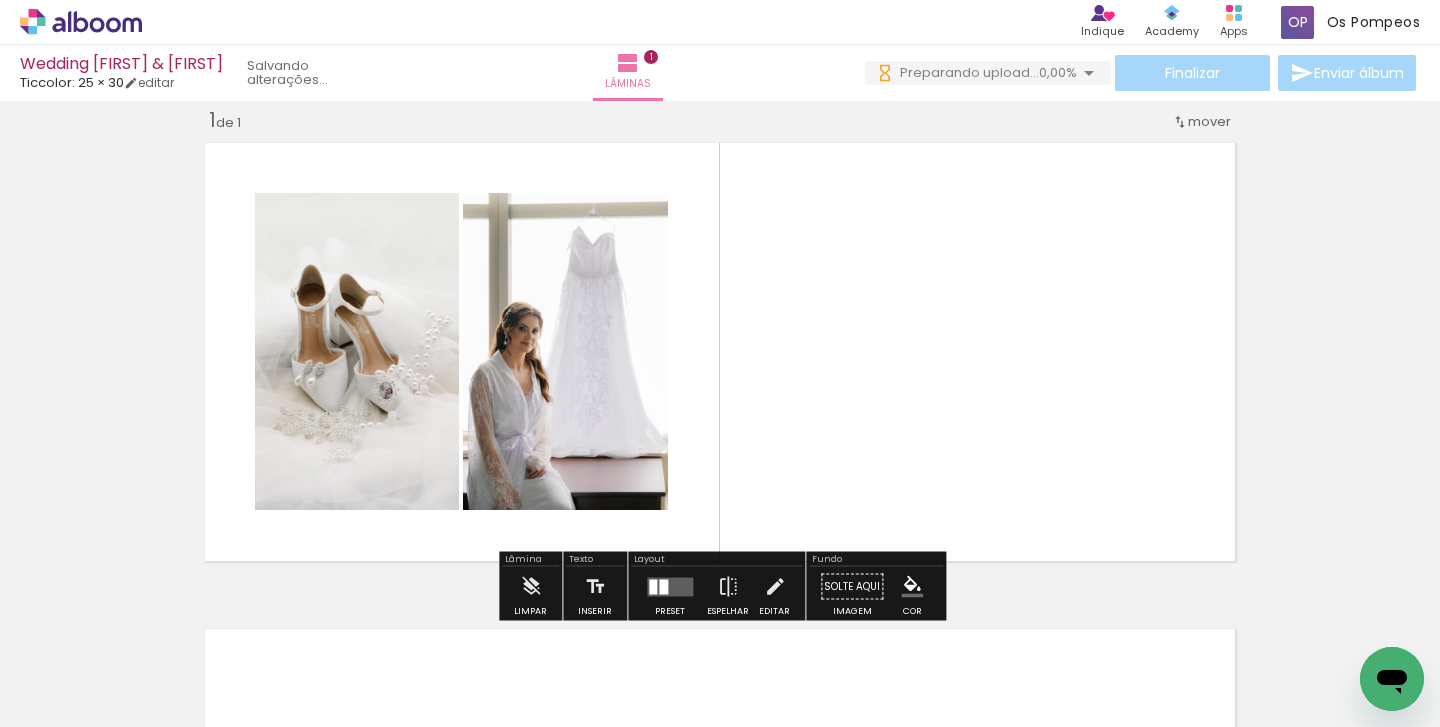 drag, startPoint x: 332, startPoint y: 673, endPoint x: 537, endPoint y: 461, distance: 294.90506 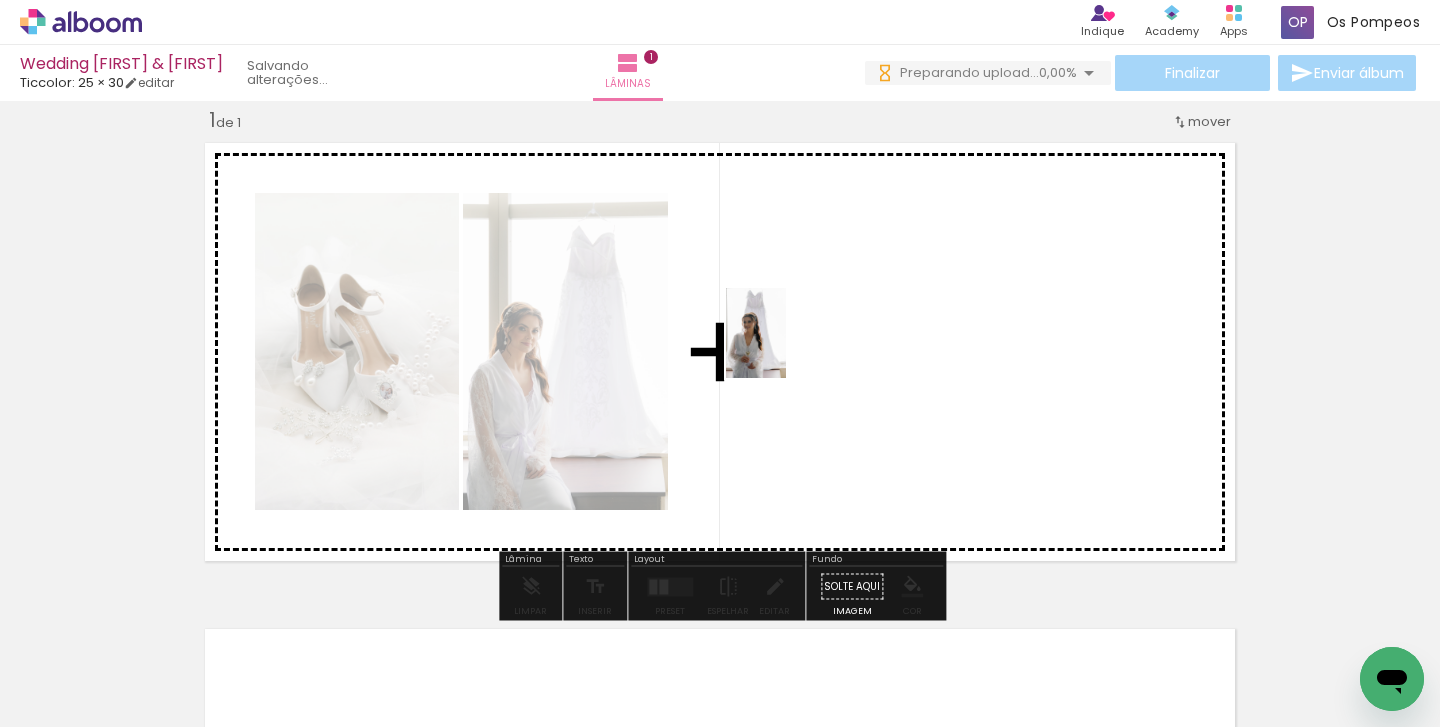drag, startPoint x: 449, startPoint y: 677, endPoint x: 786, endPoint y: 348, distance: 470.9671 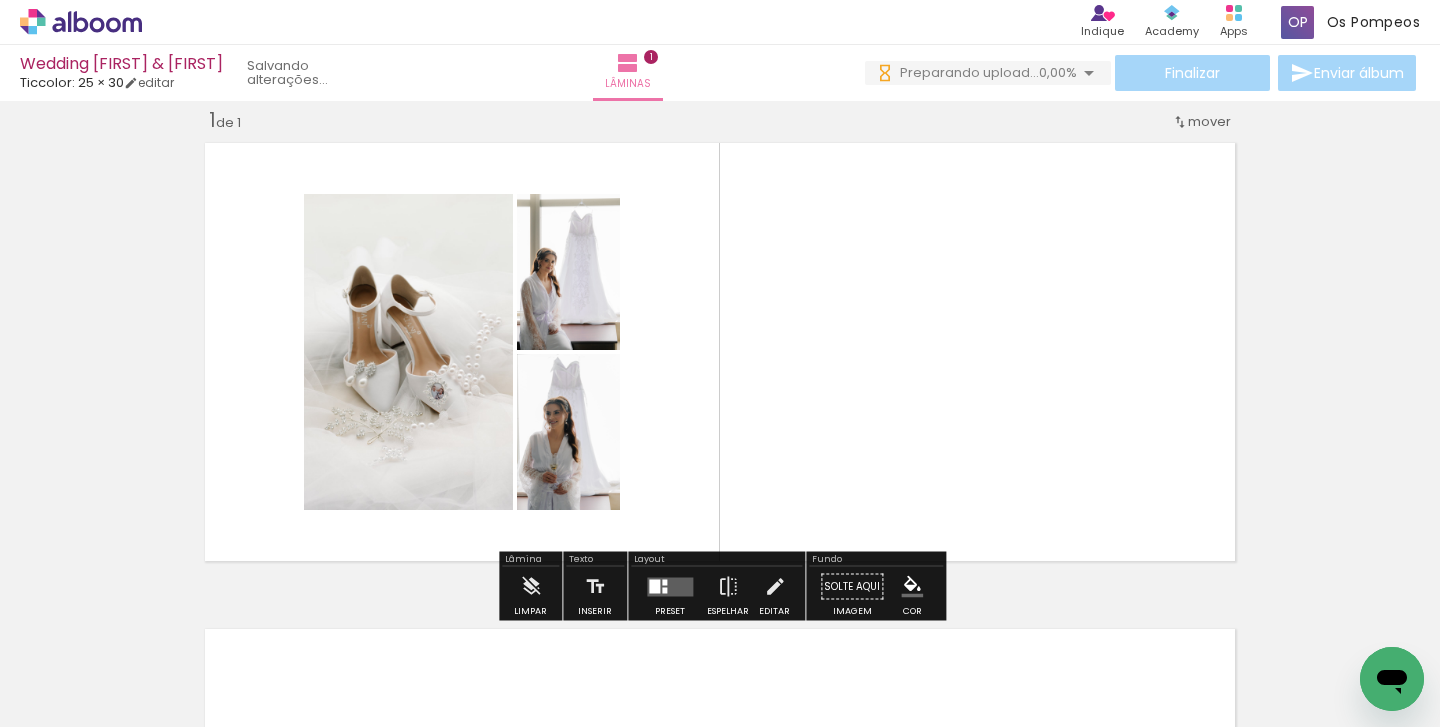 scroll, scrollTop: 0, scrollLeft: 506, axis: horizontal 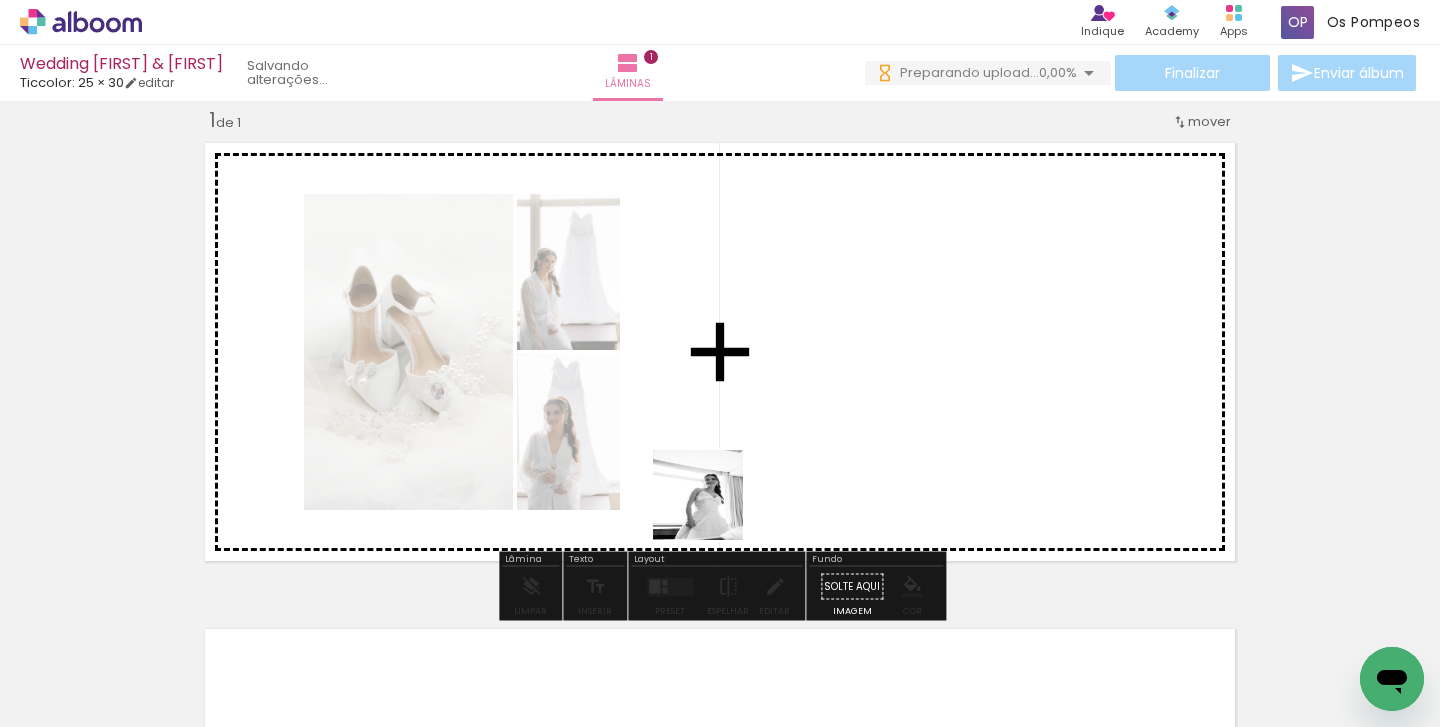 drag, startPoint x: 488, startPoint y: 687, endPoint x: 843, endPoint y: 389, distance: 463.4965 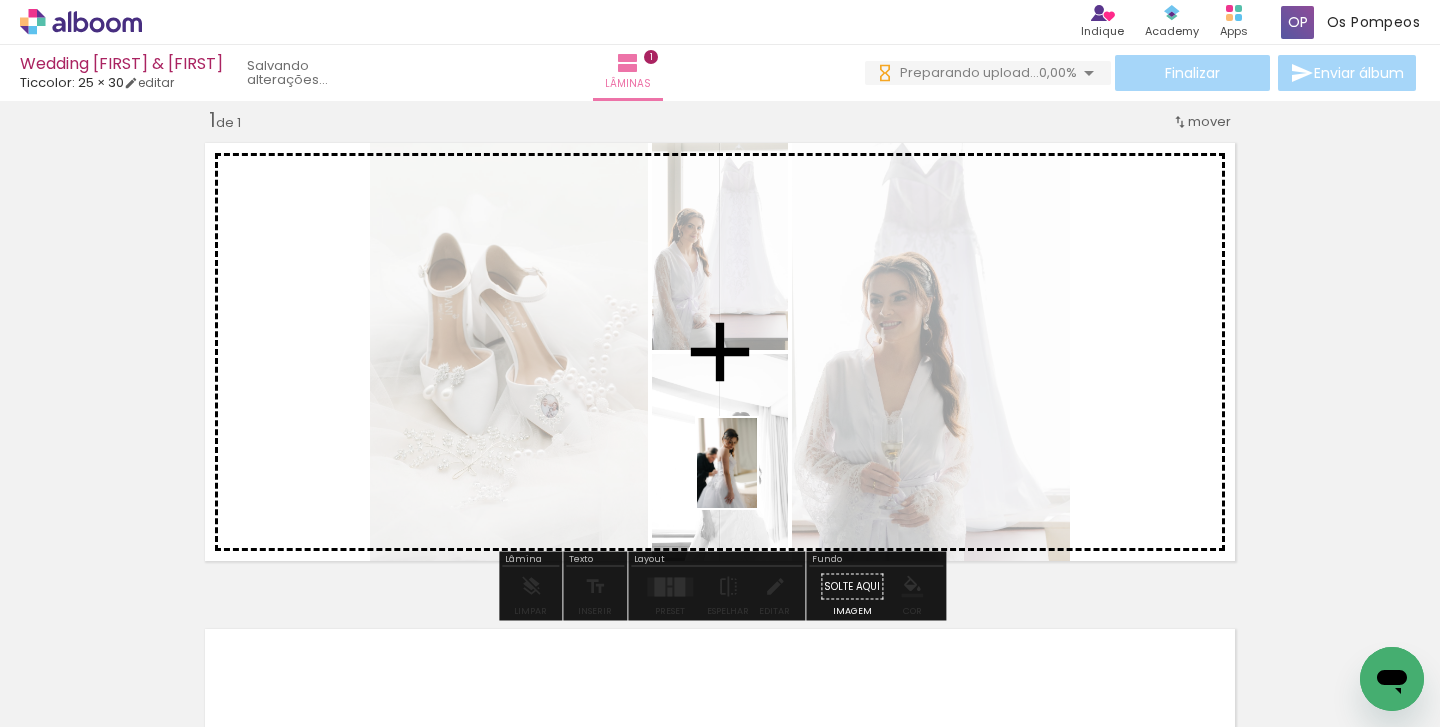 drag, startPoint x: 601, startPoint y: 686, endPoint x: 758, endPoint y: 476, distance: 262.20032 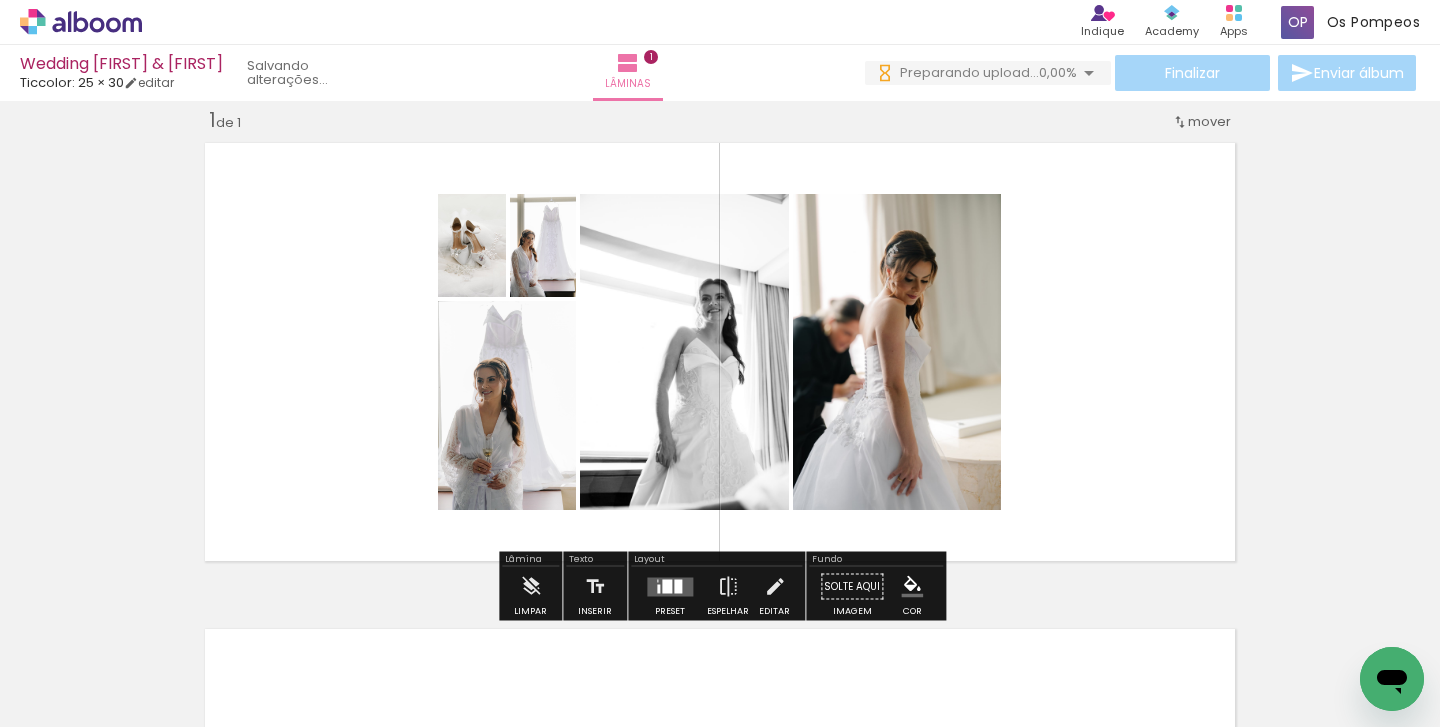 click at bounding box center [-306, 660] 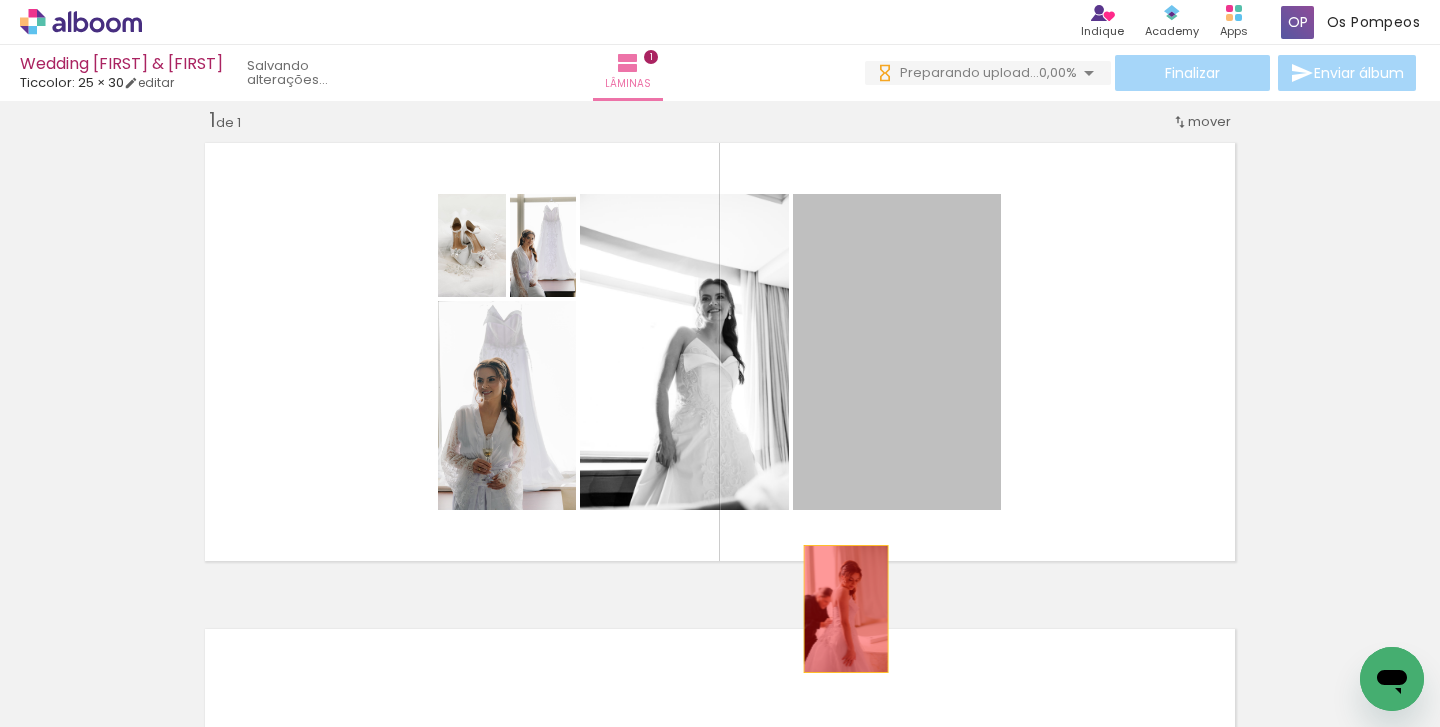 drag, startPoint x: 876, startPoint y: 416, endPoint x: 843, endPoint y: 626, distance: 212.57704 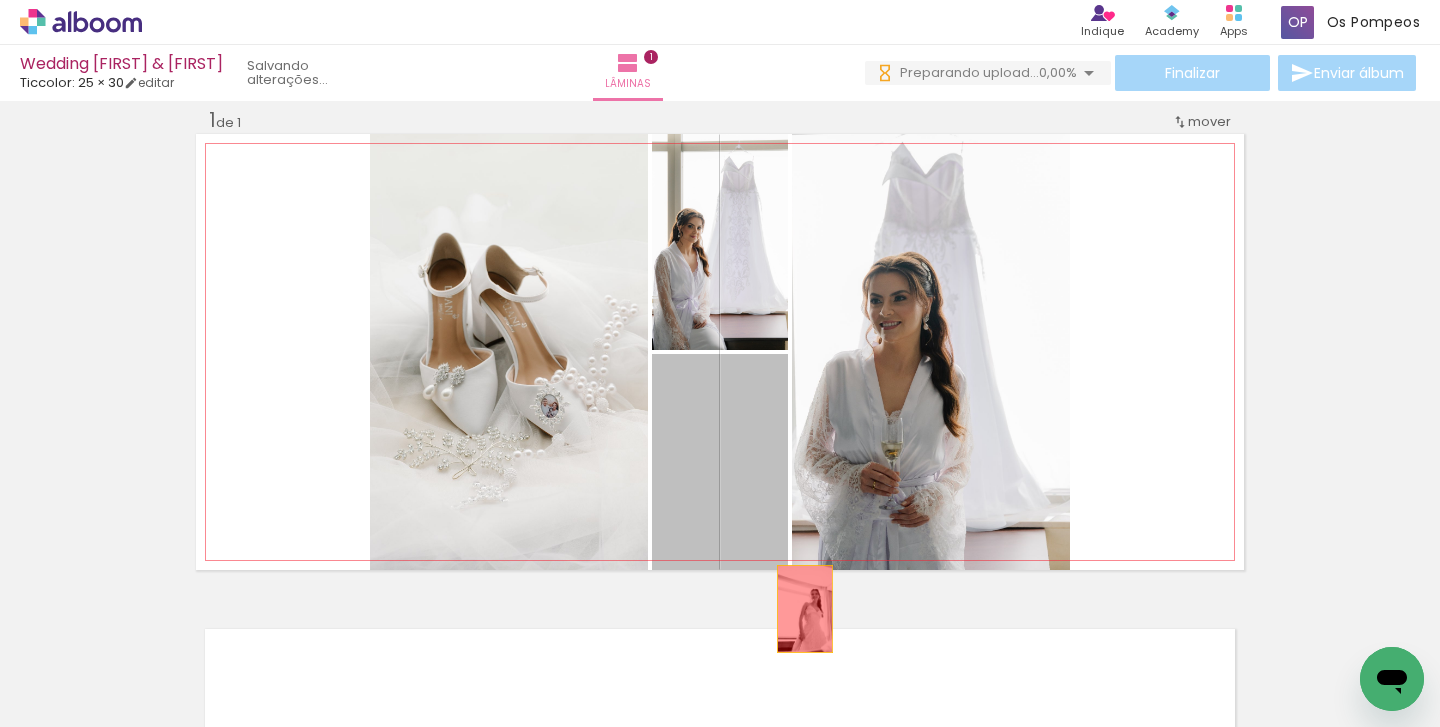drag, startPoint x: 741, startPoint y: 466, endPoint x: 807, endPoint y: 612, distance: 160.22484 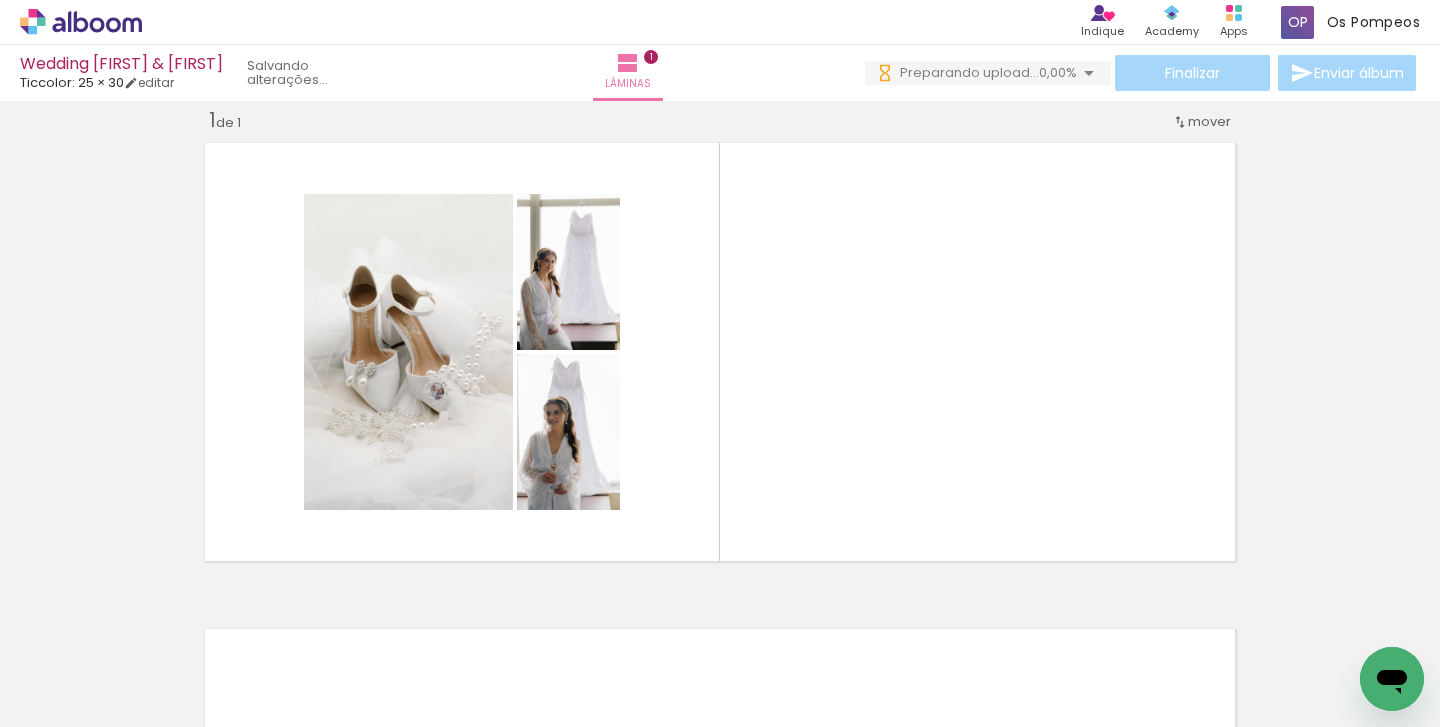 scroll, scrollTop: 0, scrollLeft: 21, axis: horizontal 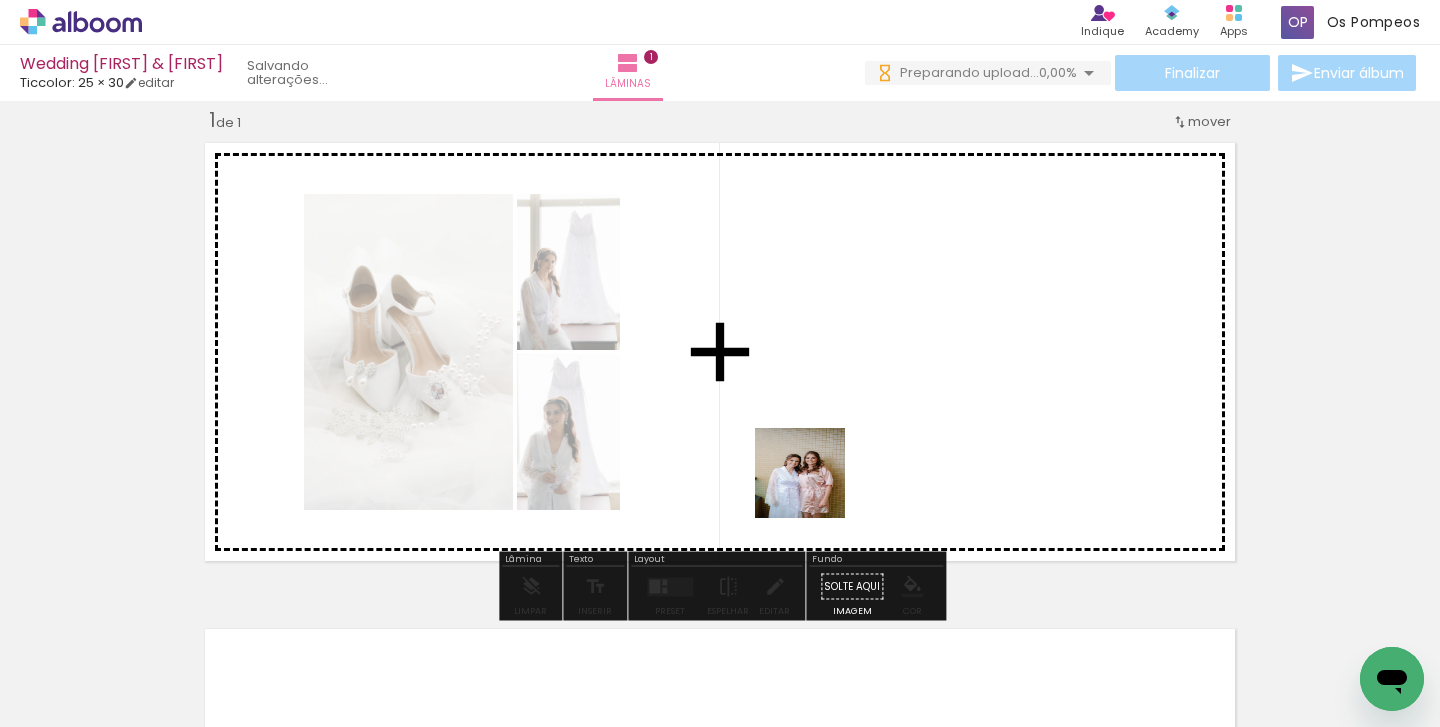 drag, startPoint x: 524, startPoint y: 676, endPoint x: 856, endPoint y: 455, distance: 398.82953 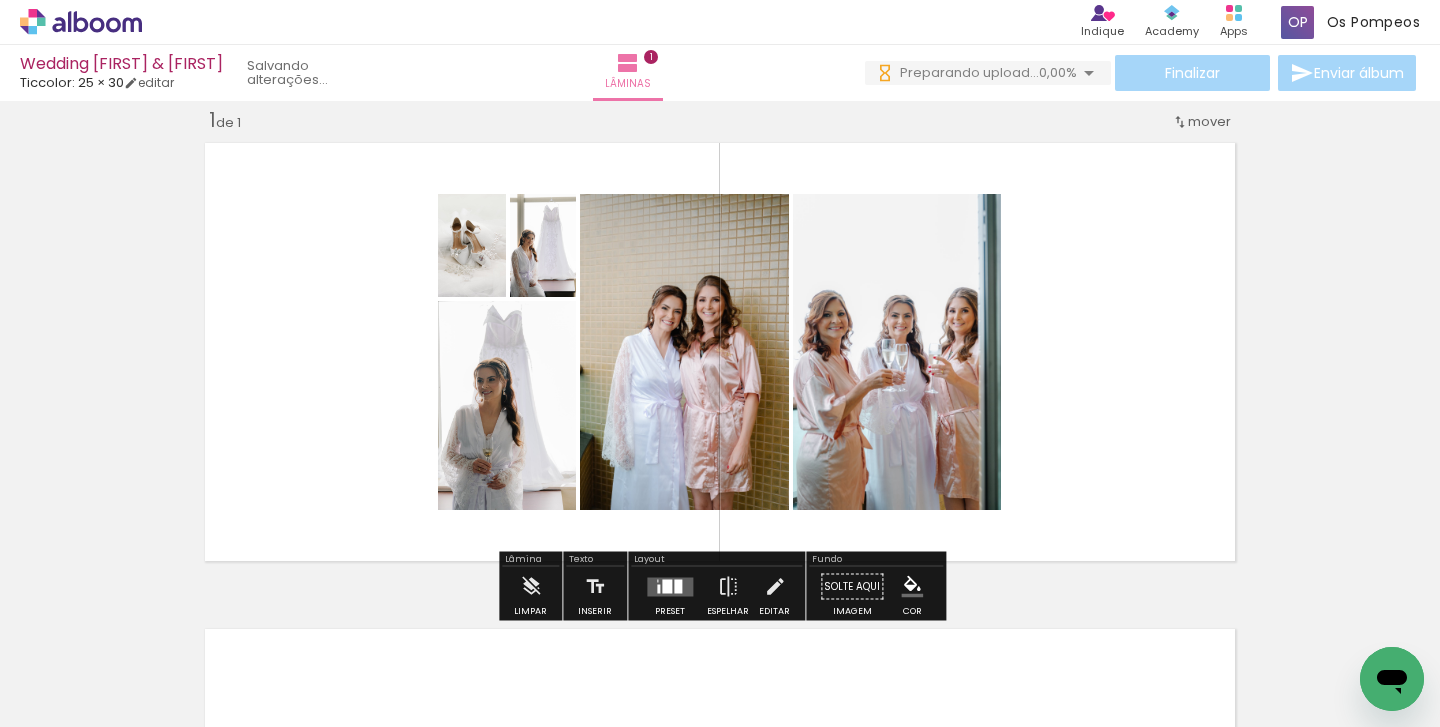 drag, startPoint x: 640, startPoint y: 672, endPoint x: 751, endPoint y: 472, distance: 228.73784 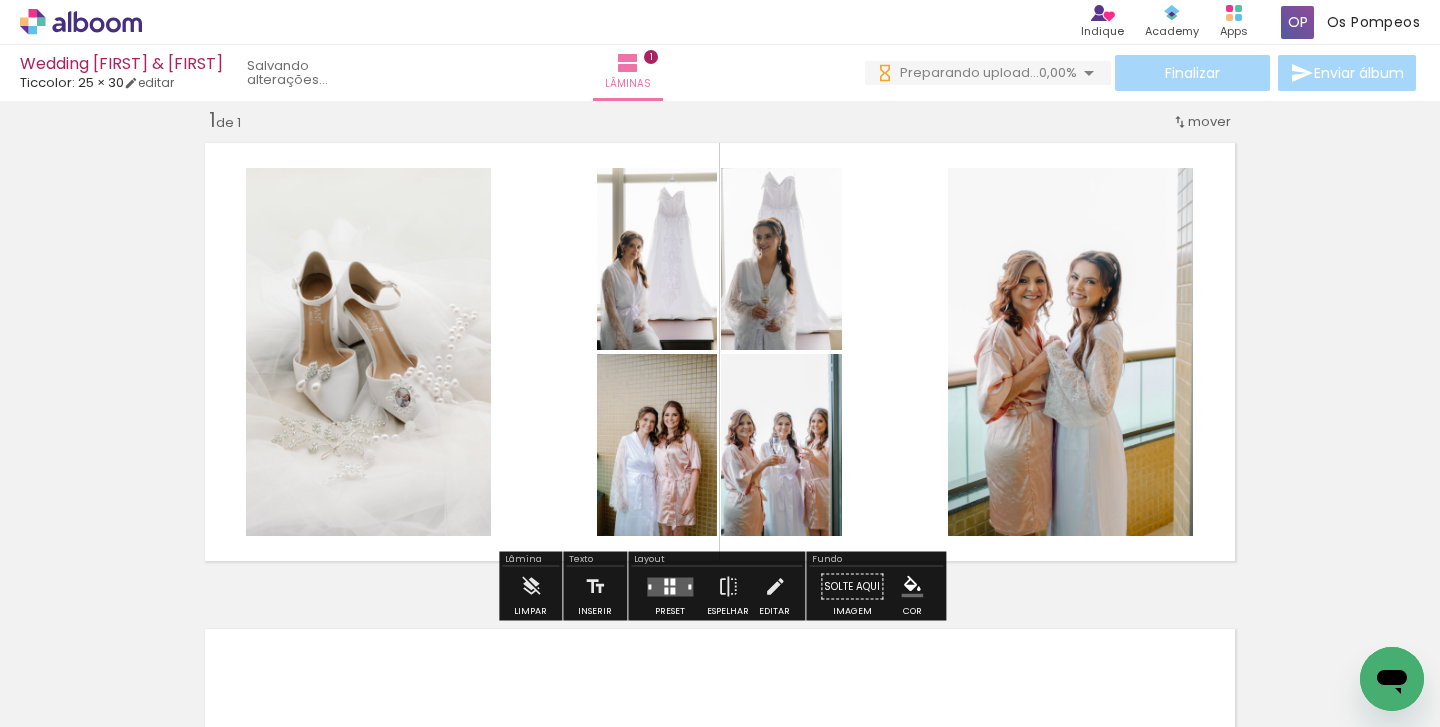 drag, startPoint x: 758, startPoint y: 670, endPoint x: 824, endPoint y: 454, distance: 225.85837 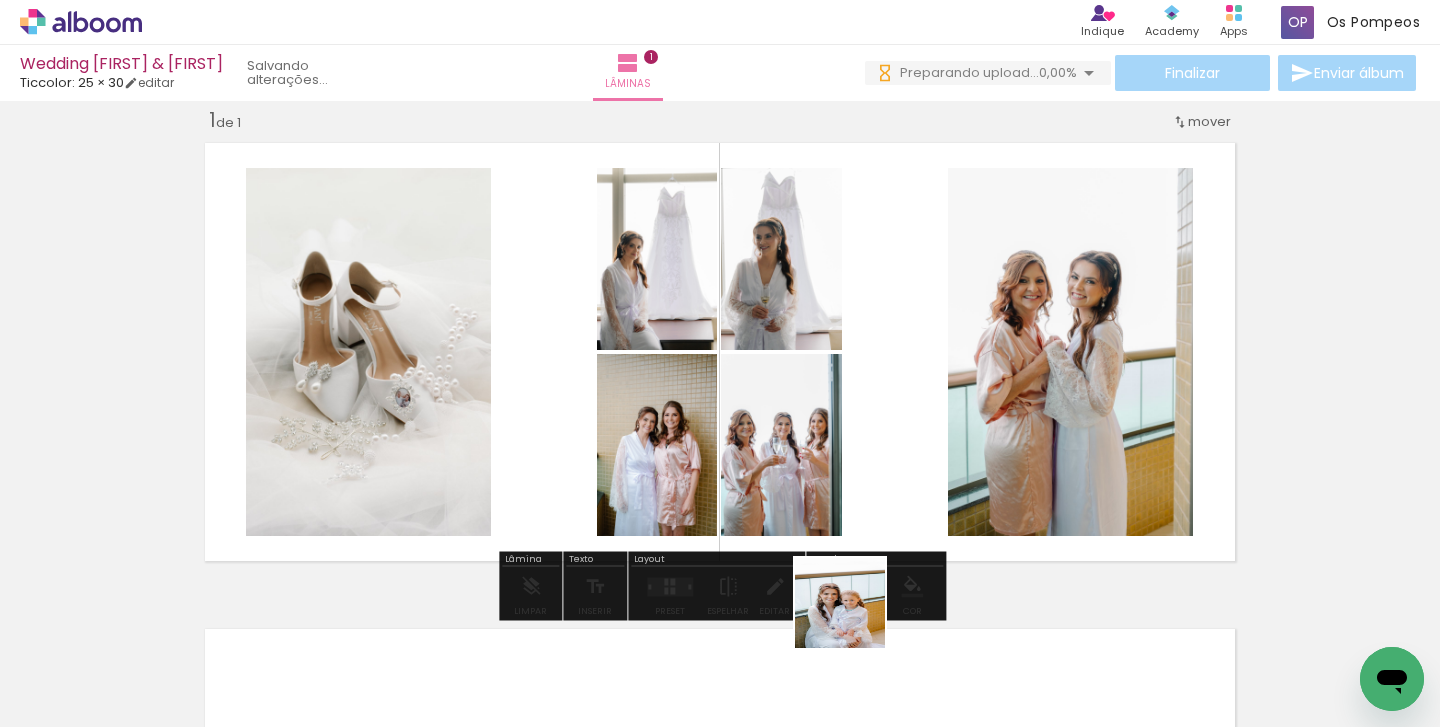 drag, startPoint x: 855, startPoint y: 649, endPoint x: 883, endPoint y: 472, distance: 179.201 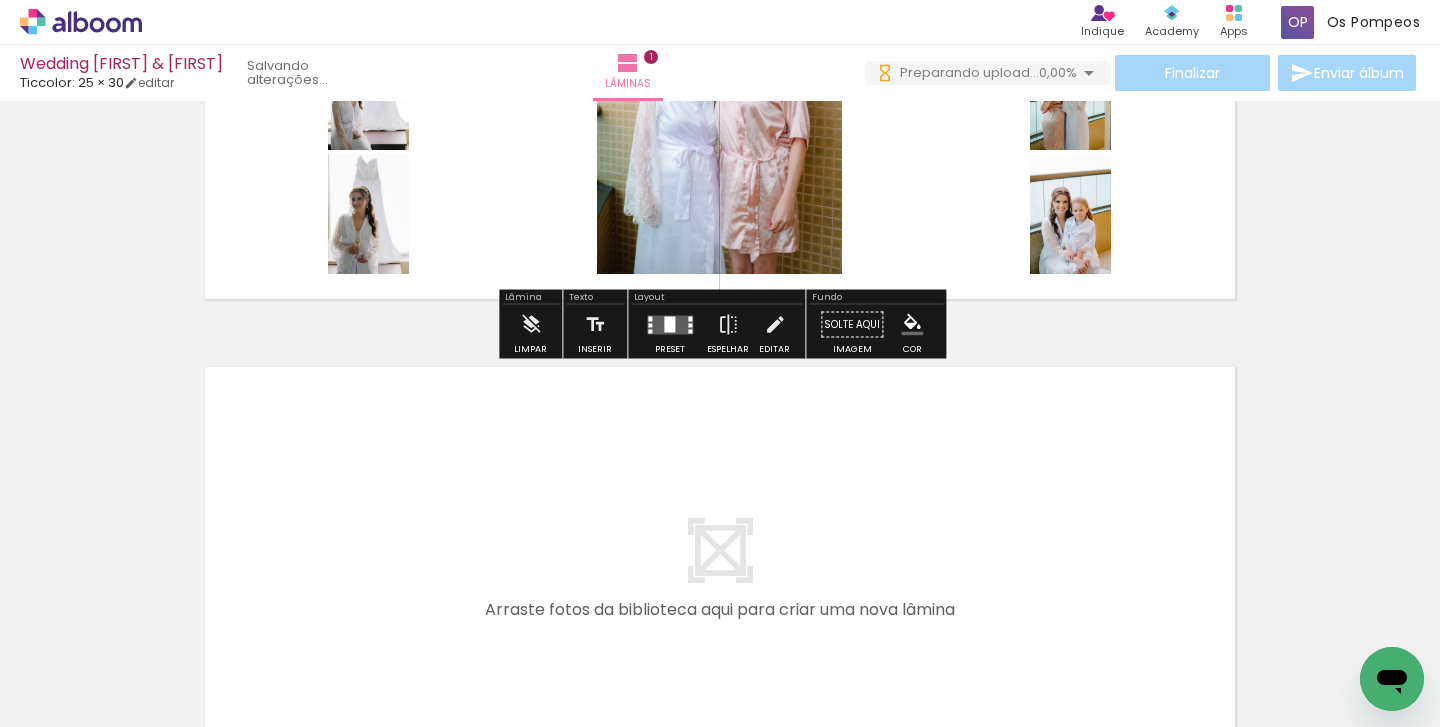 scroll, scrollTop: 544, scrollLeft: 0, axis: vertical 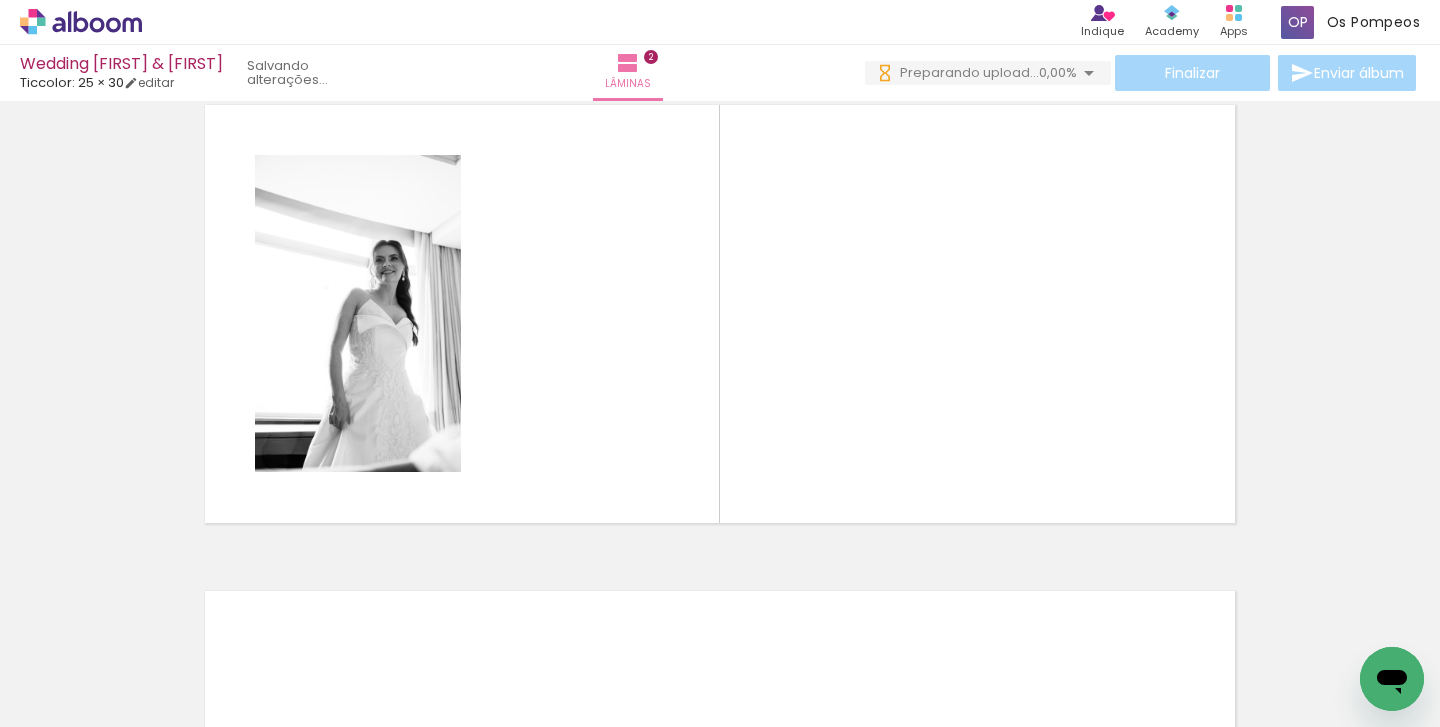 drag, startPoint x: 962, startPoint y: 682, endPoint x: 962, endPoint y: 470, distance: 212 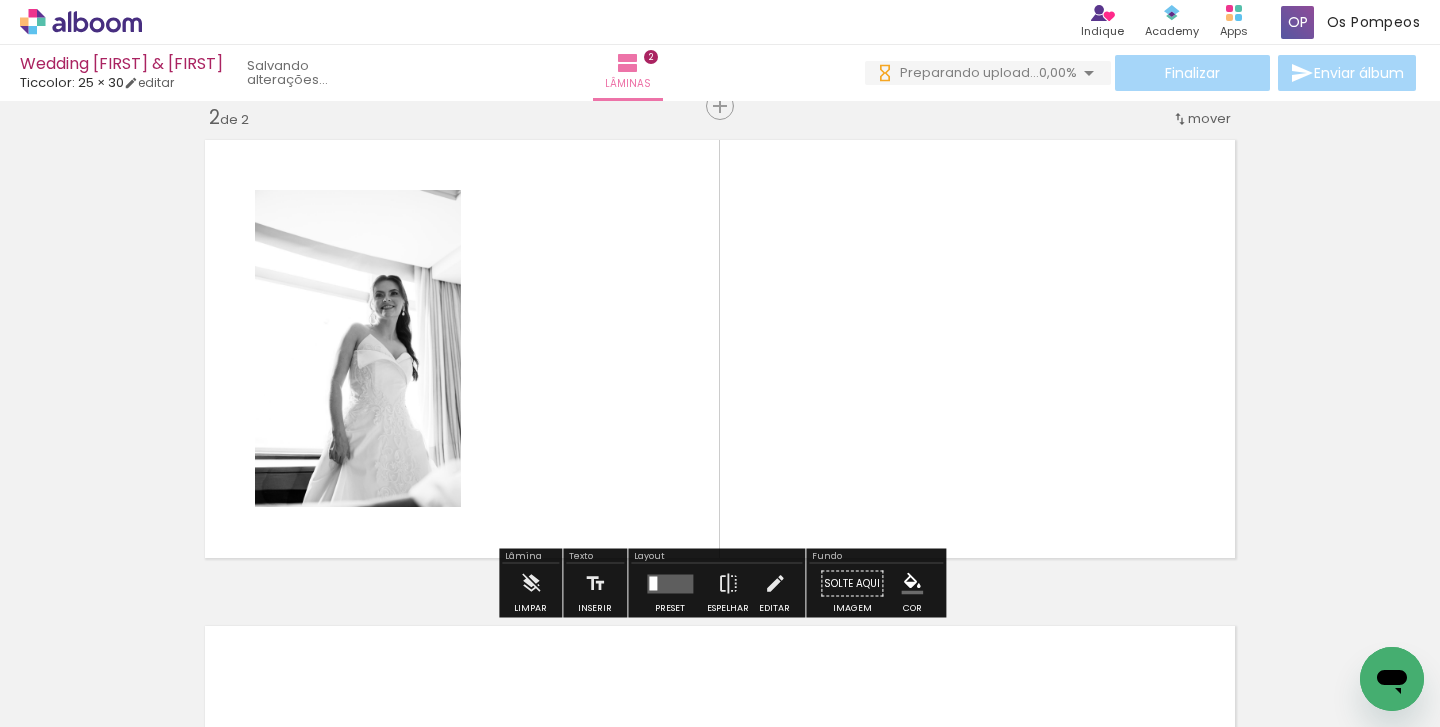 scroll, scrollTop: 511, scrollLeft: 0, axis: vertical 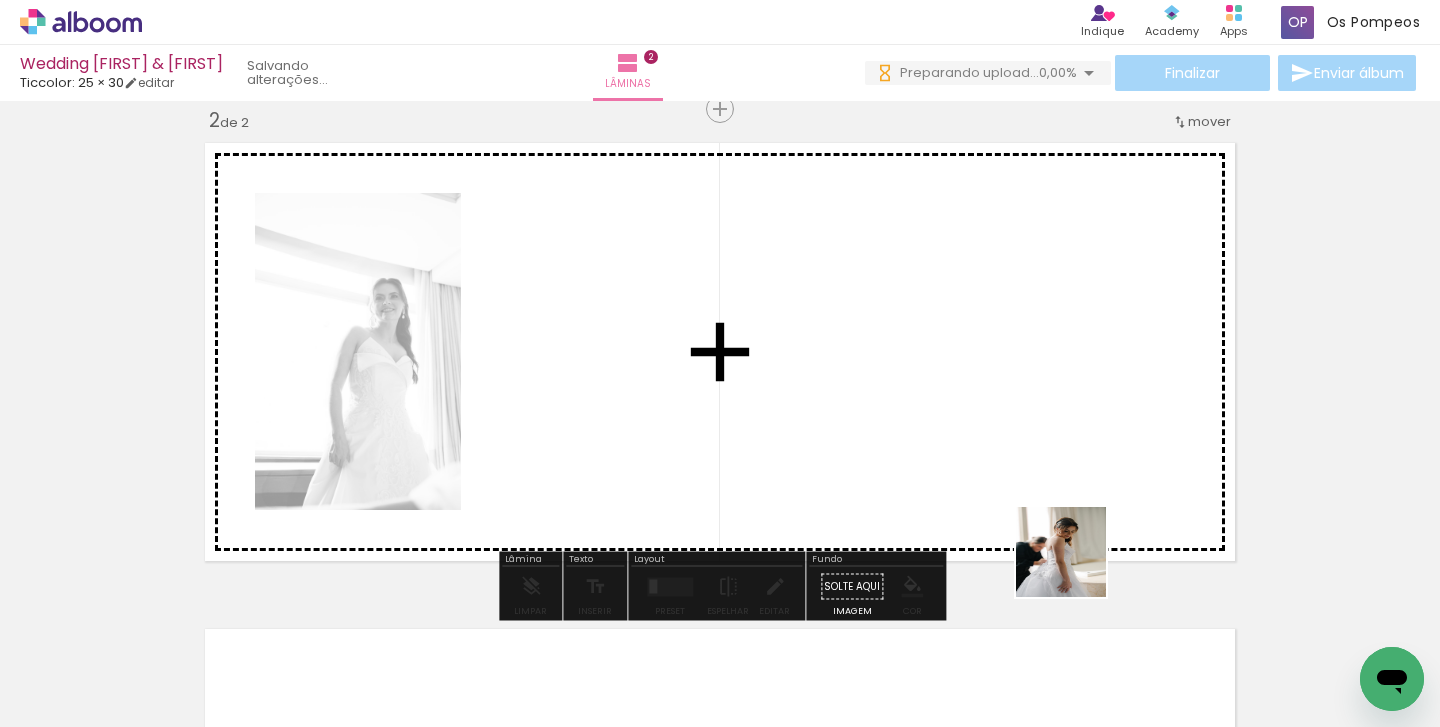 drag, startPoint x: 1076, startPoint y: 658, endPoint x: 1070, endPoint y: 488, distance: 170.10585 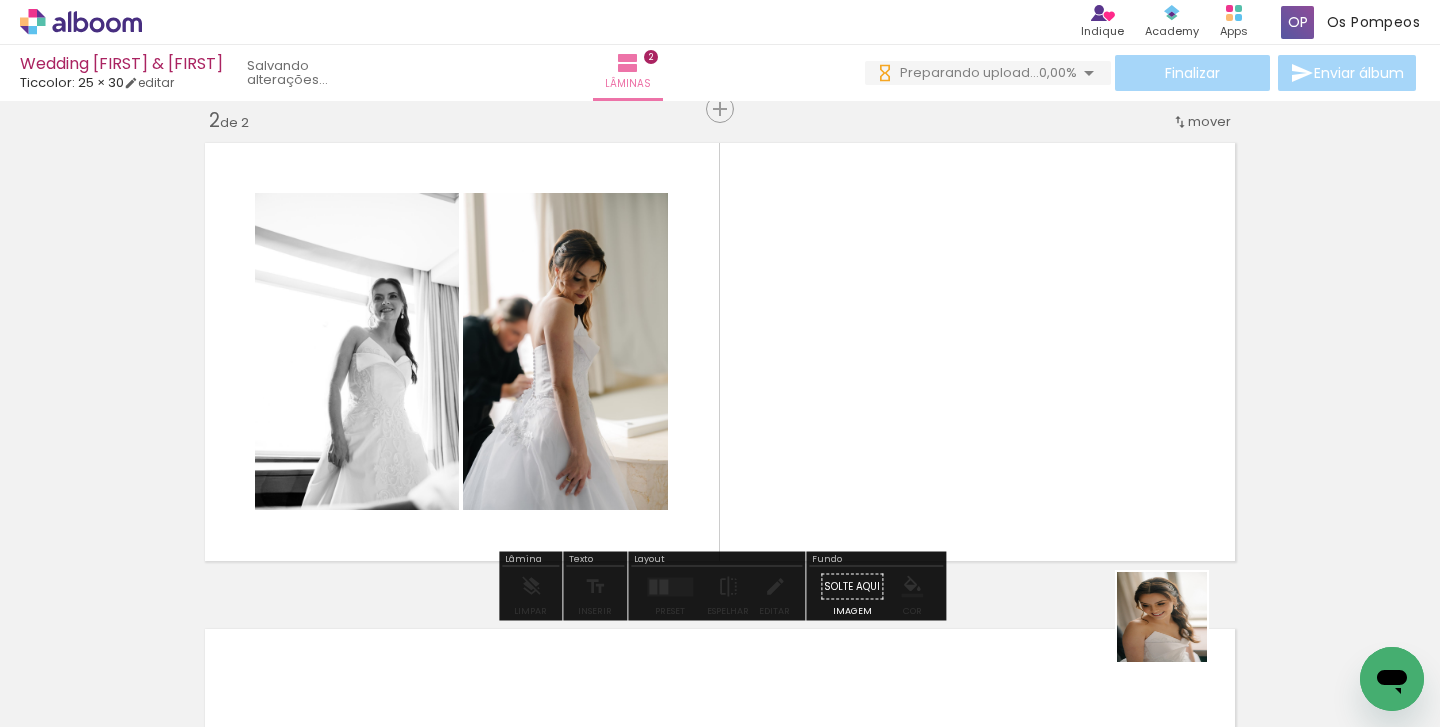 drag, startPoint x: 1183, startPoint y: 664, endPoint x: 1121, endPoint y: 501, distance: 174.39323 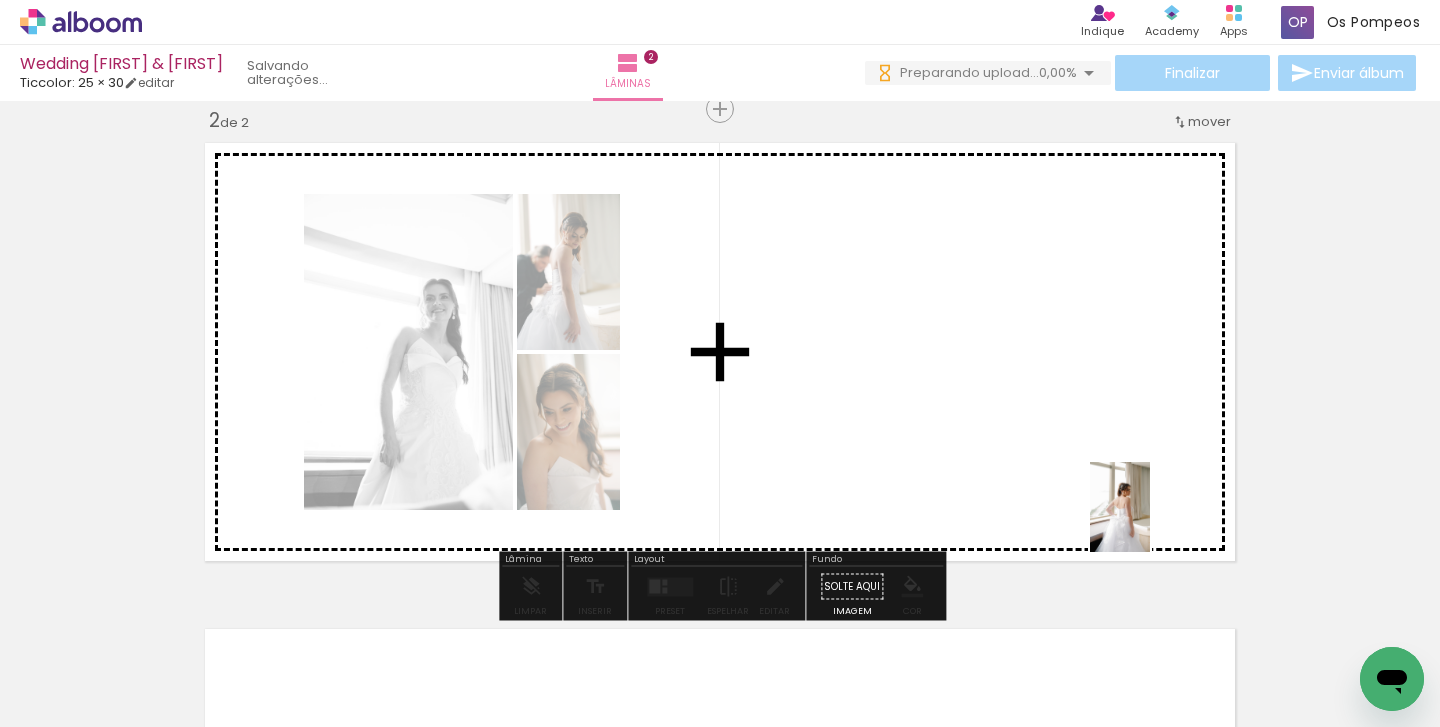drag, startPoint x: 1308, startPoint y: 695, endPoint x: 1149, endPoint y: 521, distance: 235.70532 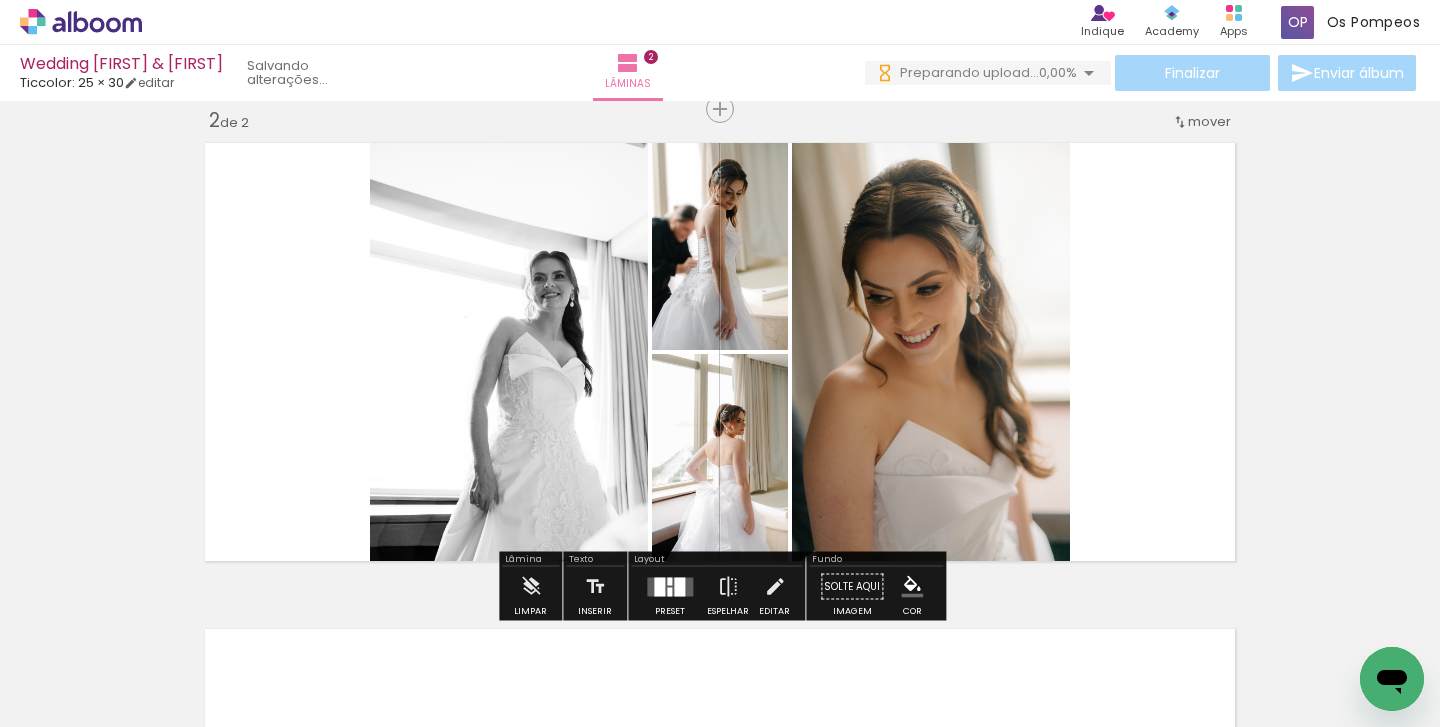 scroll, scrollTop: 0, scrollLeft: 883, axis: horizontal 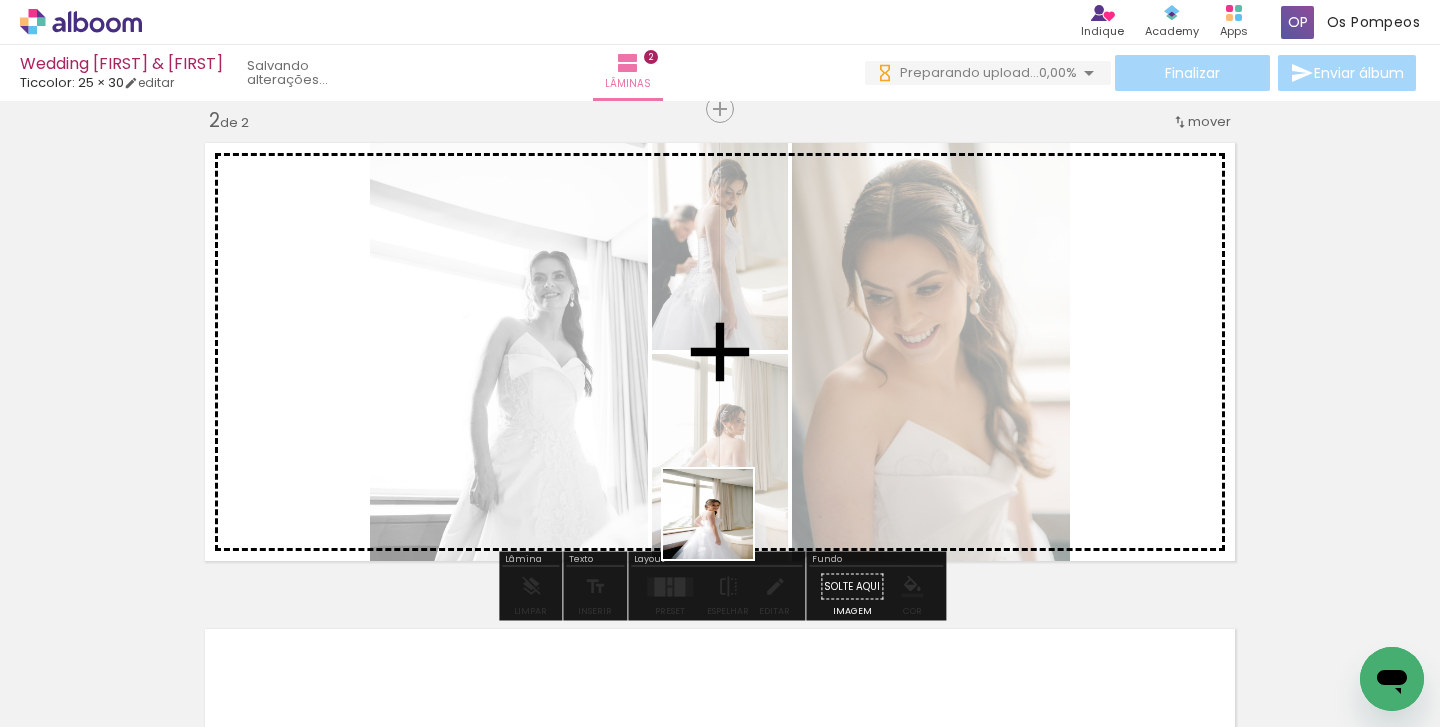 drag, startPoint x: 560, startPoint y: 678, endPoint x: 764, endPoint y: 494, distance: 274.72168 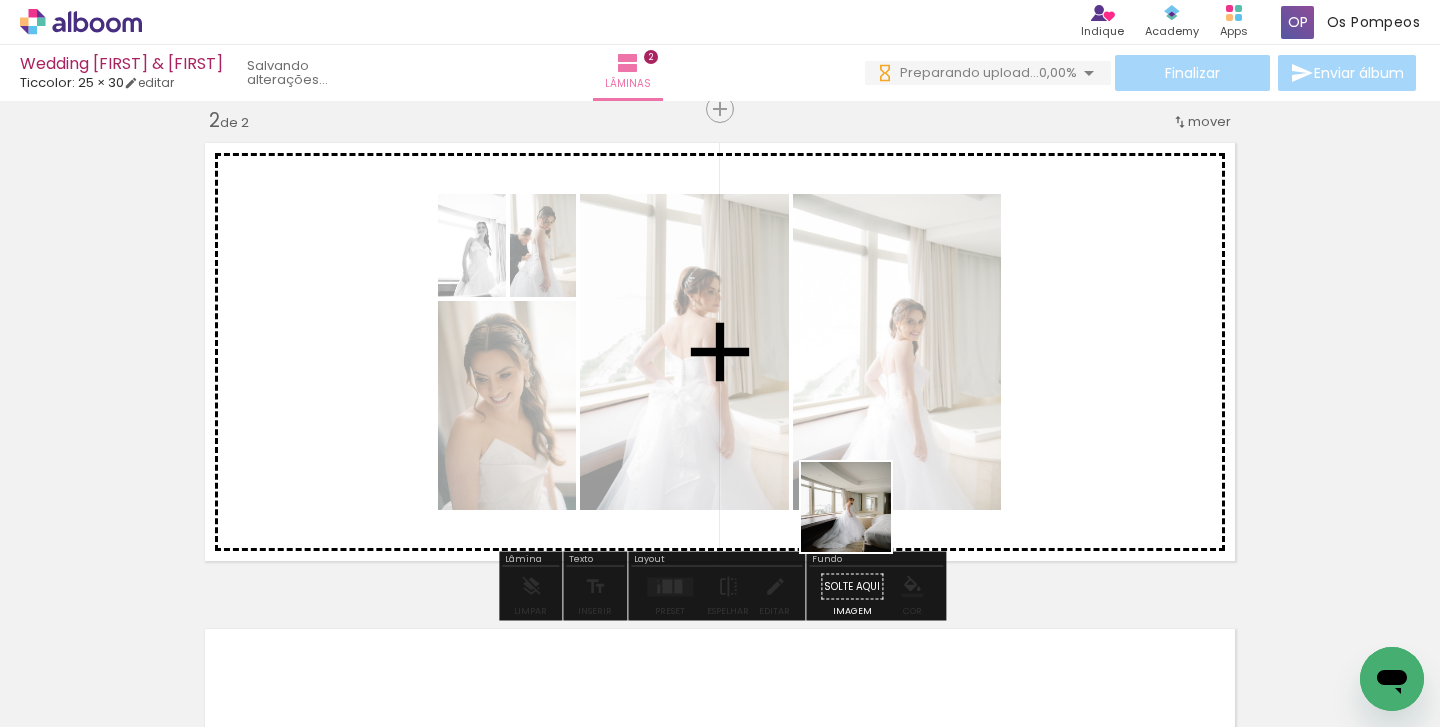 drag, startPoint x: 680, startPoint y: 681, endPoint x: 869, endPoint y: 513, distance: 252.87349 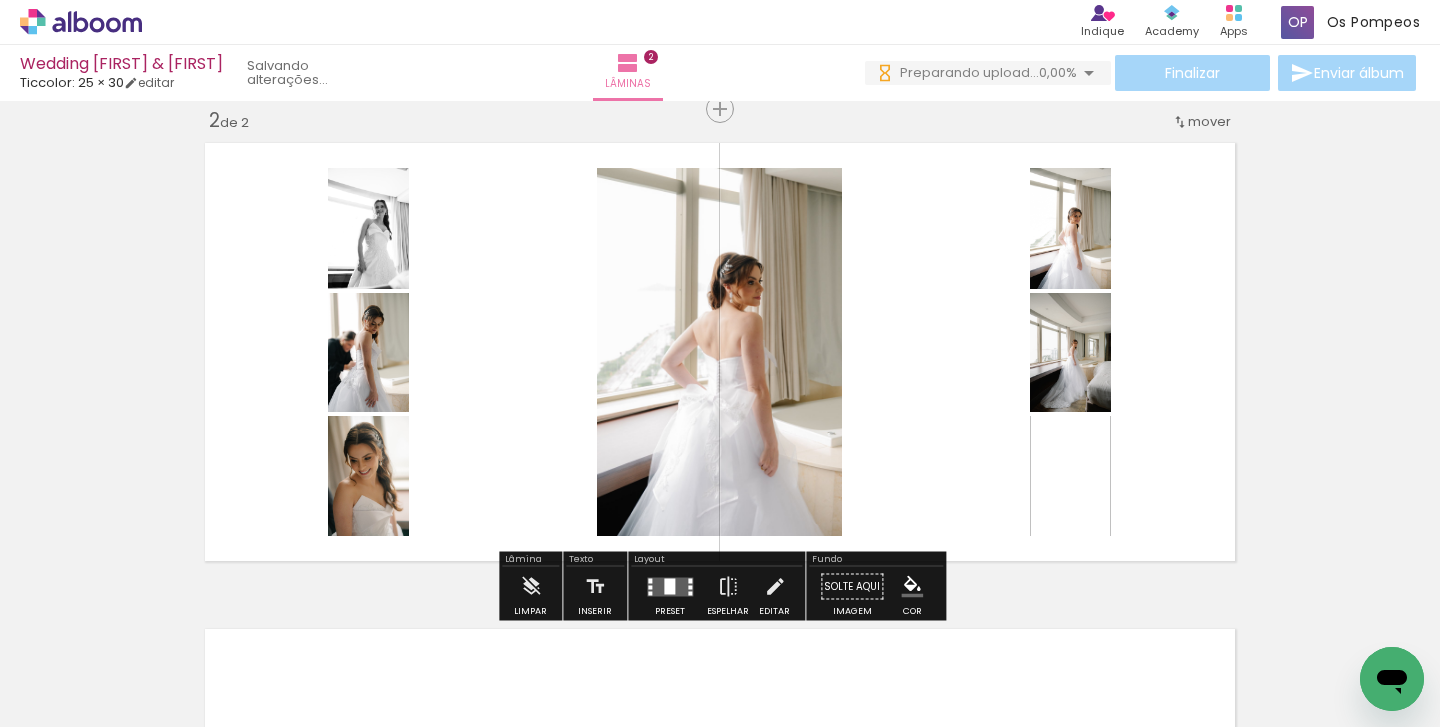 drag, startPoint x: 785, startPoint y: 663, endPoint x: 895, endPoint y: 429, distance: 258.56528 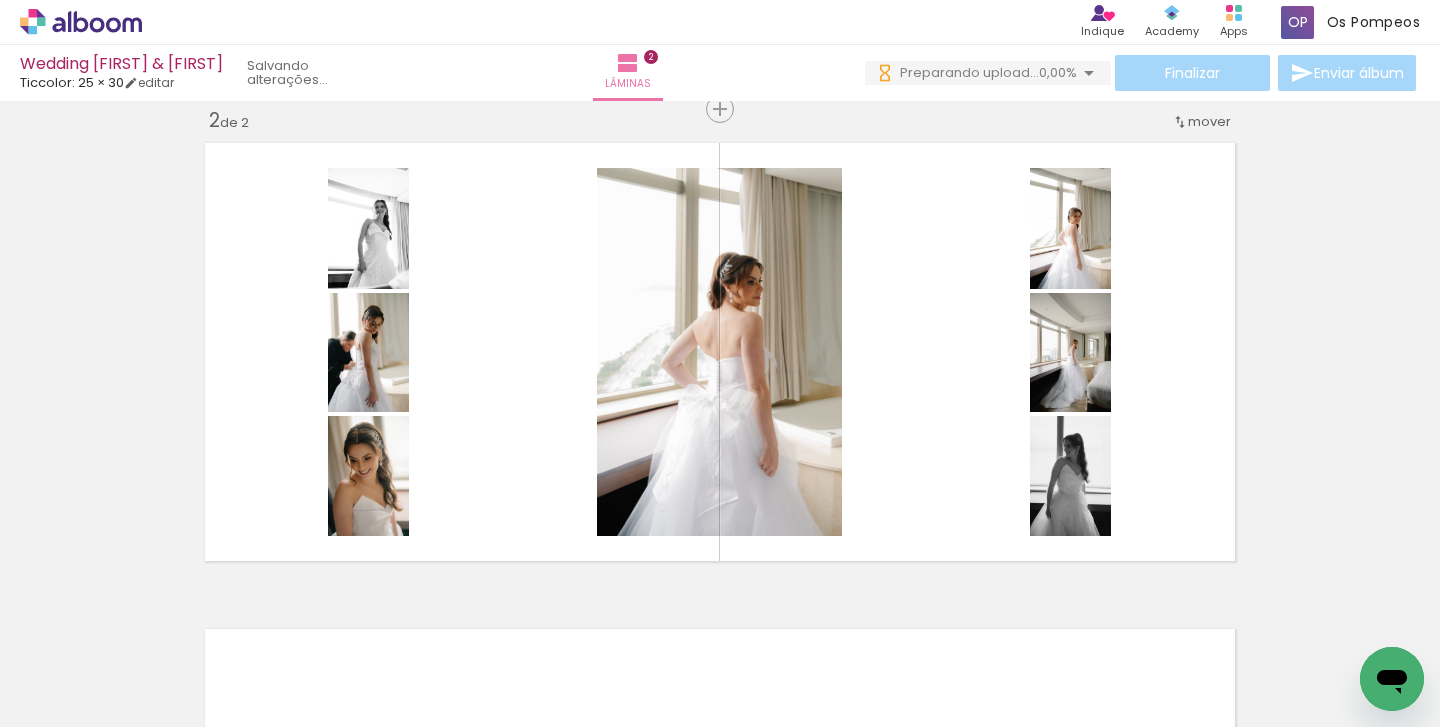 scroll, scrollTop: 0, scrollLeft: 1155, axis: horizontal 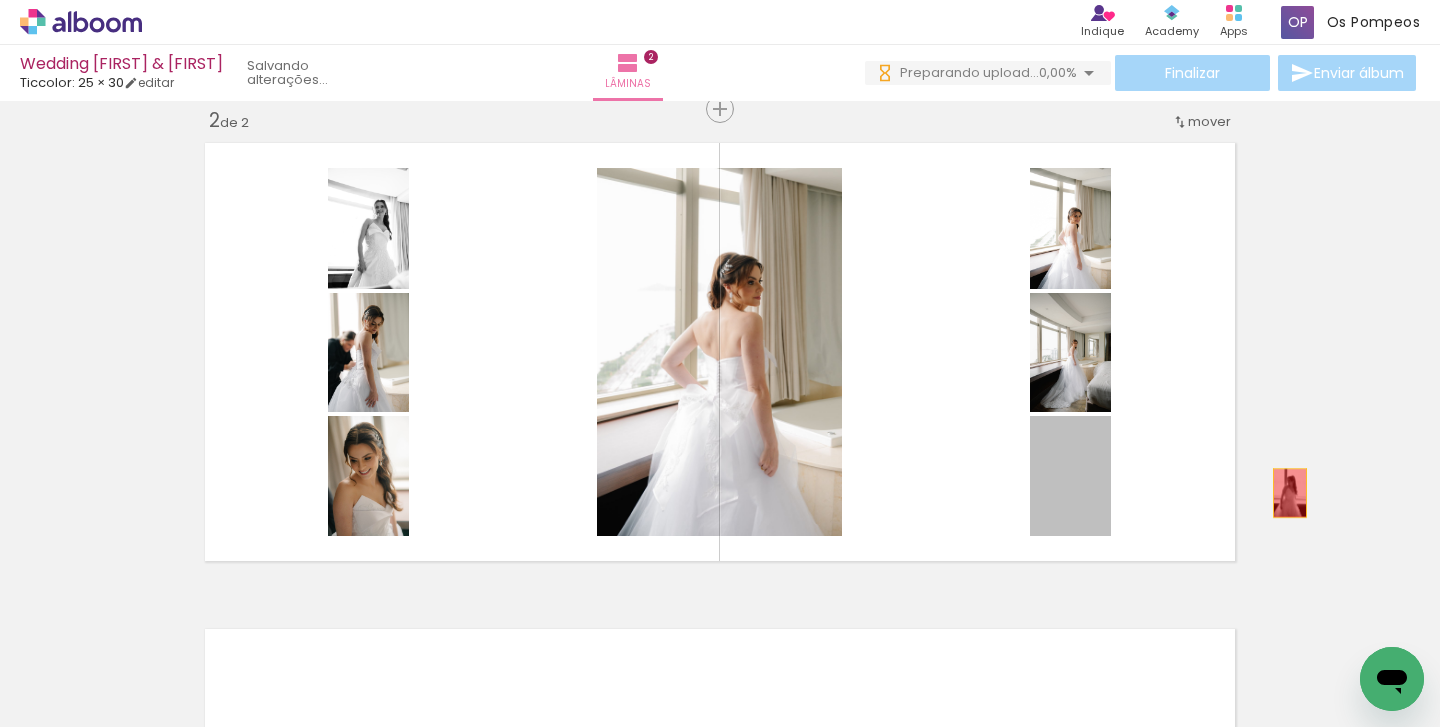 drag, startPoint x: 1075, startPoint y: 521, endPoint x: 1303, endPoint y: 481, distance: 231.48218 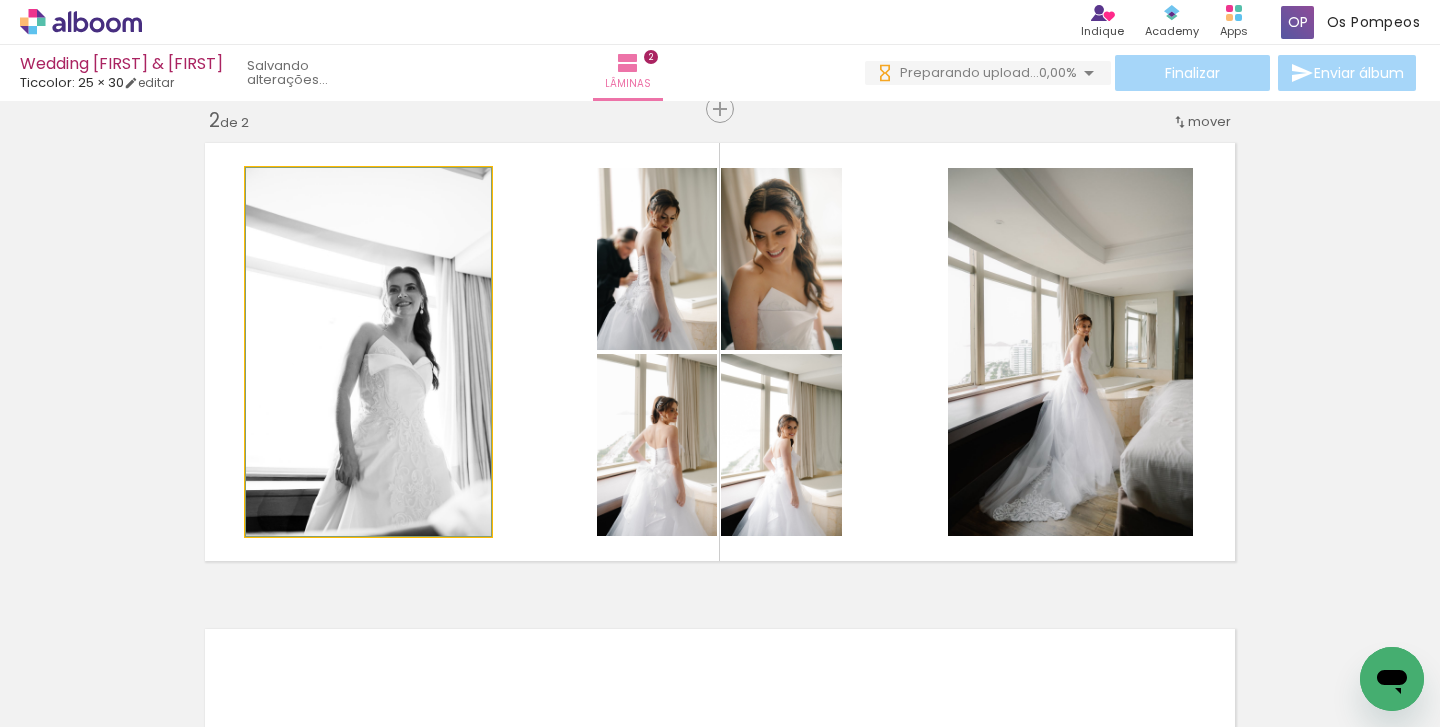 drag, startPoint x: 403, startPoint y: 352, endPoint x: 148, endPoint y: 357, distance: 255.04901 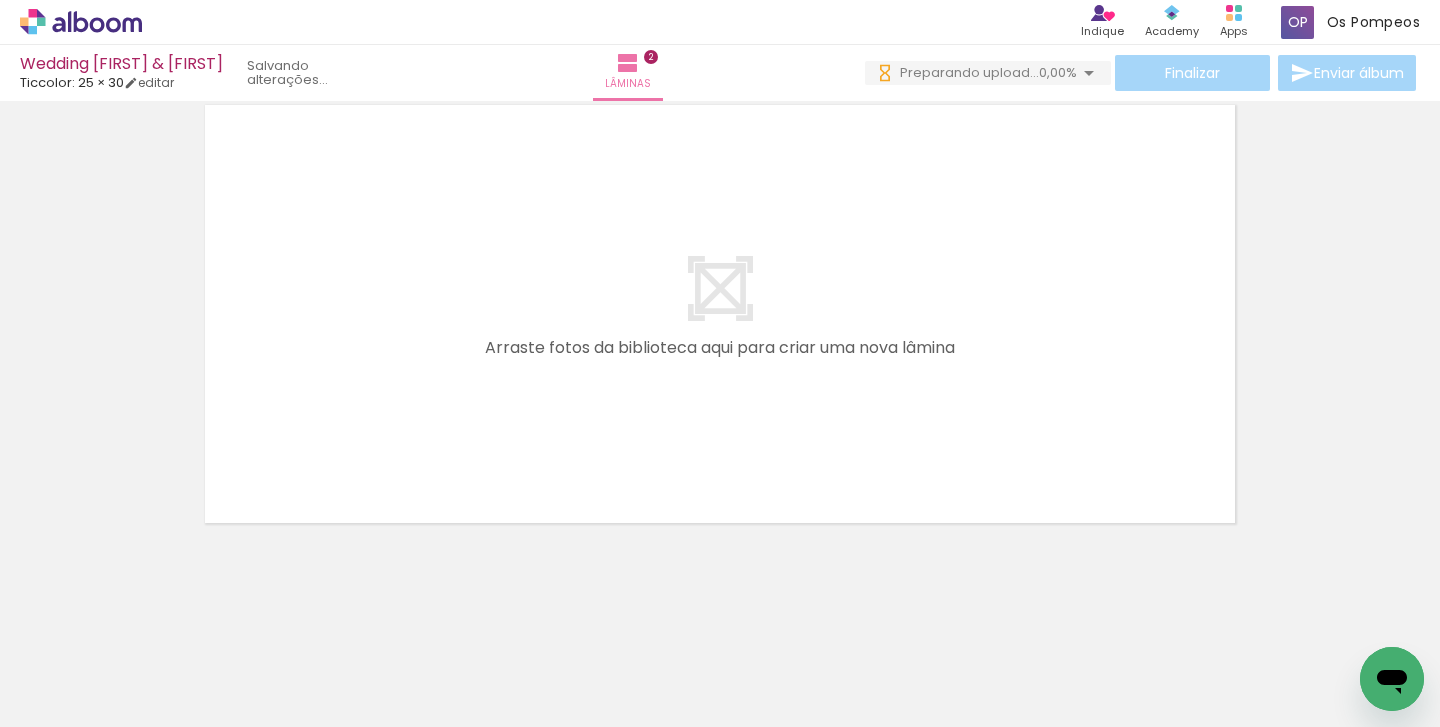 scroll, scrollTop: 1035, scrollLeft: 0, axis: vertical 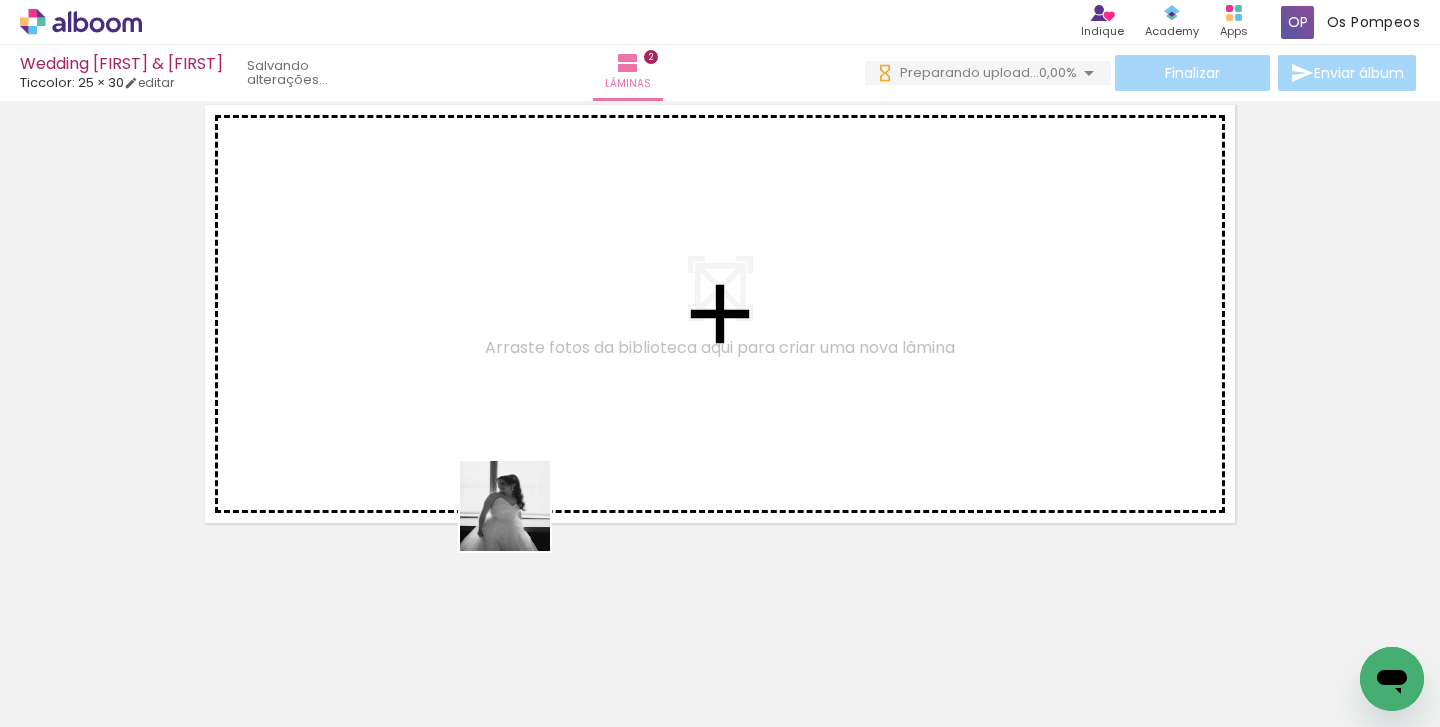 click at bounding box center [720, 363] 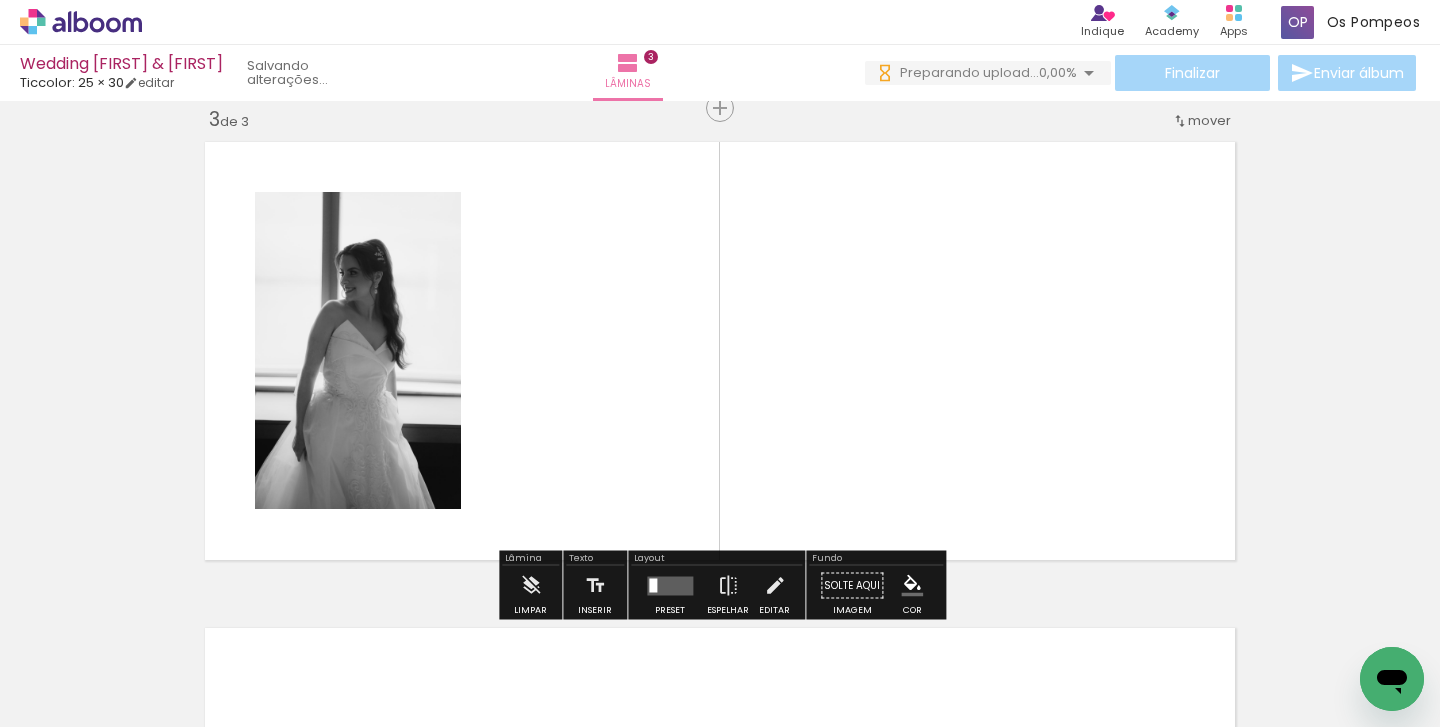 scroll, scrollTop: 997, scrollLeft: 0, axis: vertical 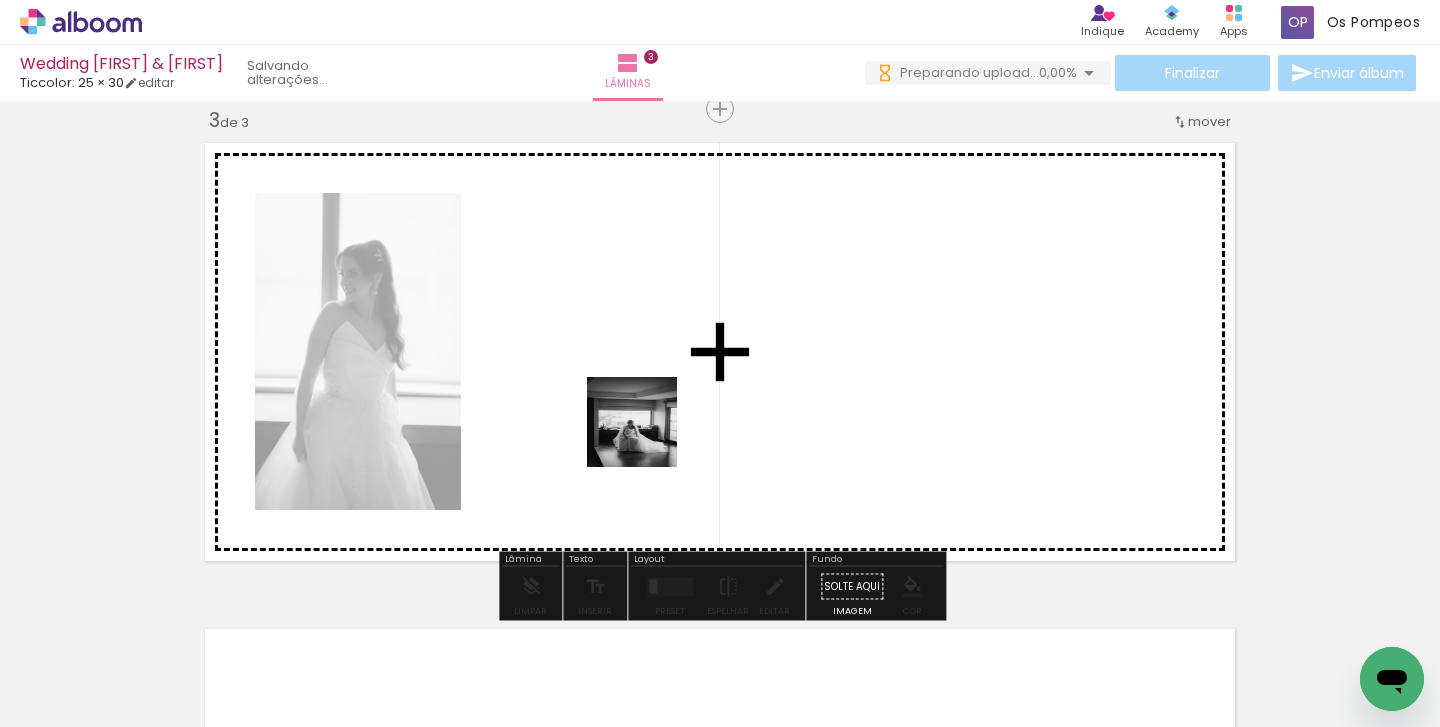drag, startPoint x: 629, startPoint y: 662, endPoint x: 648, endPoint y: 419, distance: 243.74167 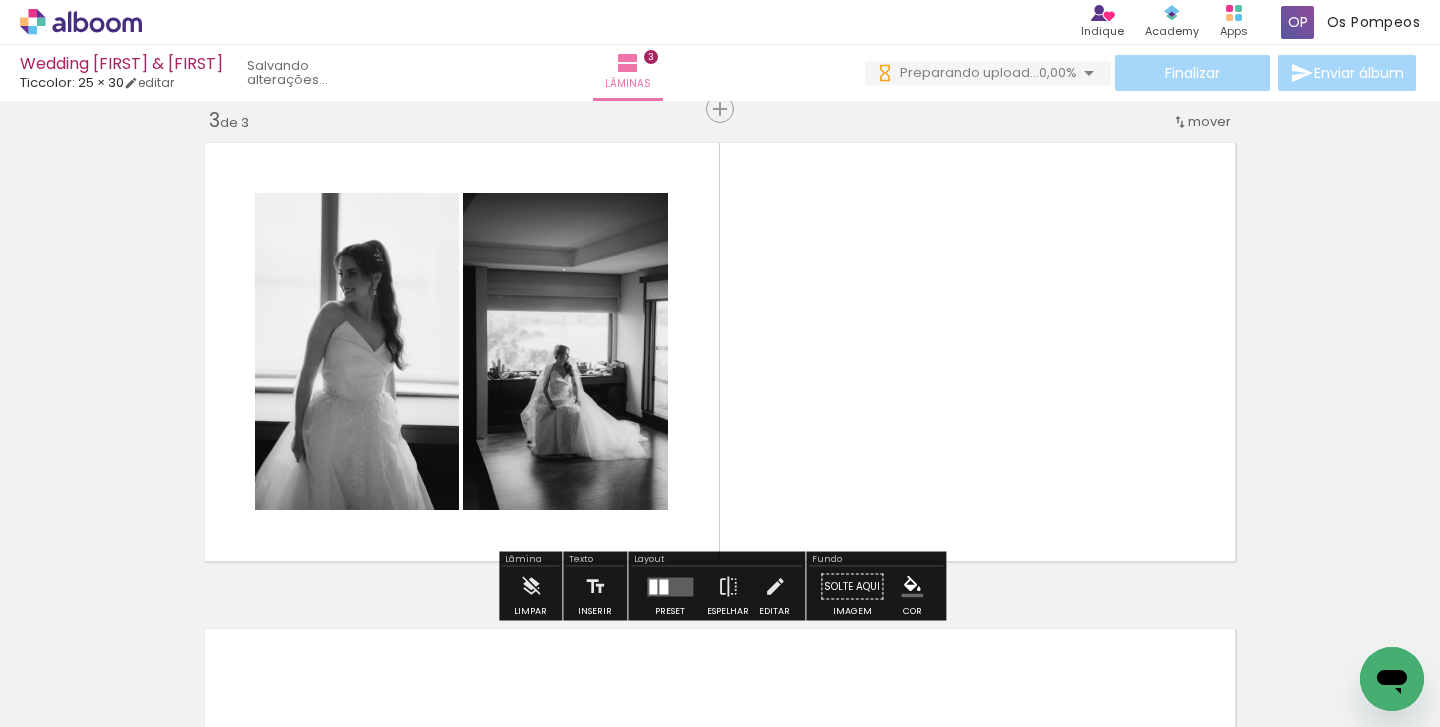 scroll, scrollTop: 0, scrollLeft: 283, axis: horizontal 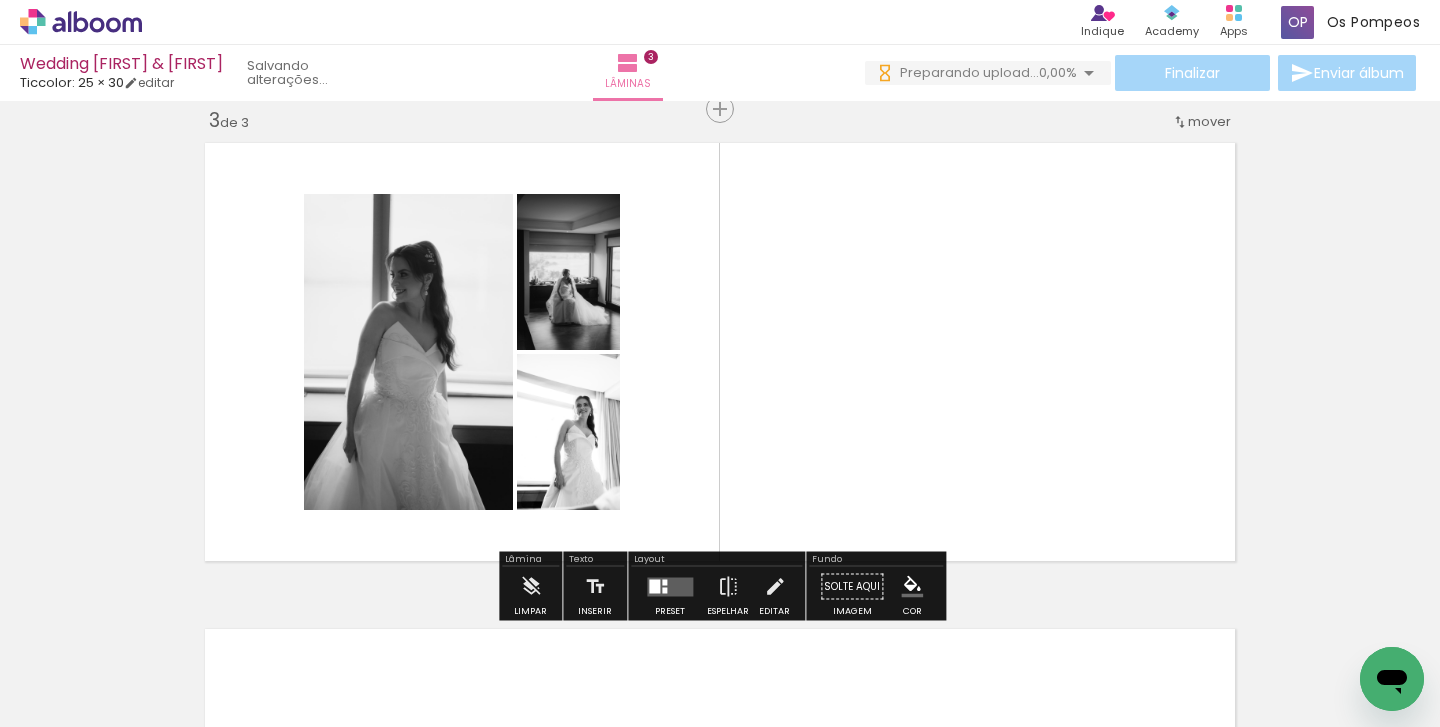drag, startPoint x: 717, startPoint y: 683, endPoint x: 830, endPoint y: 475, distance: 236.7129 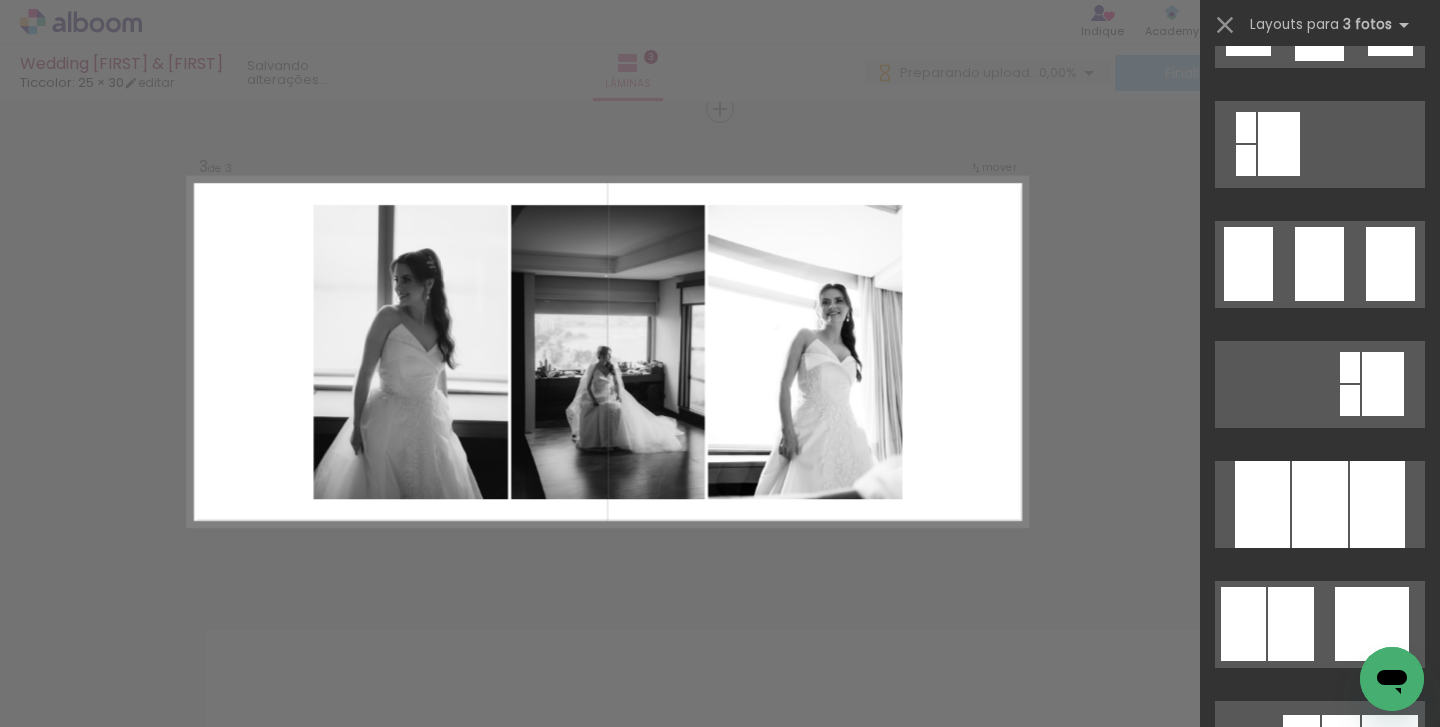 scroll, scrollTop: 1544, scrollLeft: 0, axis: vertical 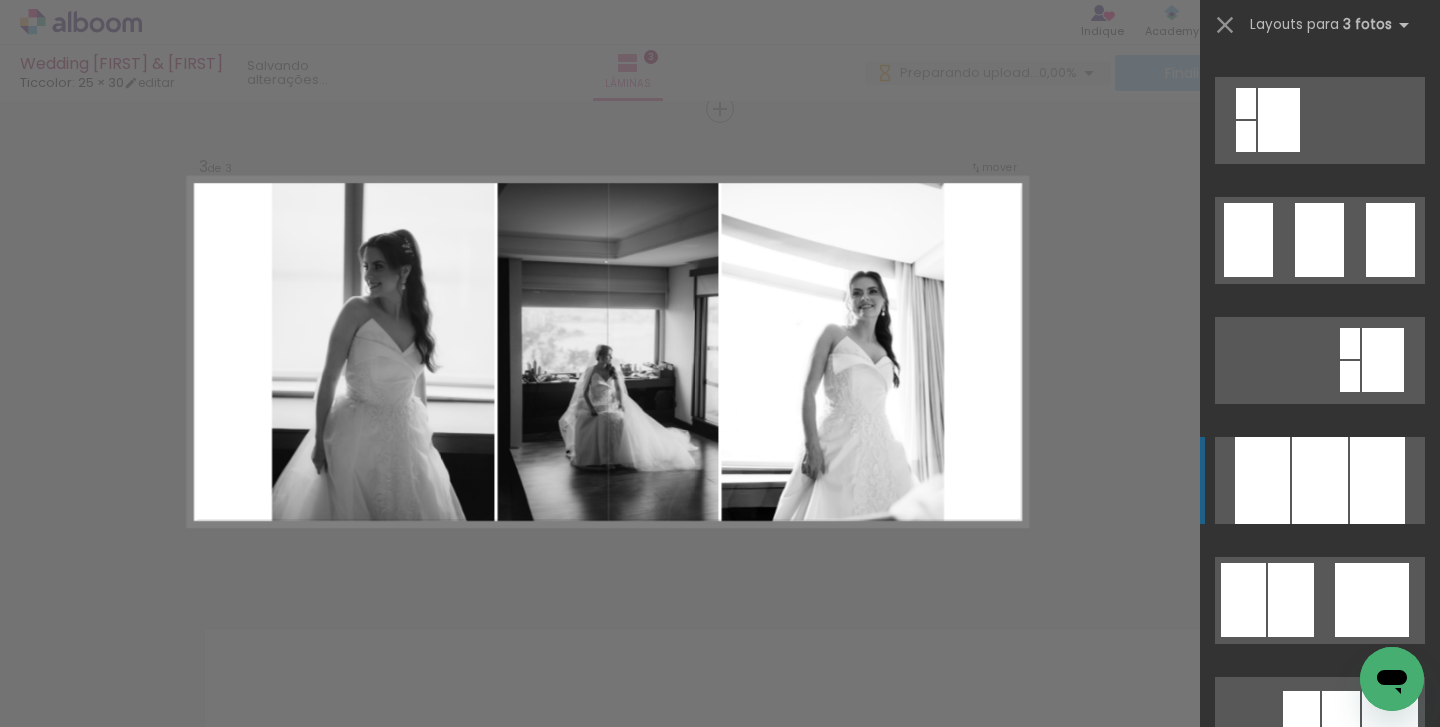 click at bounding box center [1320, 480] 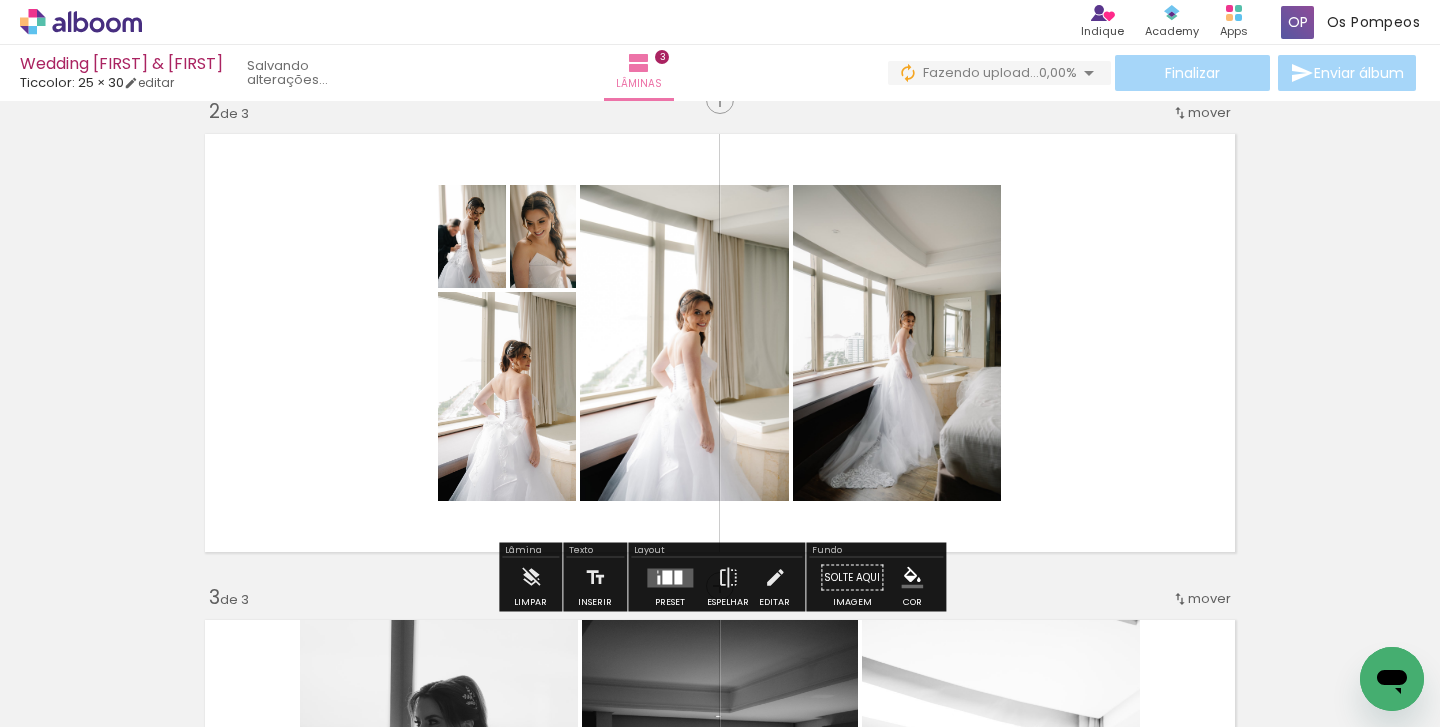 scroll, scrollTop: 511, scrollLeft: 0, axis: vertical 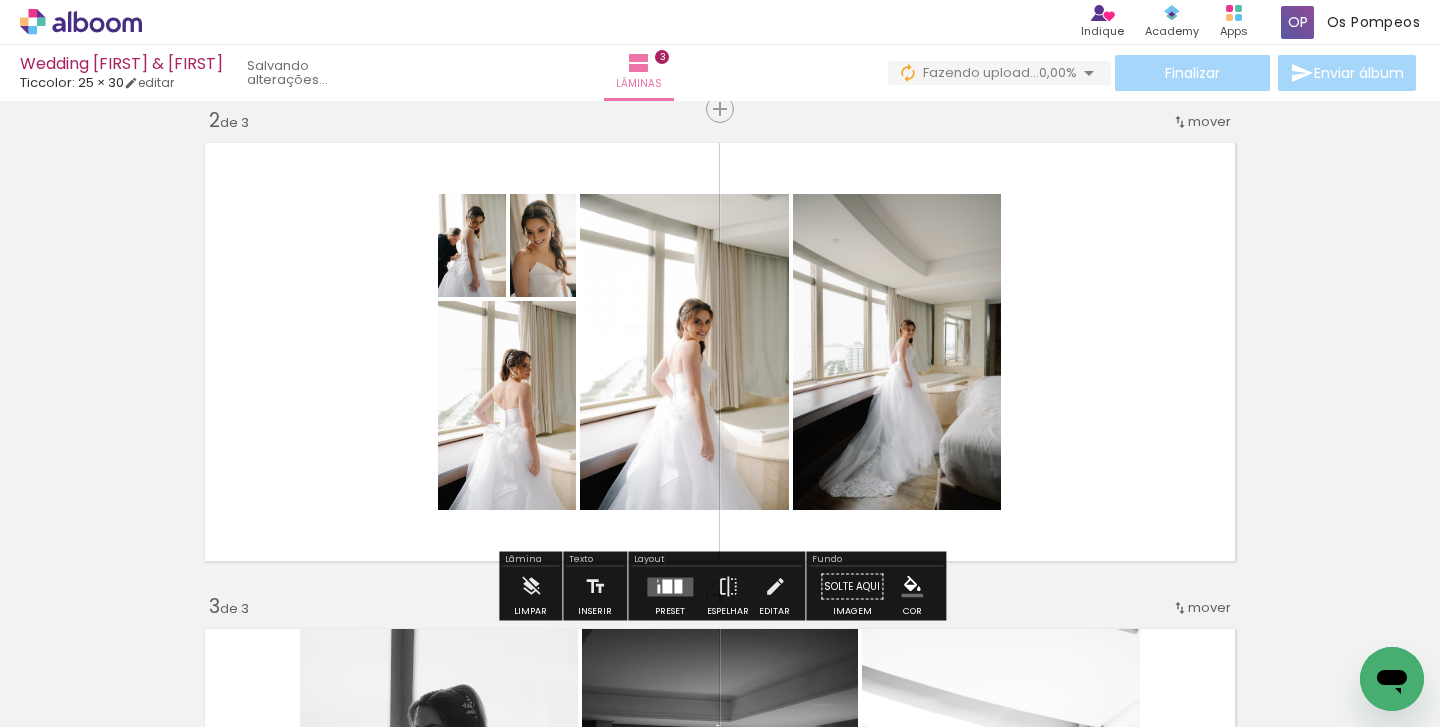 click at bounding box center (667, 586) 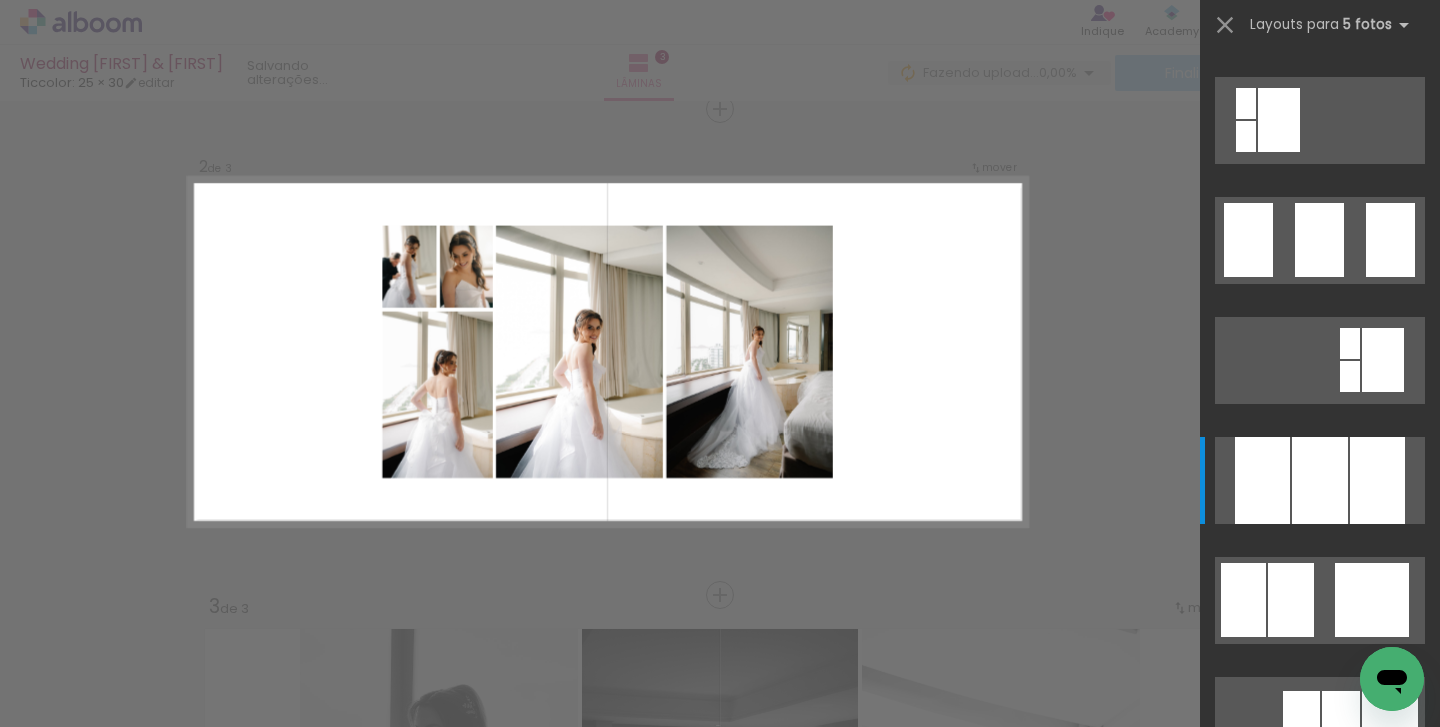 scroll, scrollTop: 0, scrollLeft: 0, axis: both 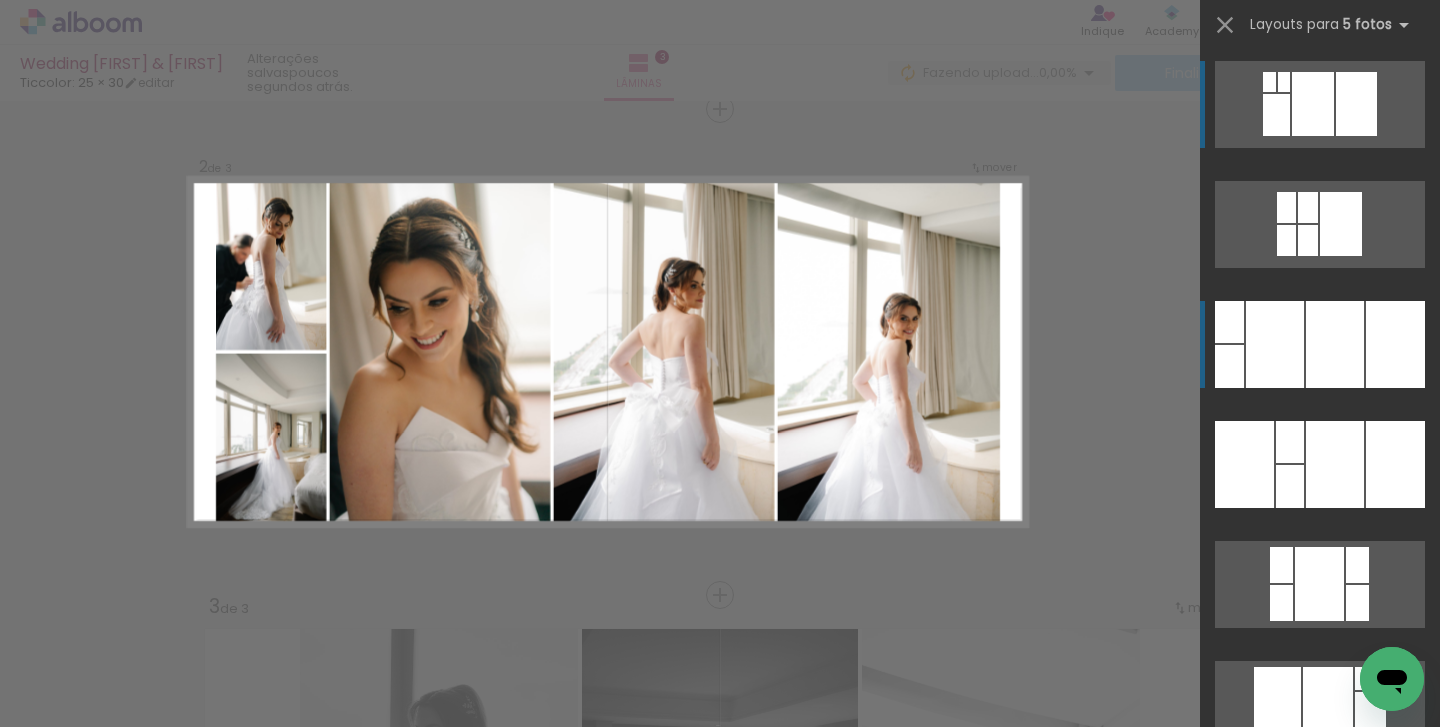 click at bounding box center [1335, 344] 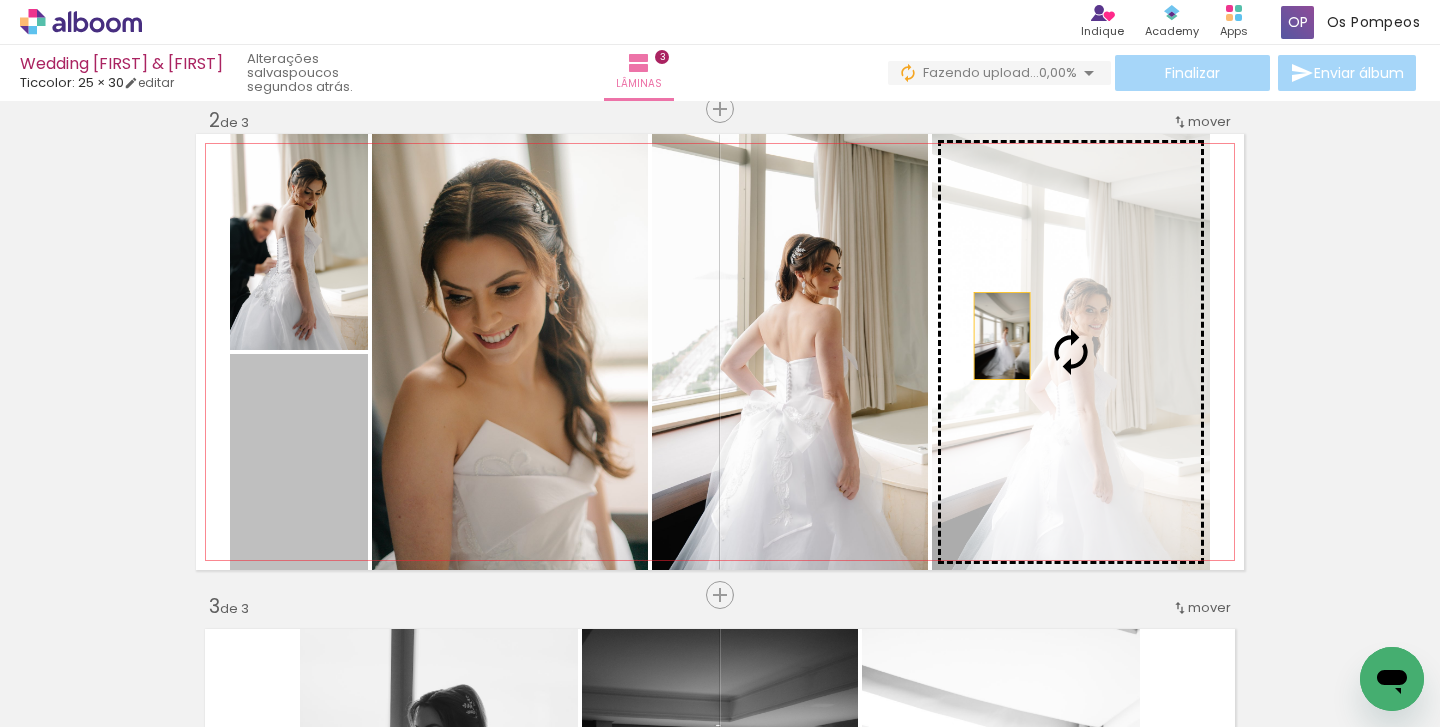 drag, startPoint x: 324, startPoint y: 453, endPoint x: 1003, endPoint y: 333, distance: 689.5223 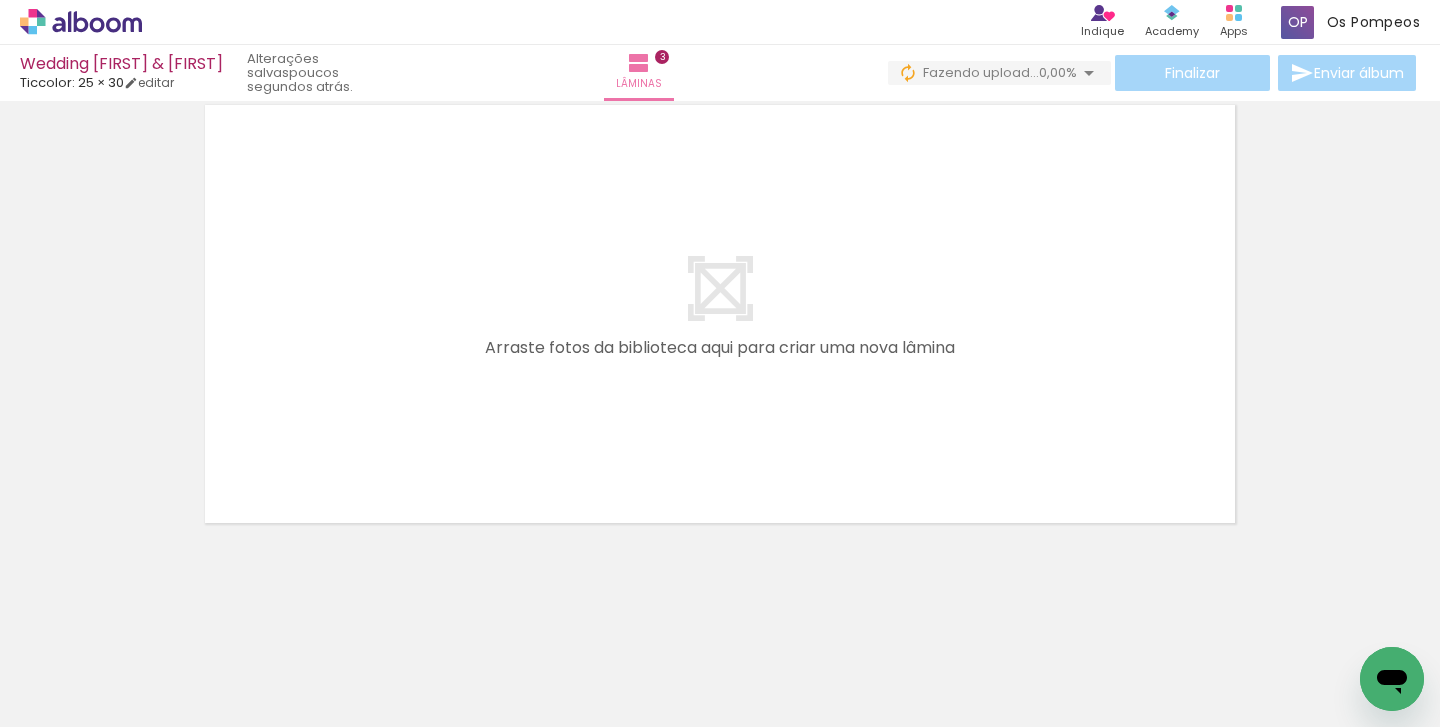 scroll, scrollTop: 1521, scrollLeft: 0, axis: vertical 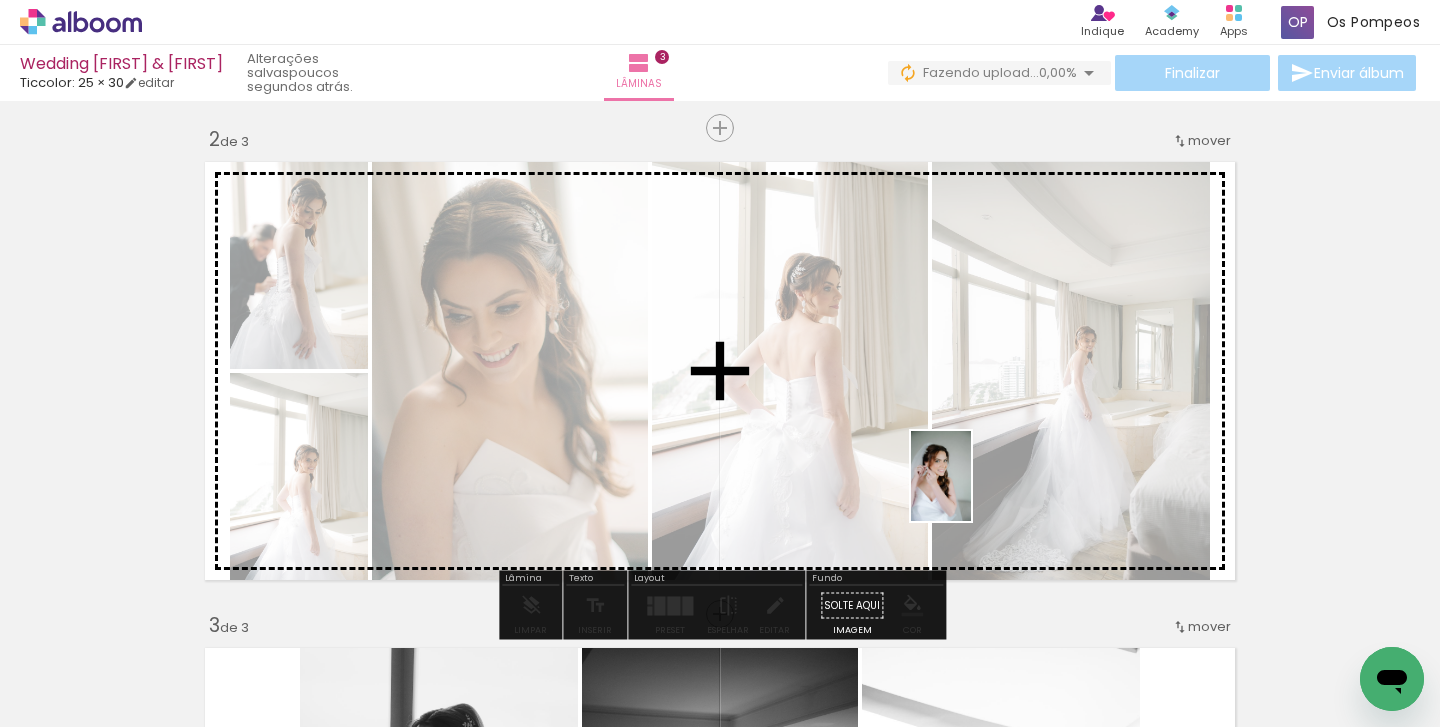 click at bounding box center [720, 363] 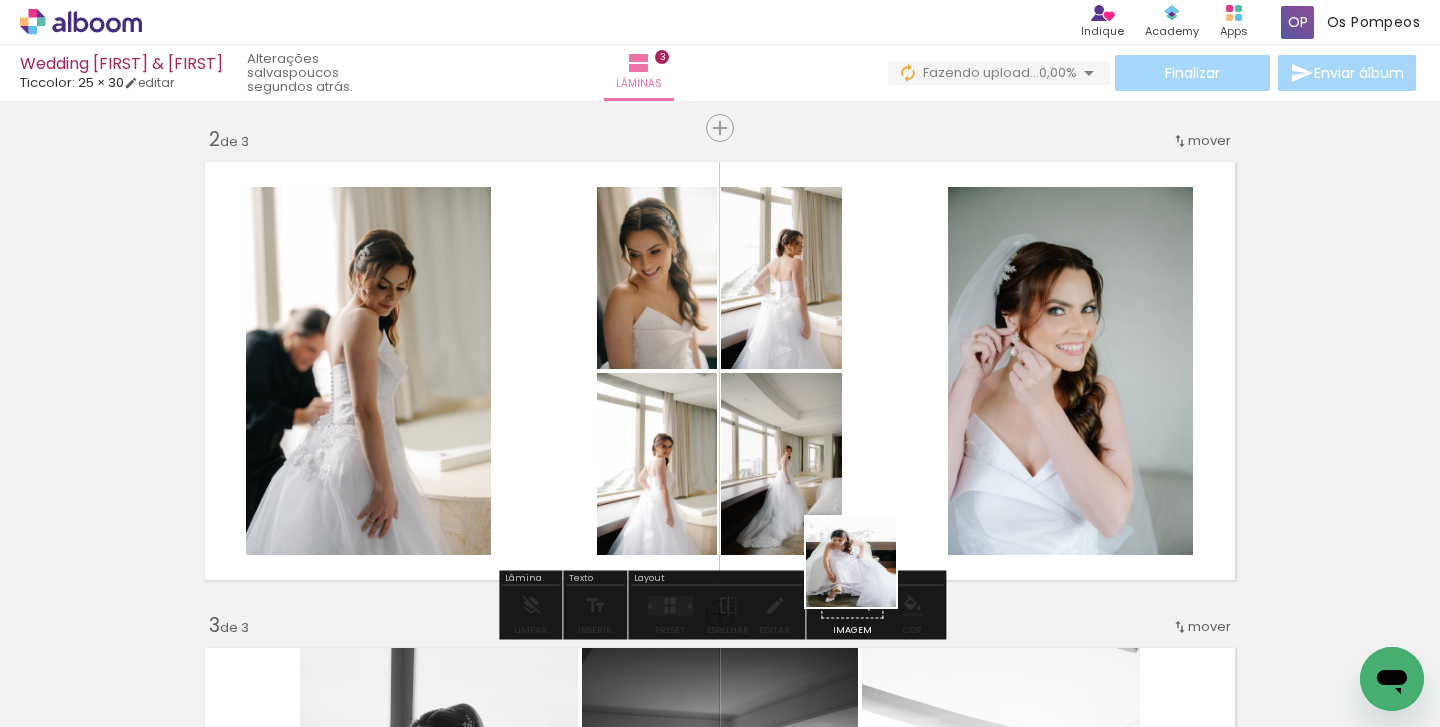 drag, startPoint x: 837, startPoint y: 695, endPoint x: 882, endPoint y: 520, distance: 180.69312 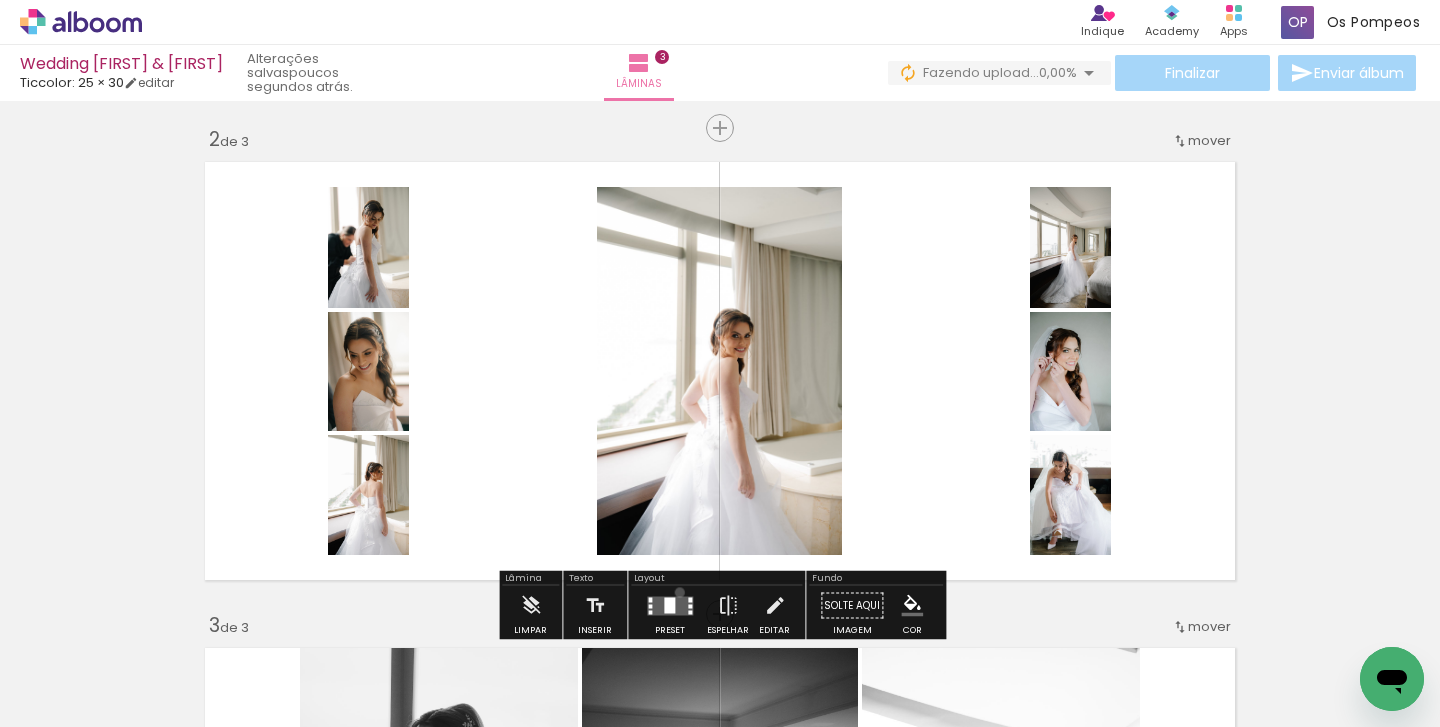 click at bounding box center [670, 606] 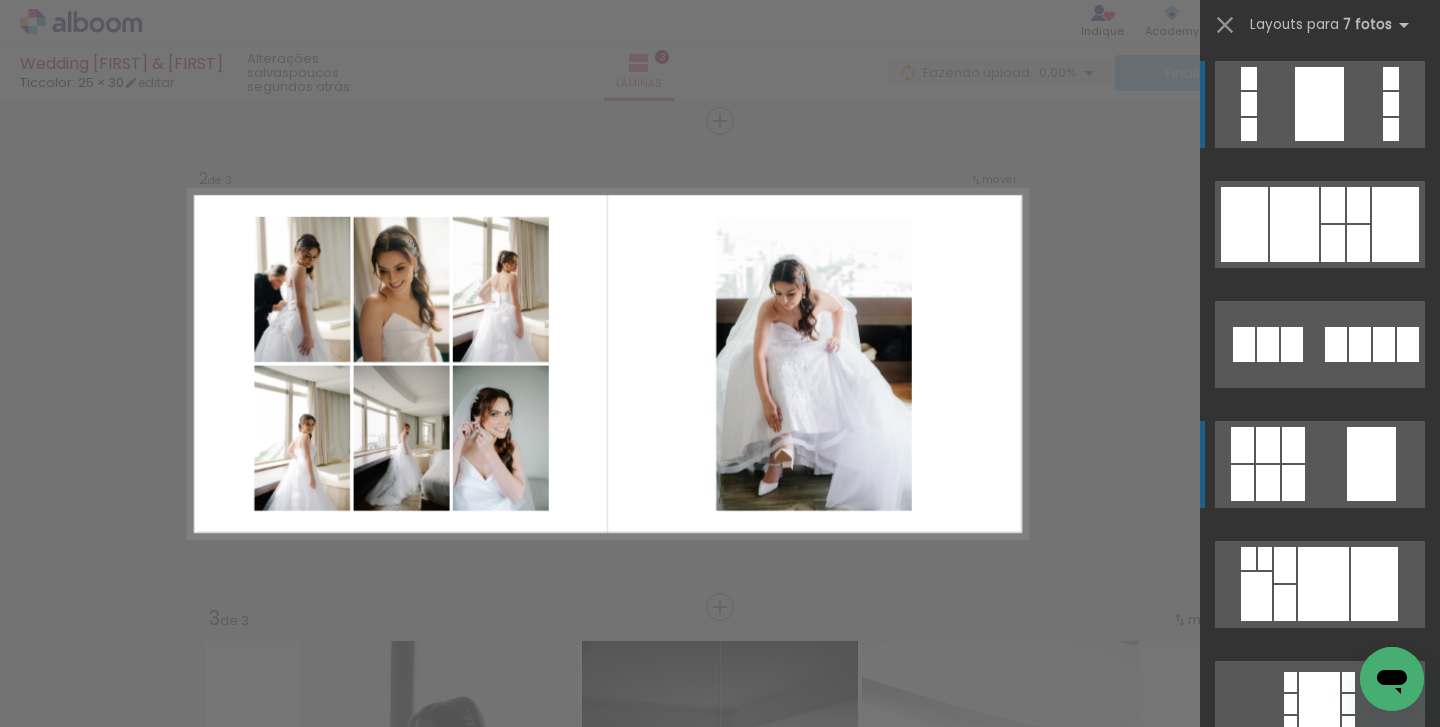 scroll, scrollTop: 511, scrollLeft: 0, axis: vertical 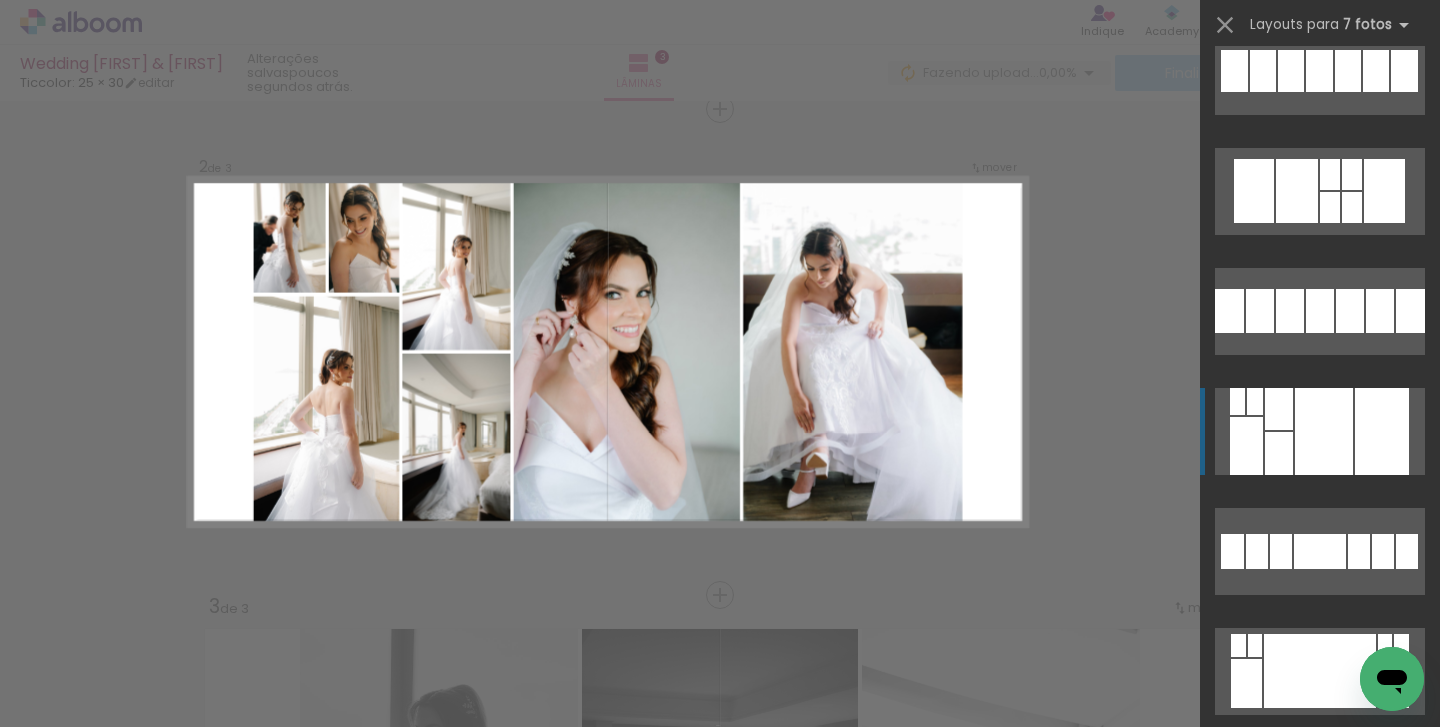 click at bounding box center (1324, 431) 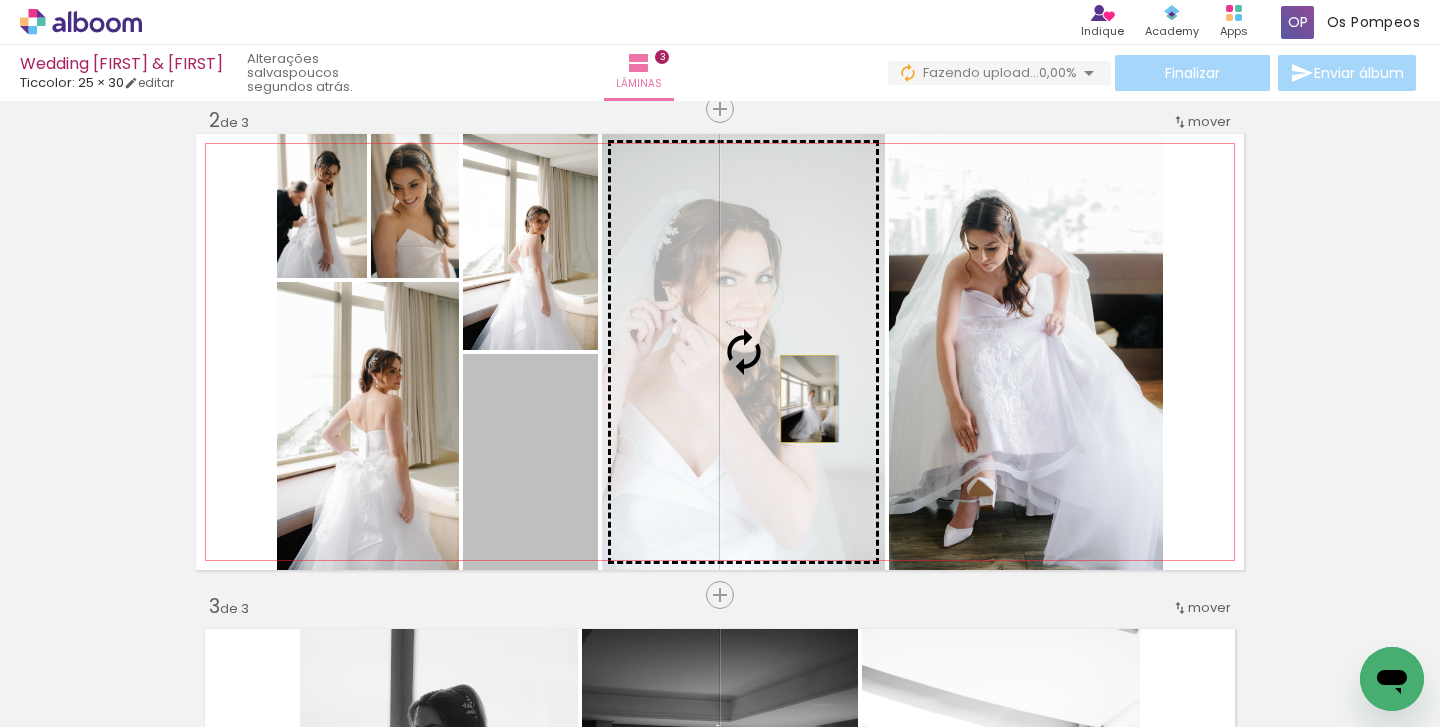 drag, startPoint x: 539, startPoint y: 466, endPoint x: 808, endPoint y: 399, distance: 277.21832 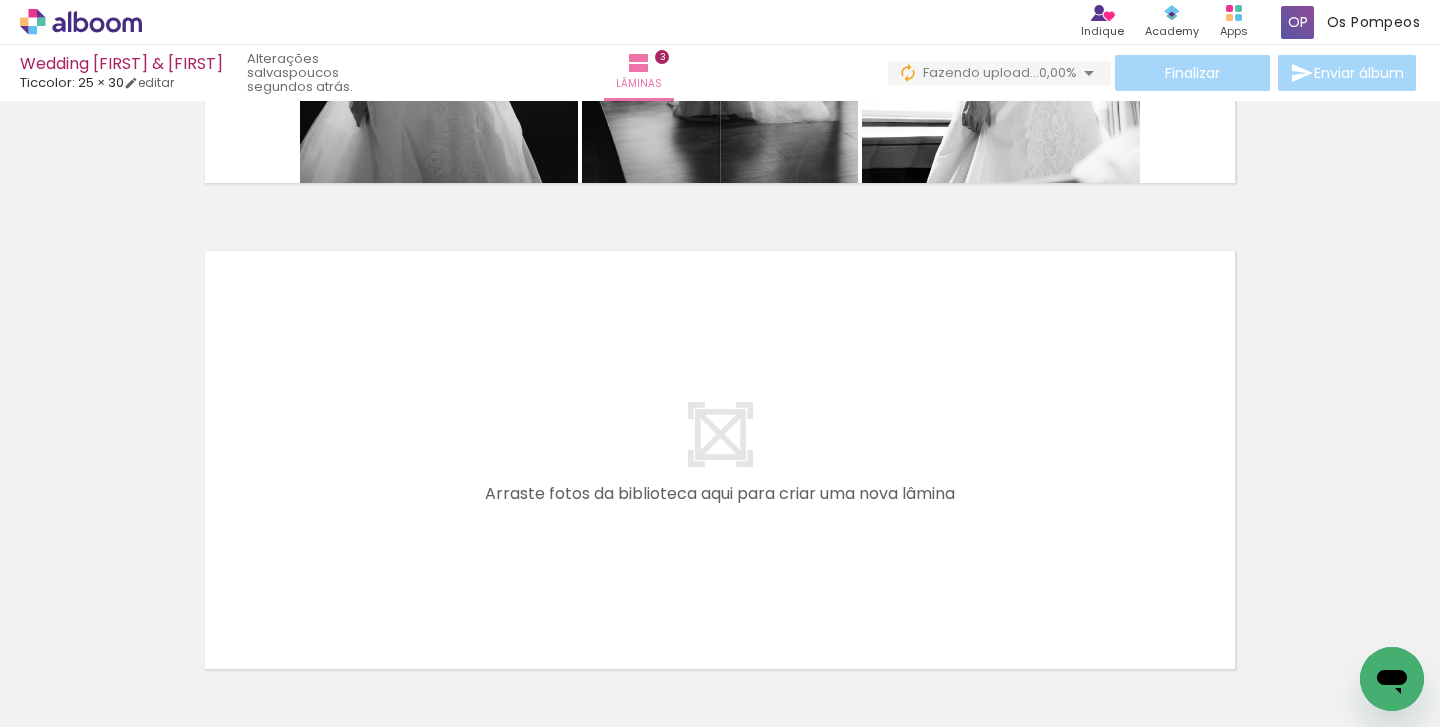 scroll, scrollTop: 1396, scrollLeft: 0, axis: vertical 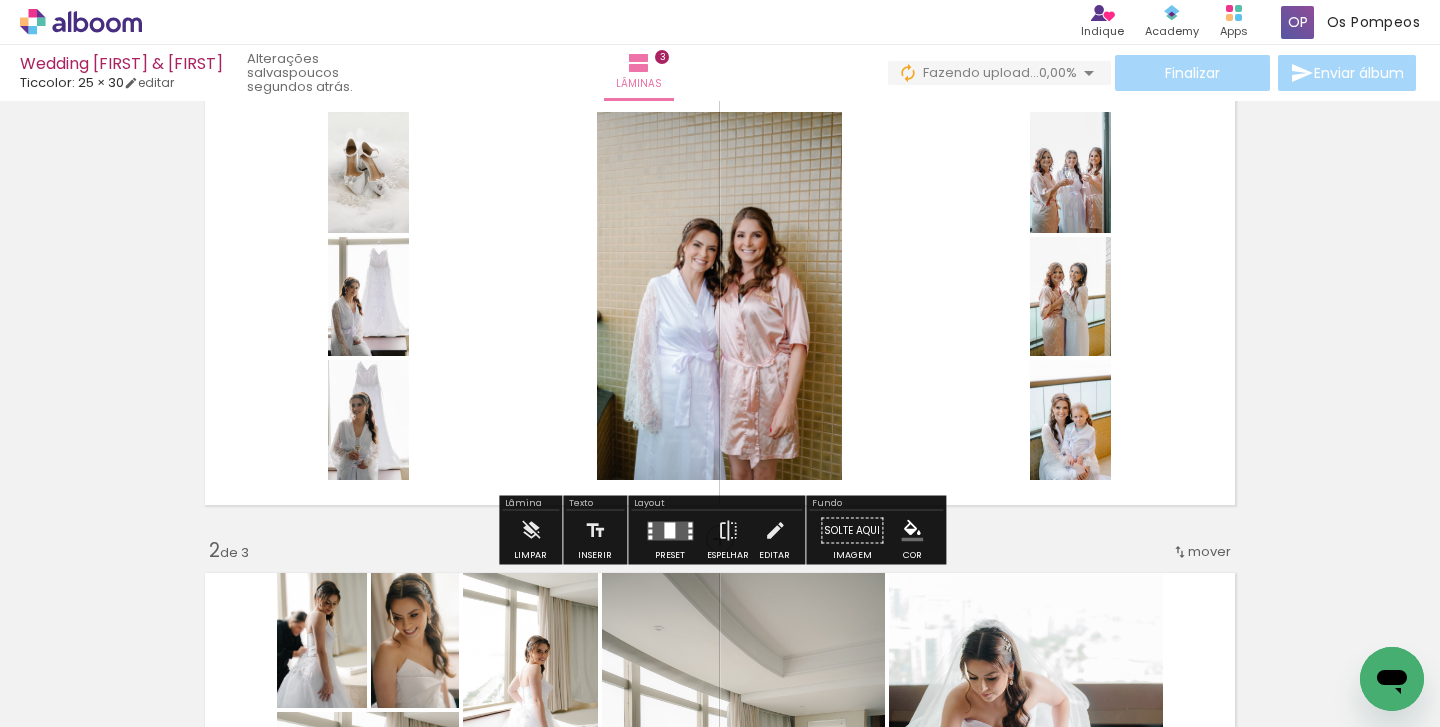 click at bounding box center (670, 530) 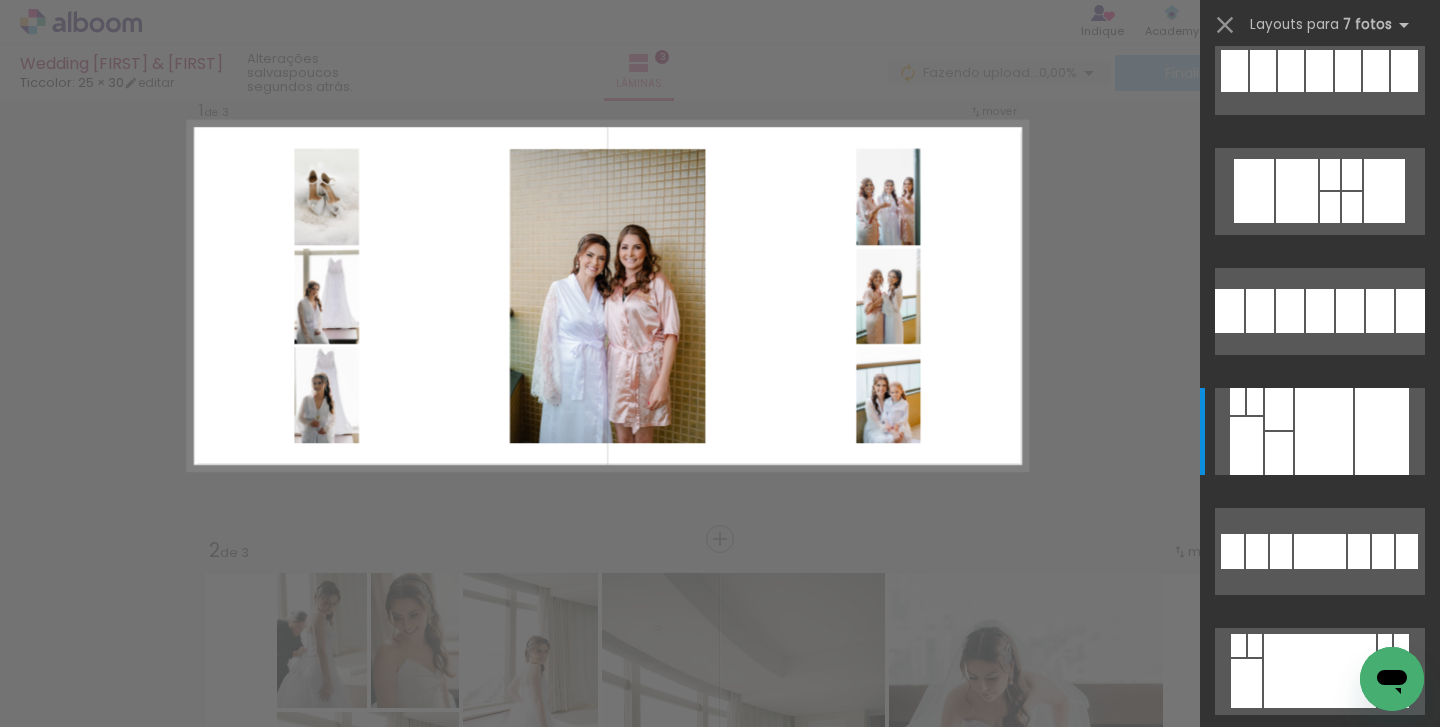 scroll, scrollTop: 0, scrollLeft: 0, axis: both 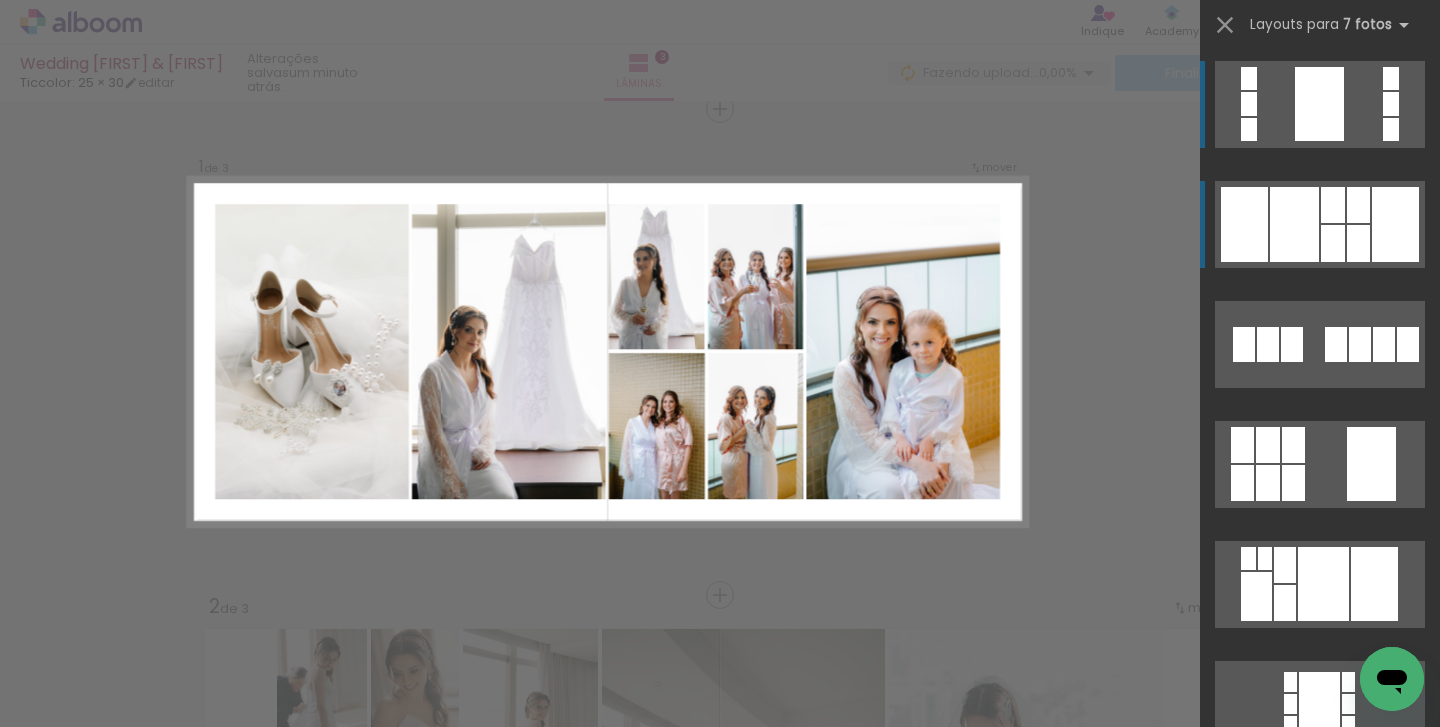 click at bounding box center (1290, 704) 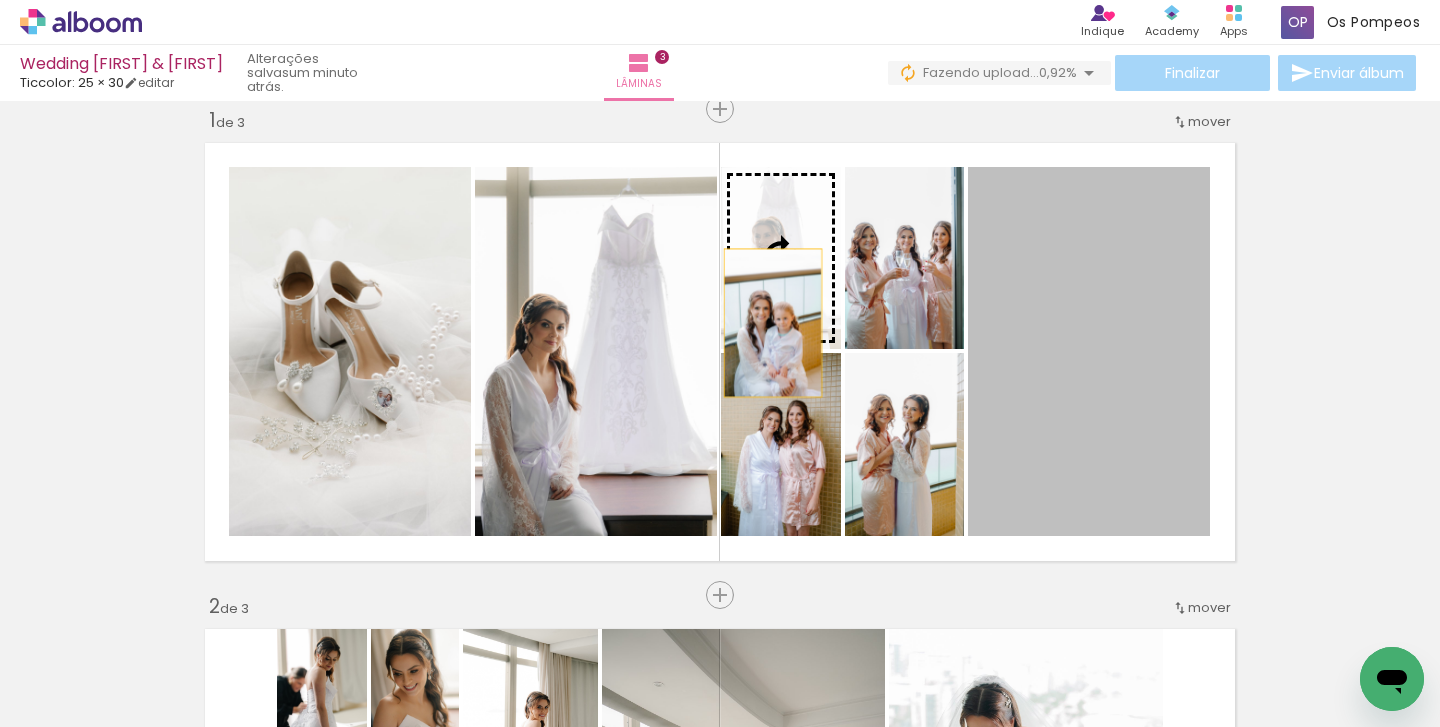 drag, startPoint x: 1073, startPoint y: 422, endPoint x: 775, endPoint y: 311, distance: 318.0016 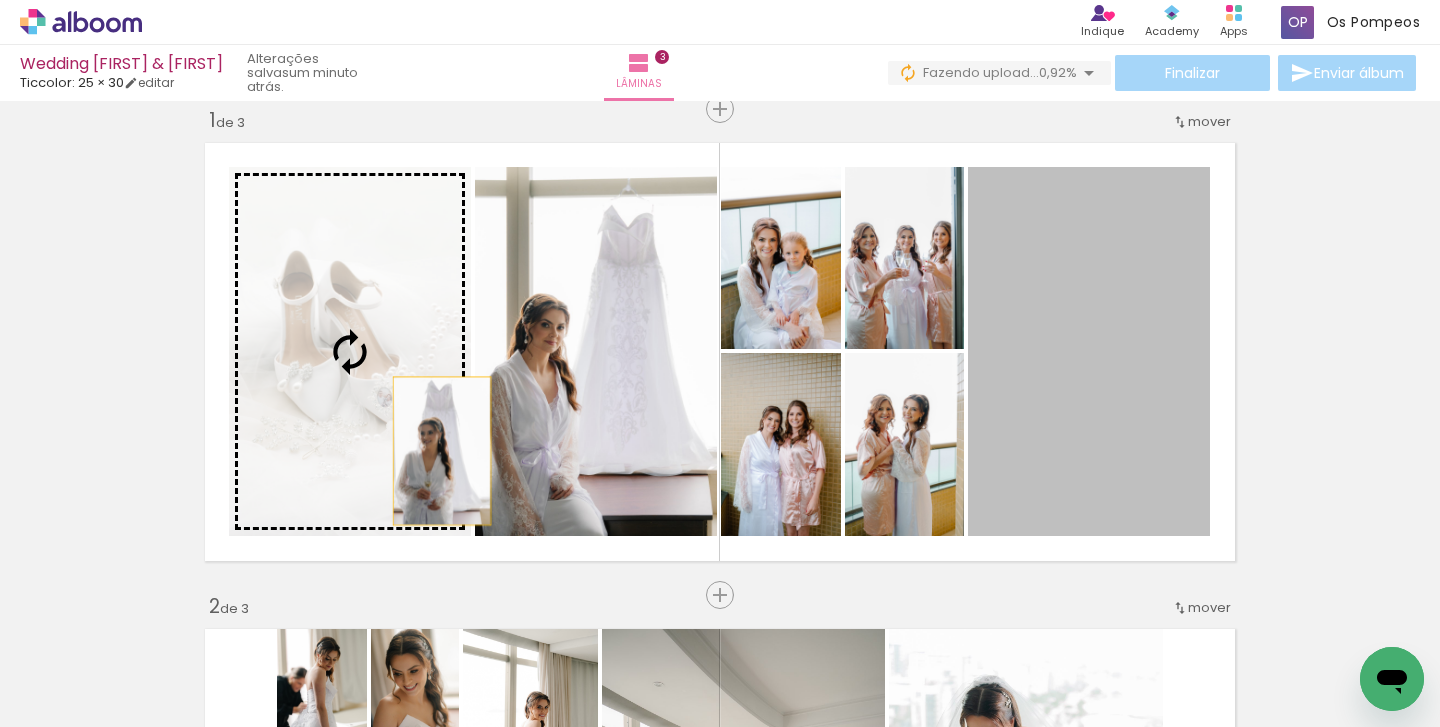 drag, startPoint x: 1122, startPoint y: 423, endPoint x: 441, endPoint y: 440, distance: 681.21216 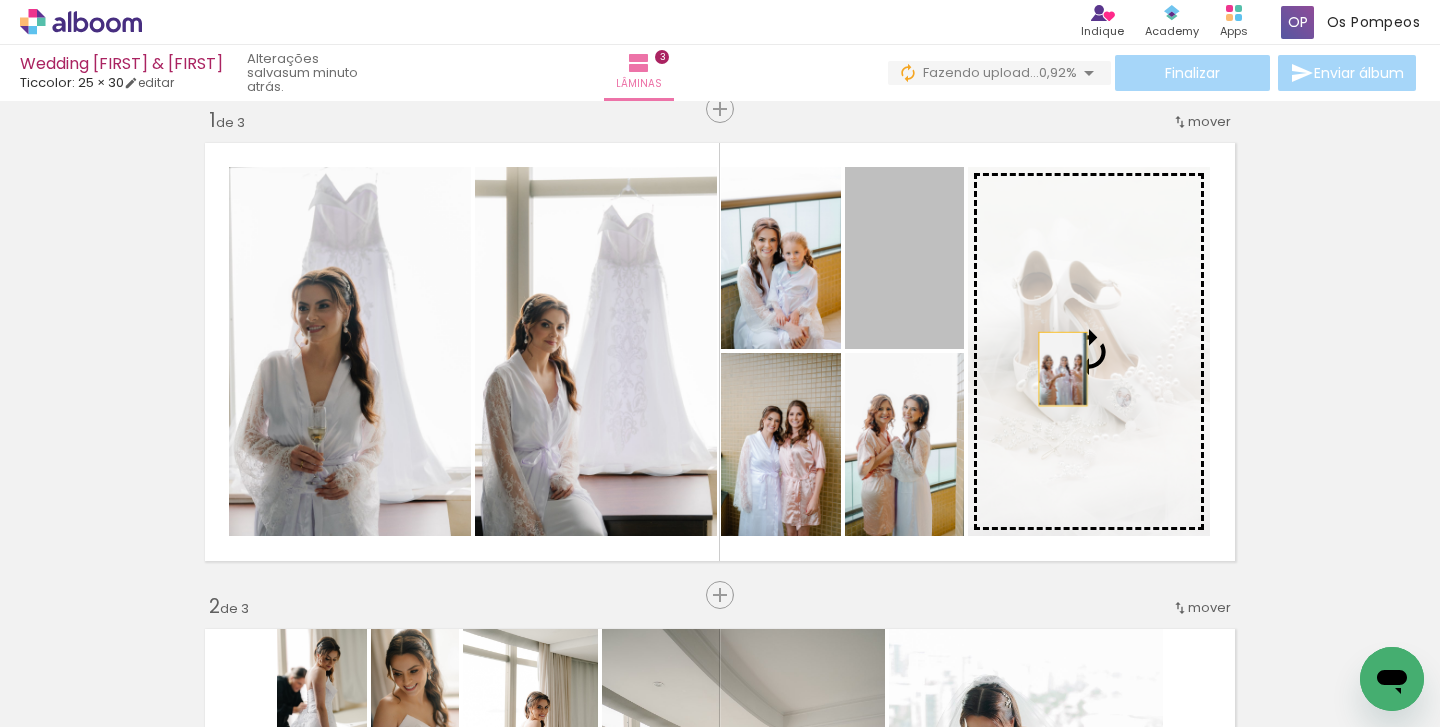 drag, startPoint x: 906, startPoint y: 312, endPoint x: 1067, endPoint y: 369, distance: 170.79227 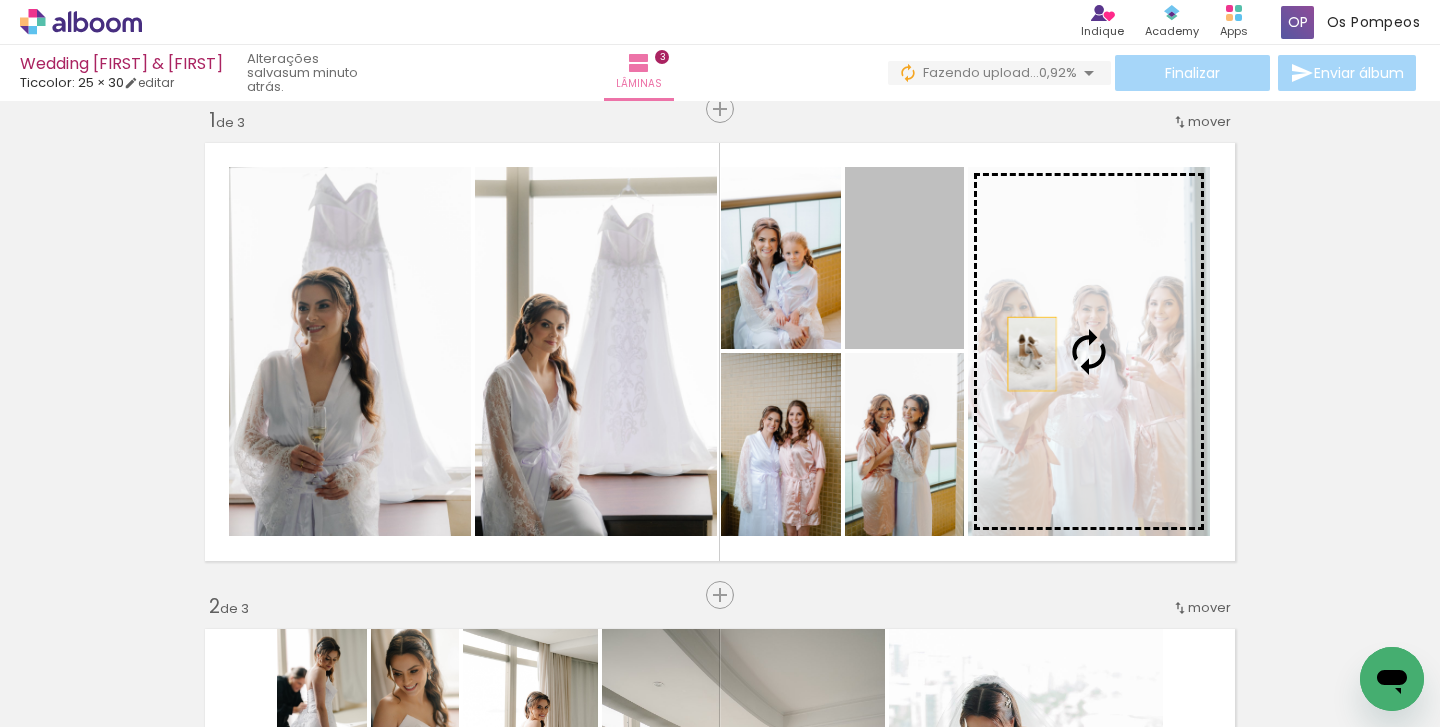 drag, startPoint x: 925, startPoint y: 298, endPoint x: 1032, endPoint y: 355, distance: 121.235306 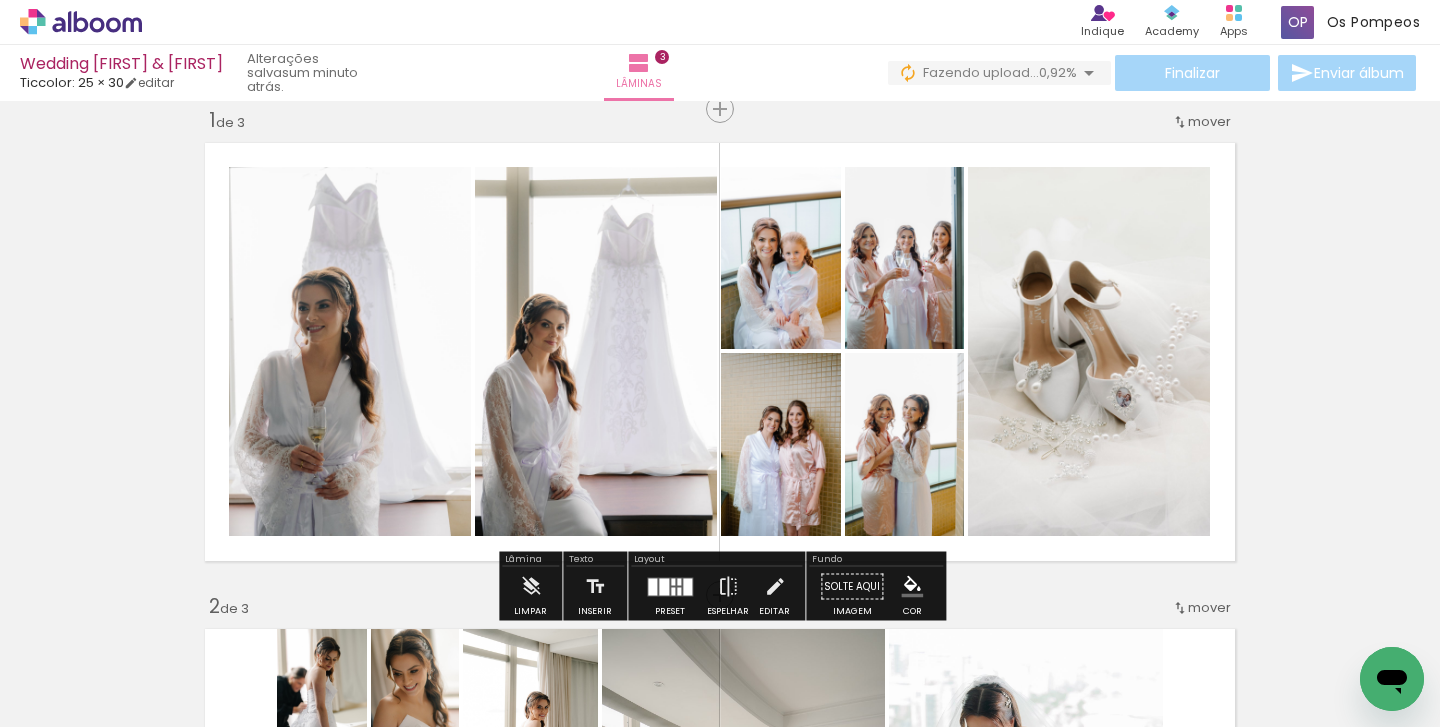 click at bounding box center (720, 352) 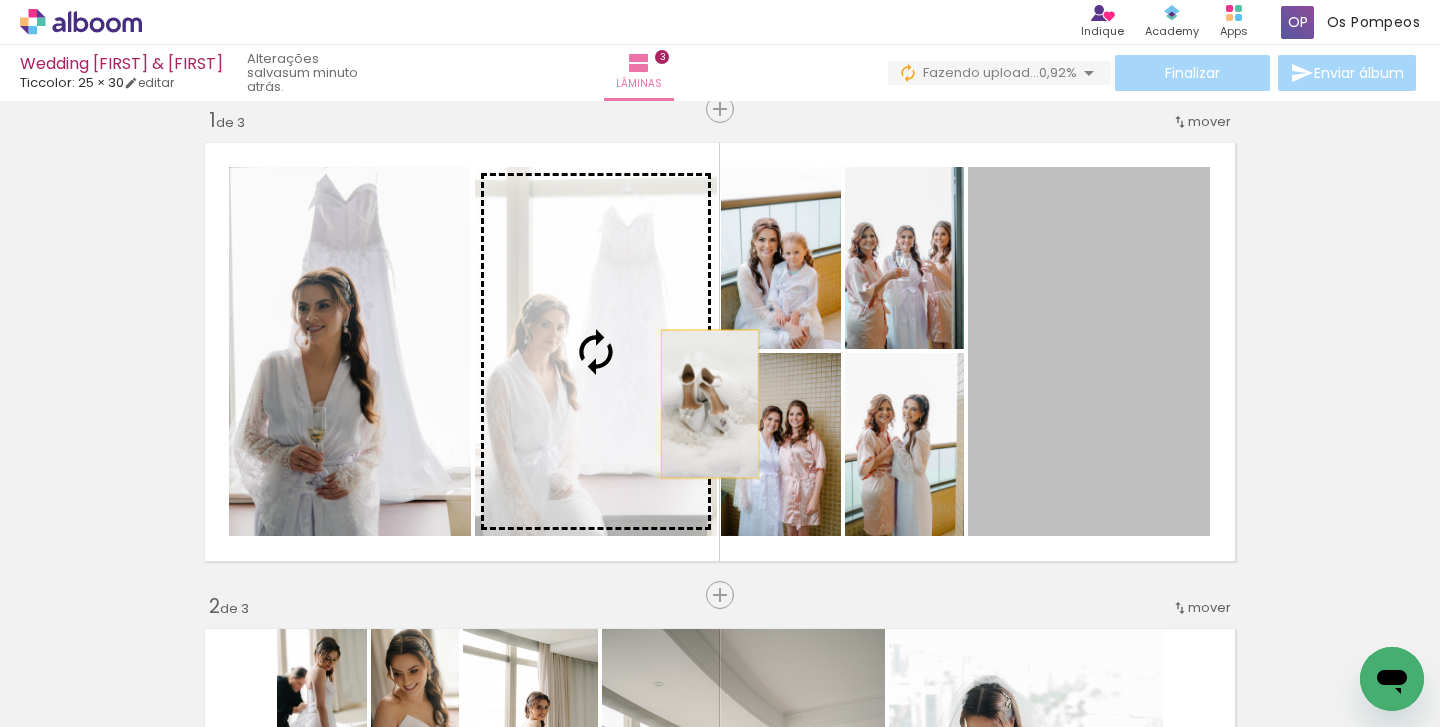 drag, startPoint x: 1101, startPoint y: 400, endPoint x: 658, endPoint y: 396, distance: 443.01807 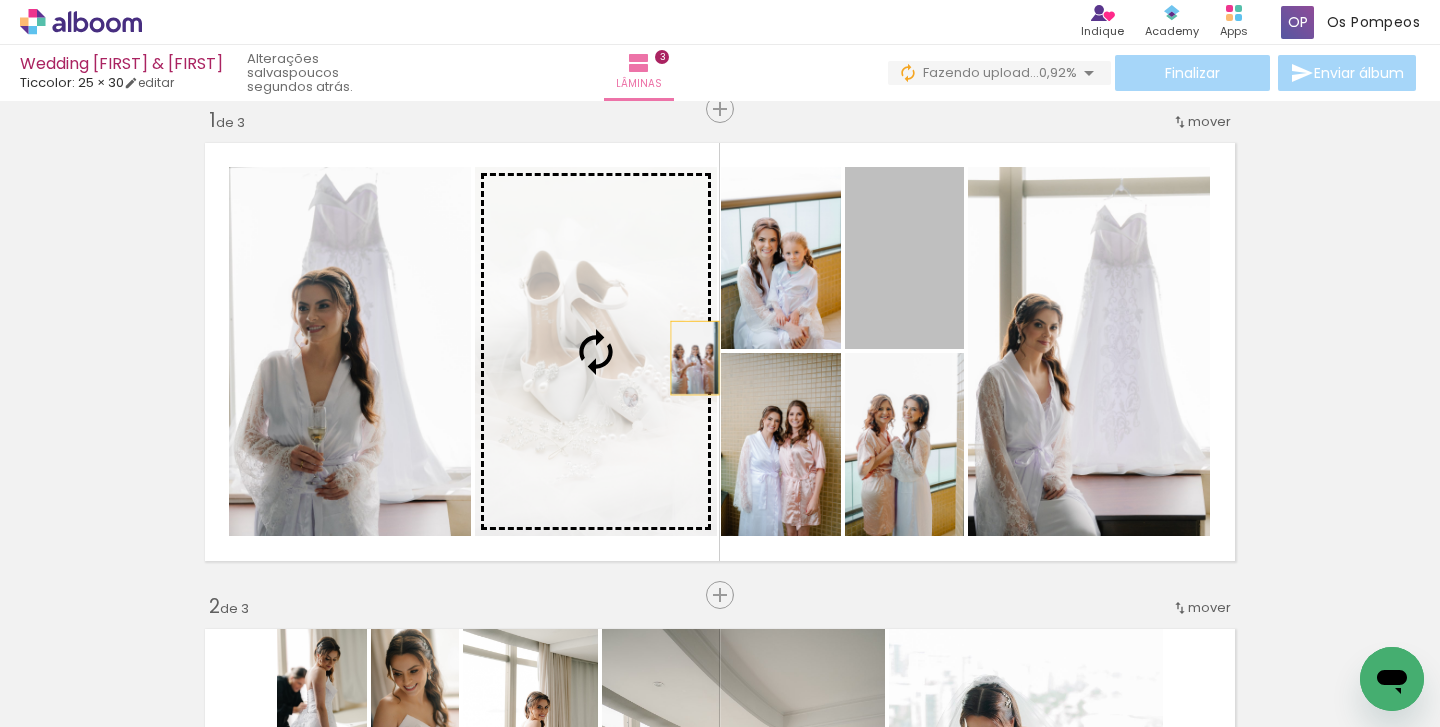 drag, startPoint x: 930, startPoint y: 301, endPoint x: 680, endPoint y: 360, distance: 256.86768 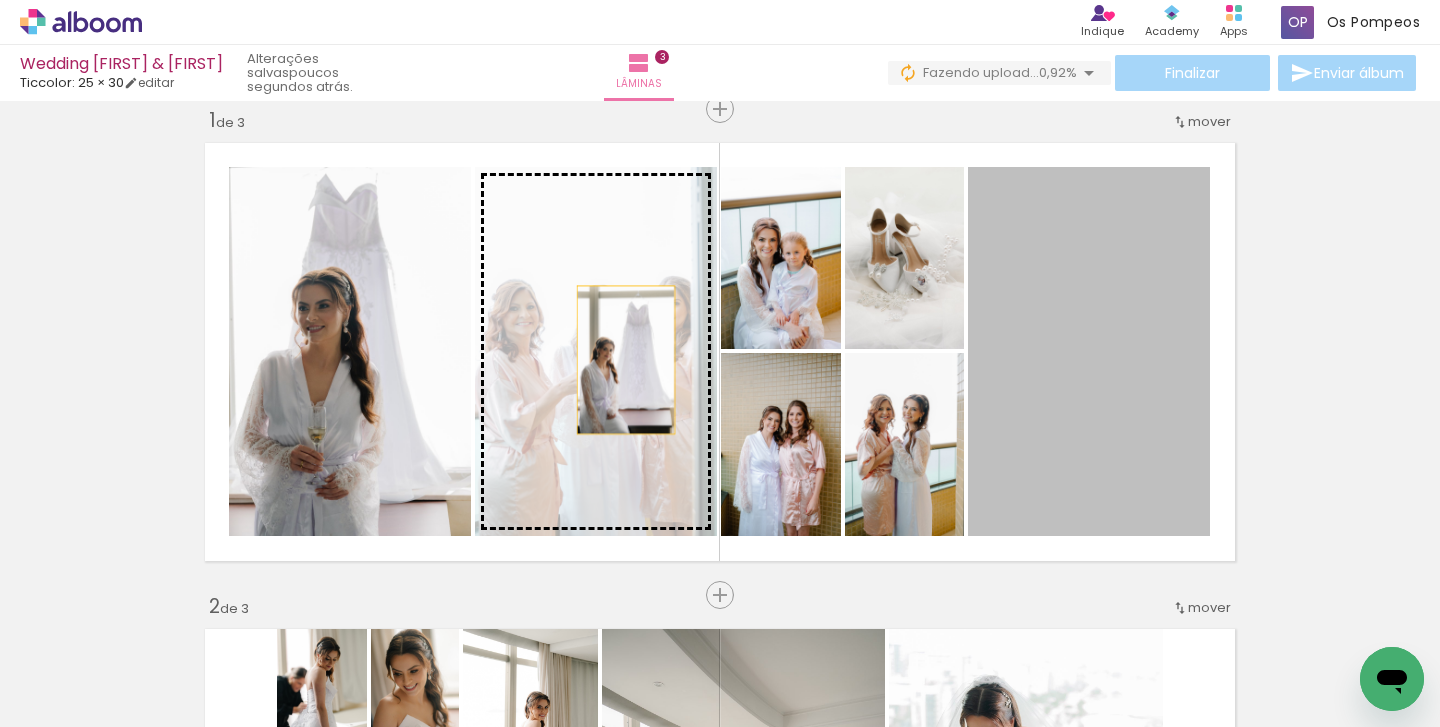 drag, startPoint x: 1098, startPoint y: 393, endPoint x: 612, endPoint y: 358, distance: 487.25867 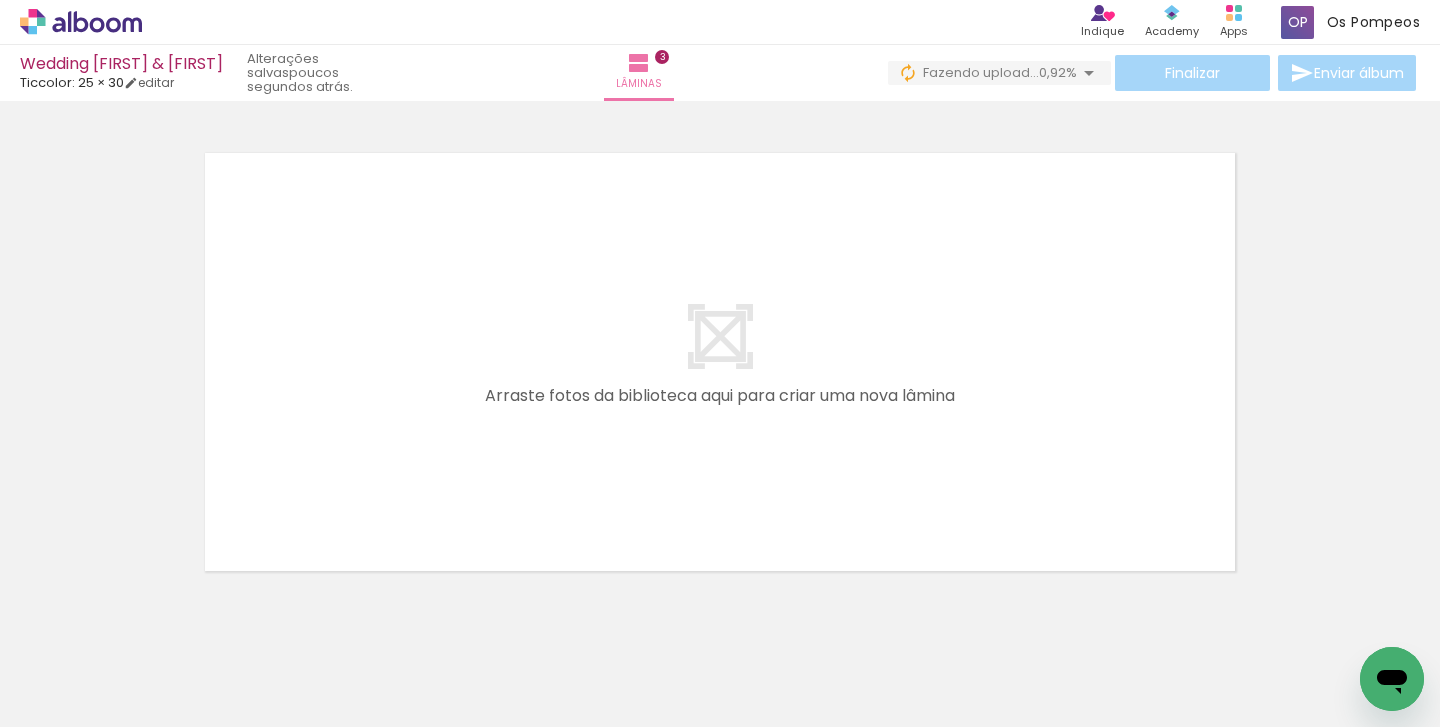 scroll, scrollTop: 1485, scrollLeft: 0, axis: vertical 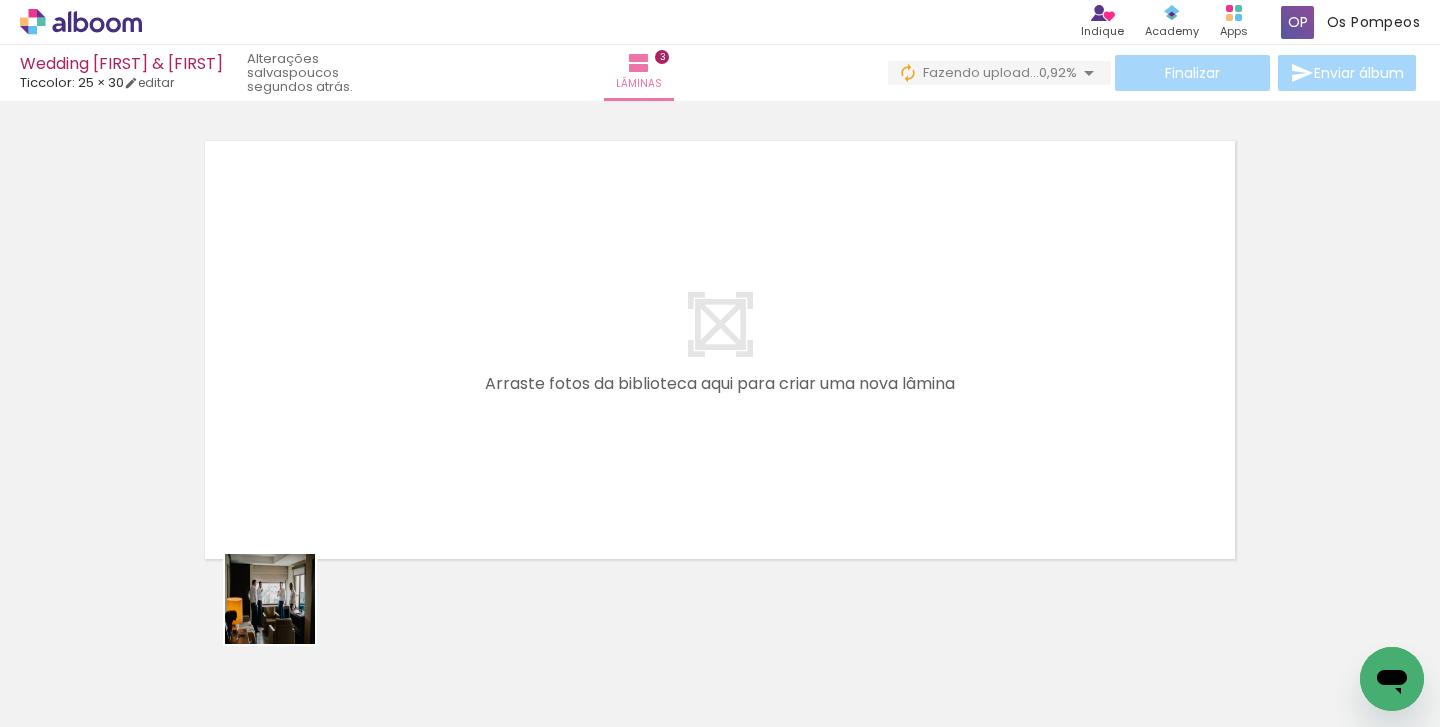 click at bounding box center [720, 363] 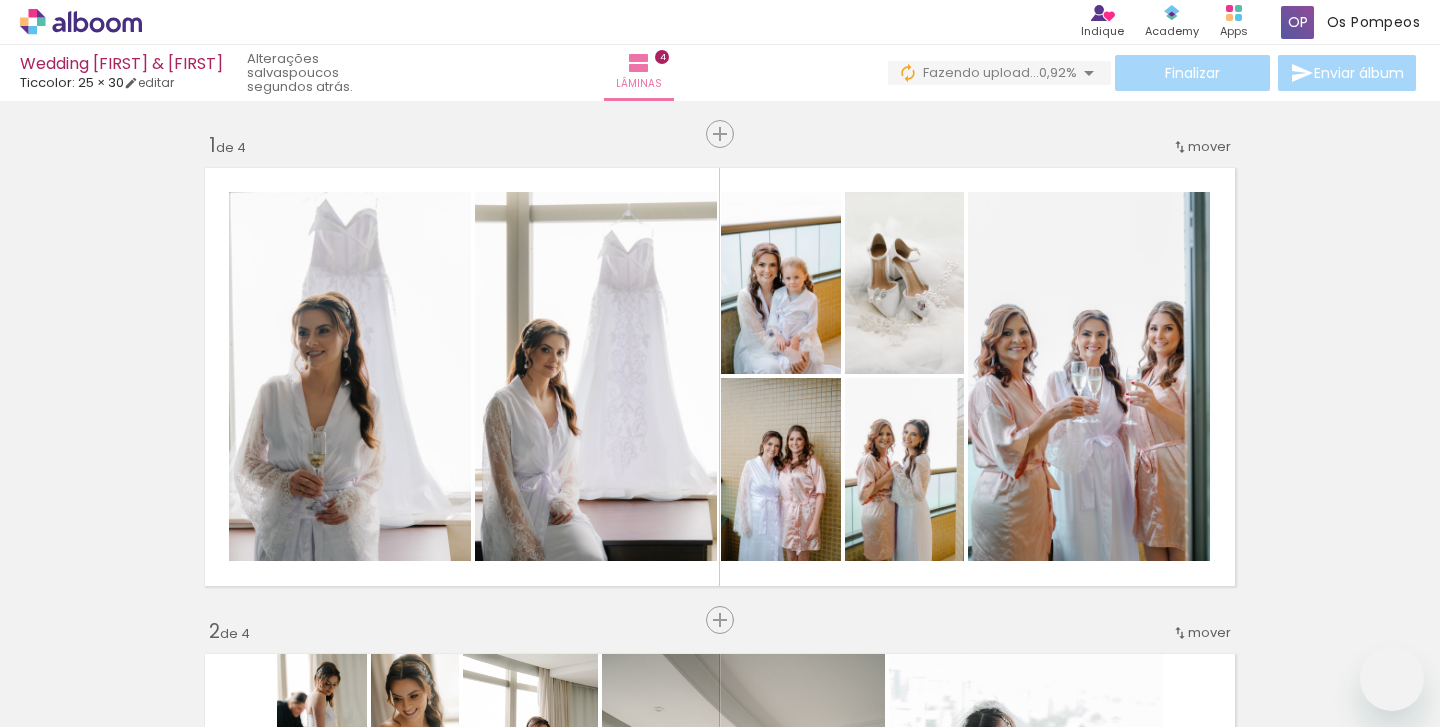 scroll, scrollTop: 0, scrollLeft: 0, axis: both 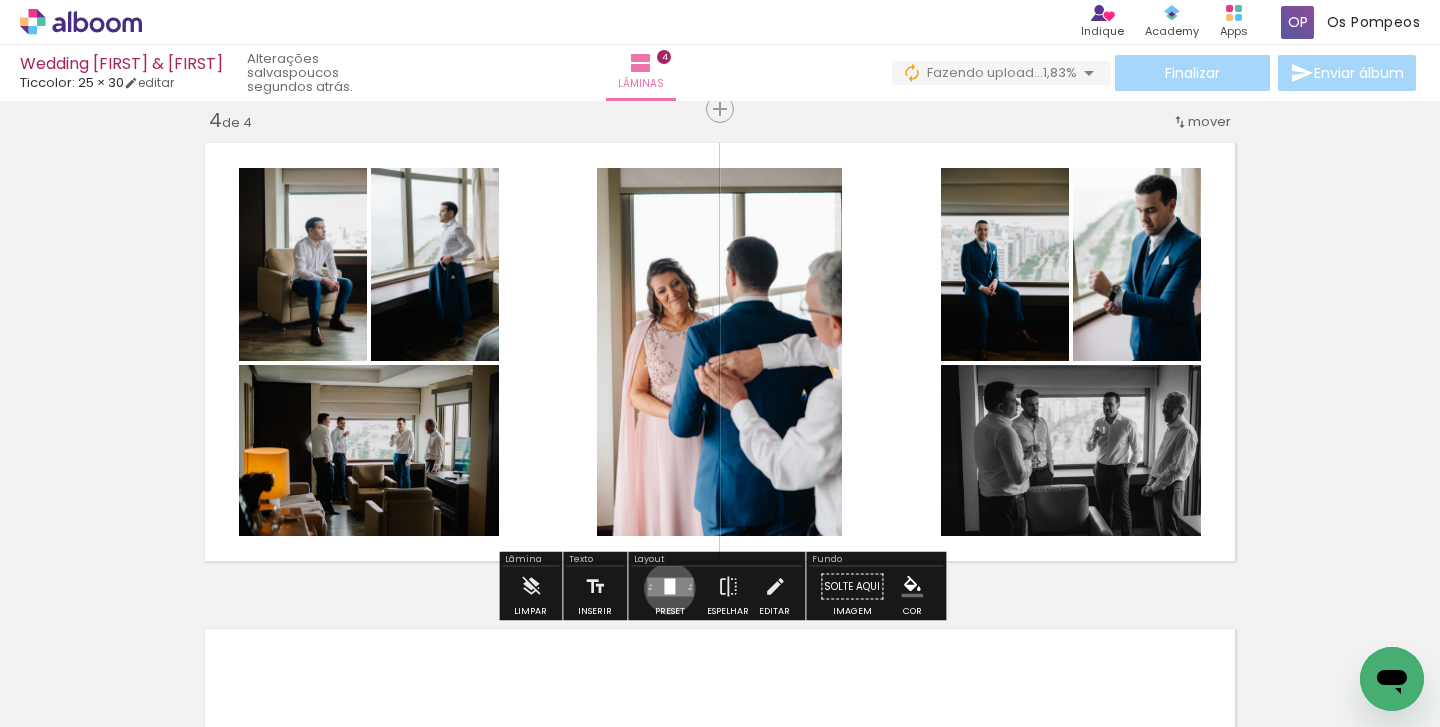 click at bounding box center (669, 586) 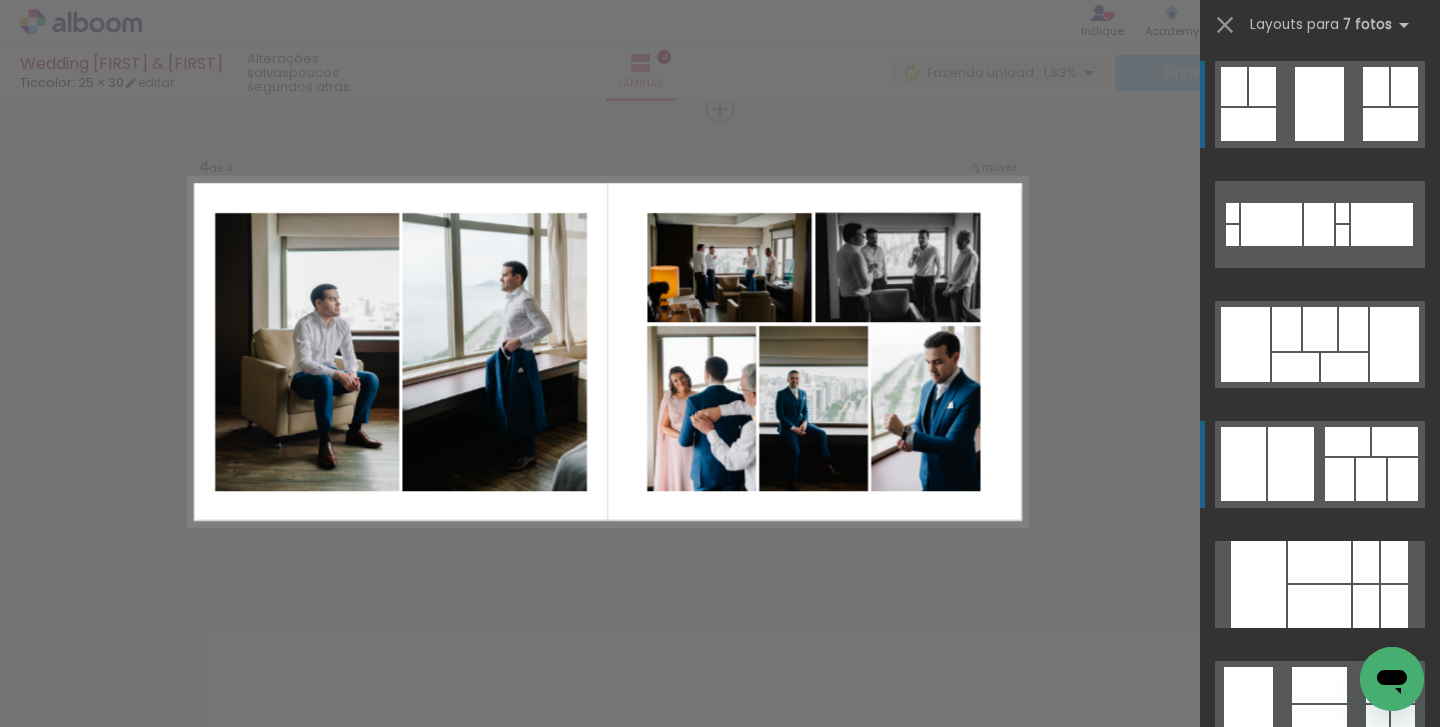 click at bounding box center [1342, 213] 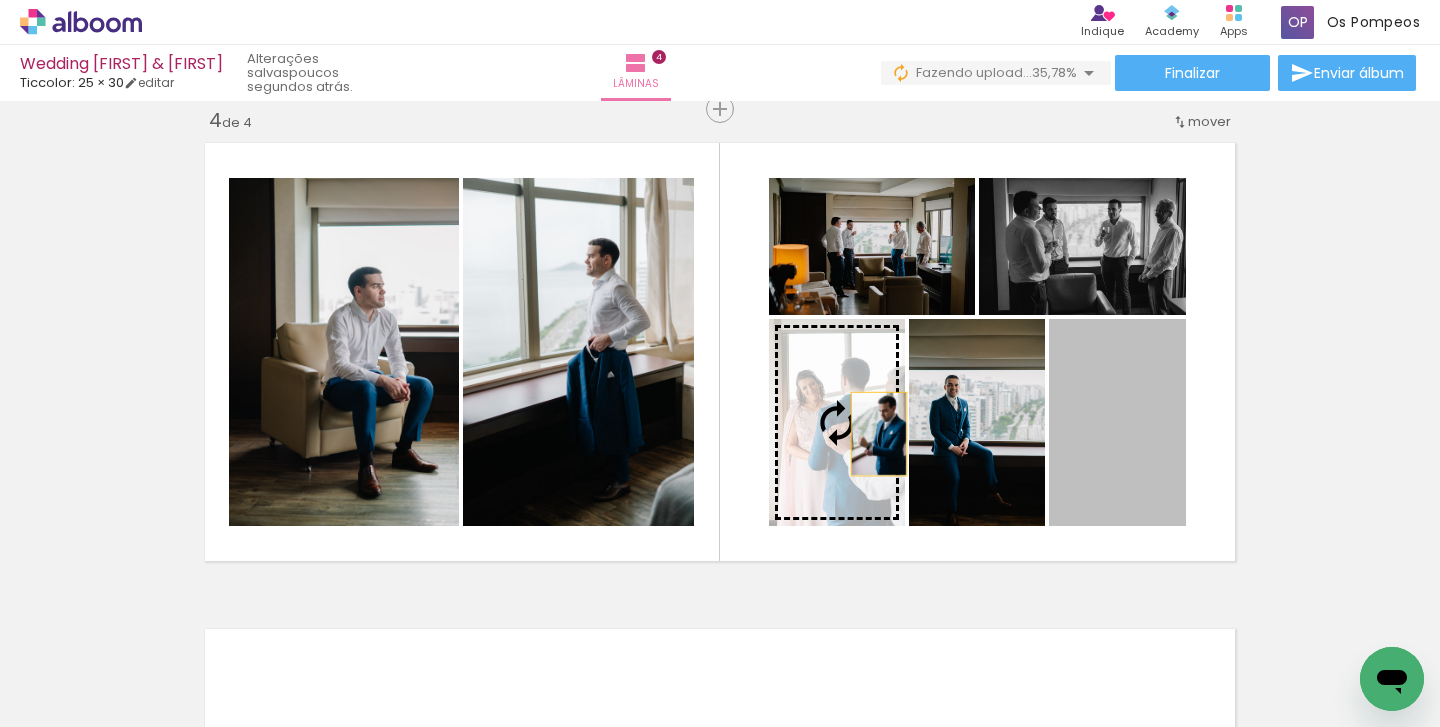 drag, startPoint x: 1112, startPoint y: 449, endPoint x: 868, endPoint y: 434, distance: 244.46063 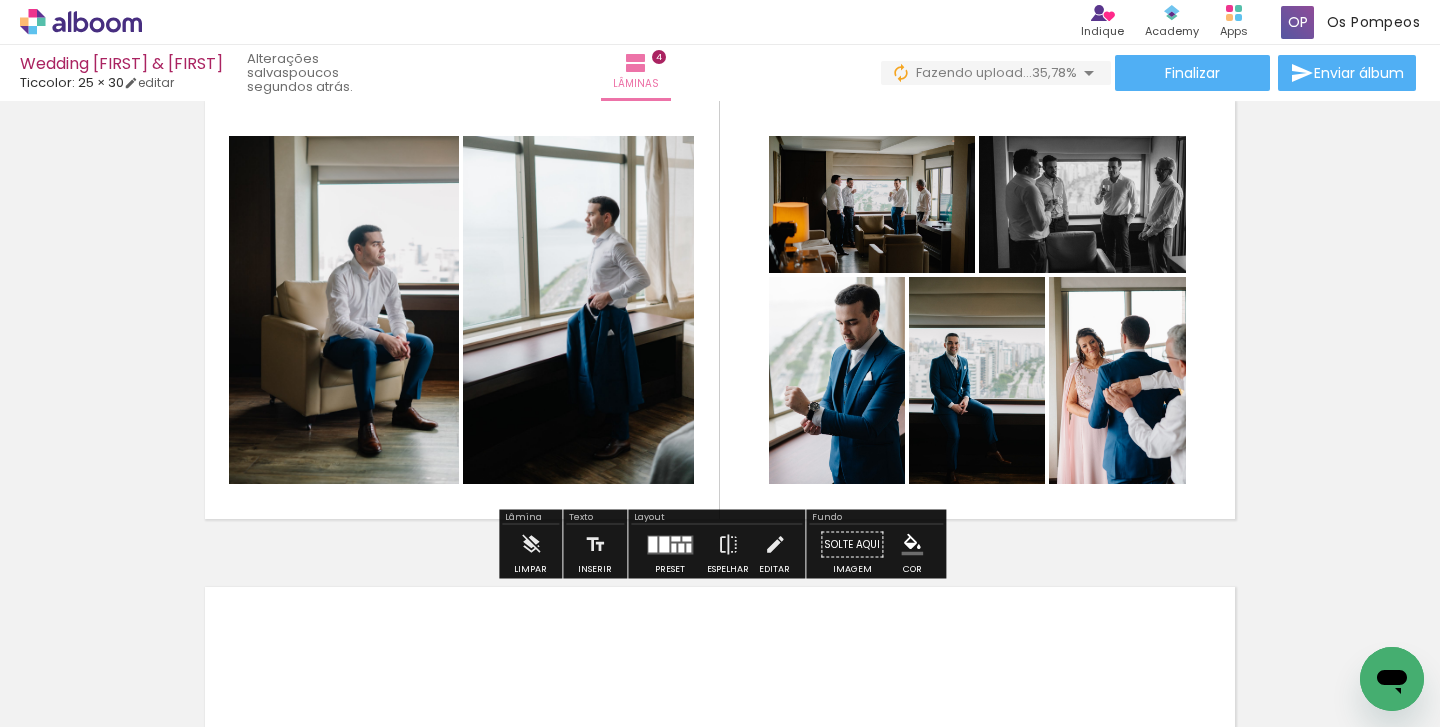 scroll, scrollTop: 1526, scrollLeft: 0, axis: vertical 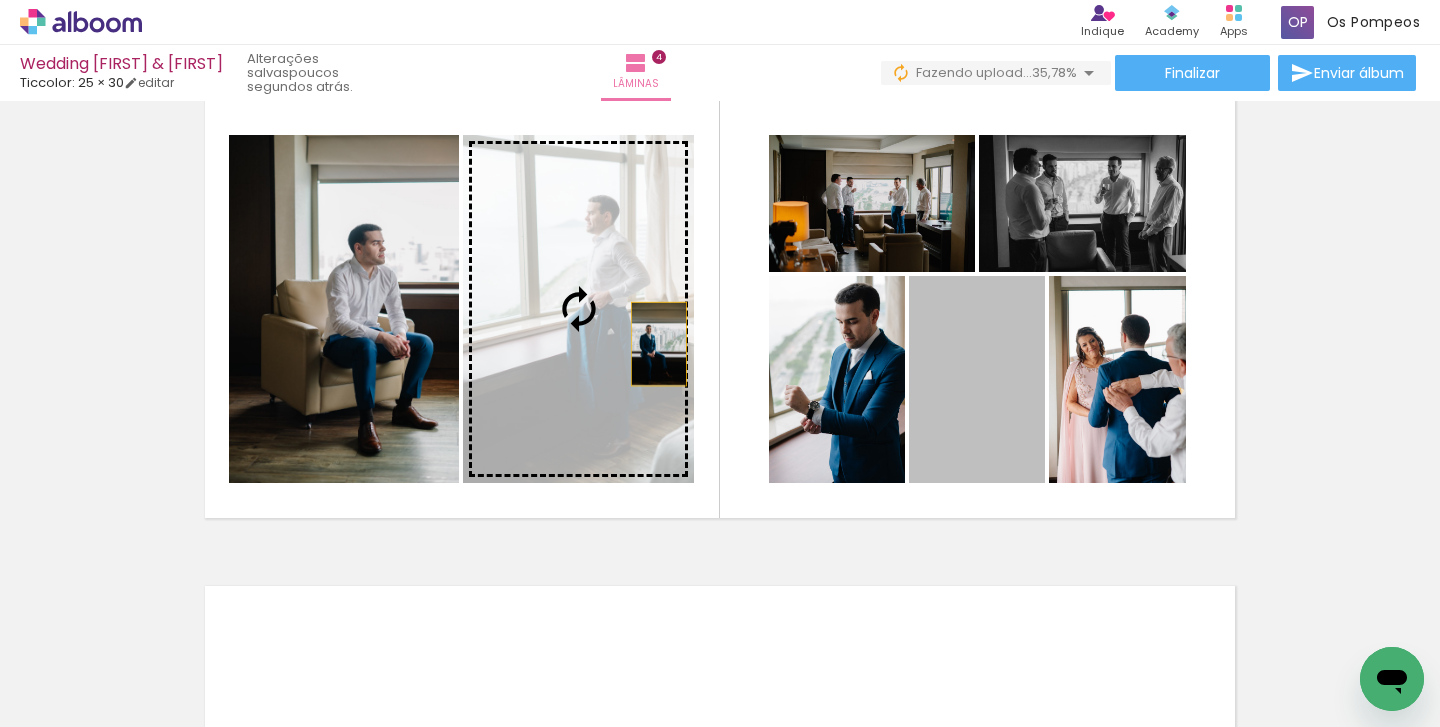 drag, startPoint x: 995, startPoint y: 424, endPoint x: 641, endPoint y: 343, distance: 363.14874 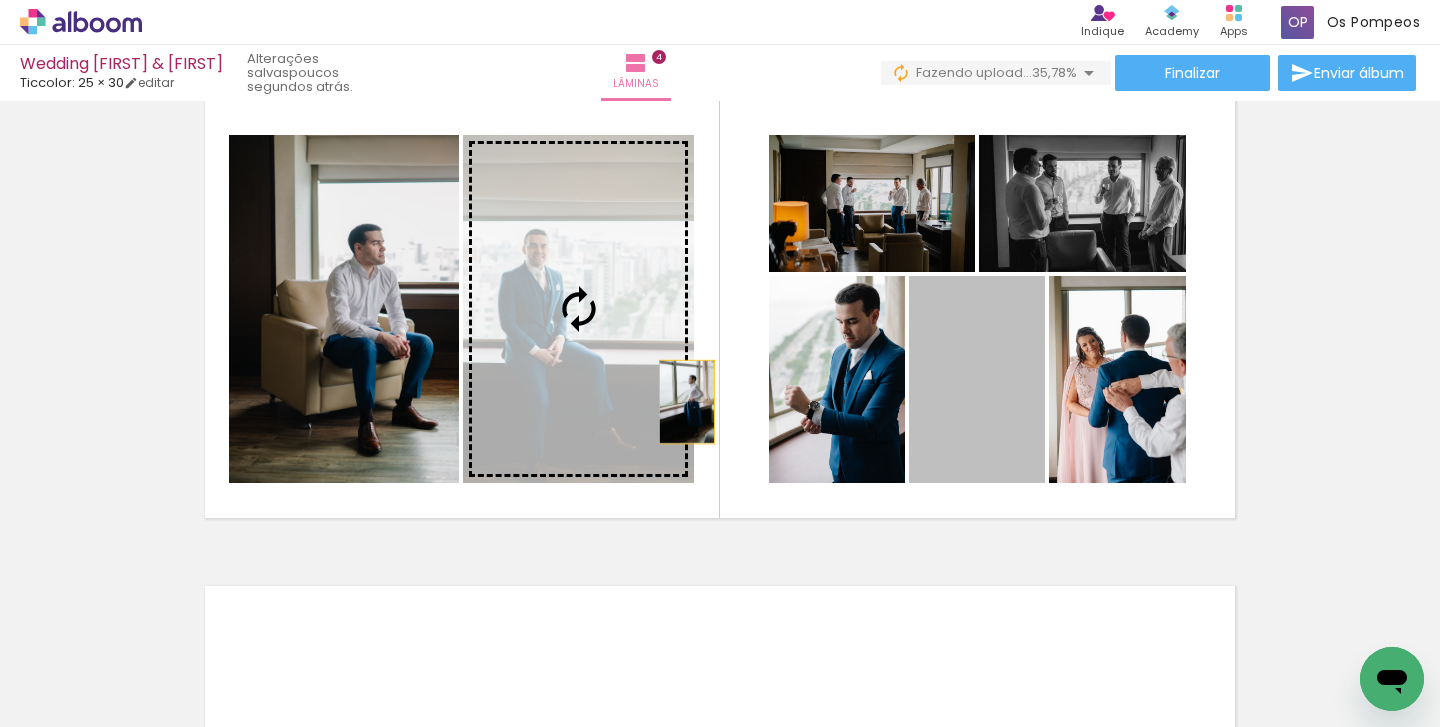 drag, startPoint x: 997, startPoint y: 435, endPoint x: 630, endPoint y: 381, distance: 370.95148 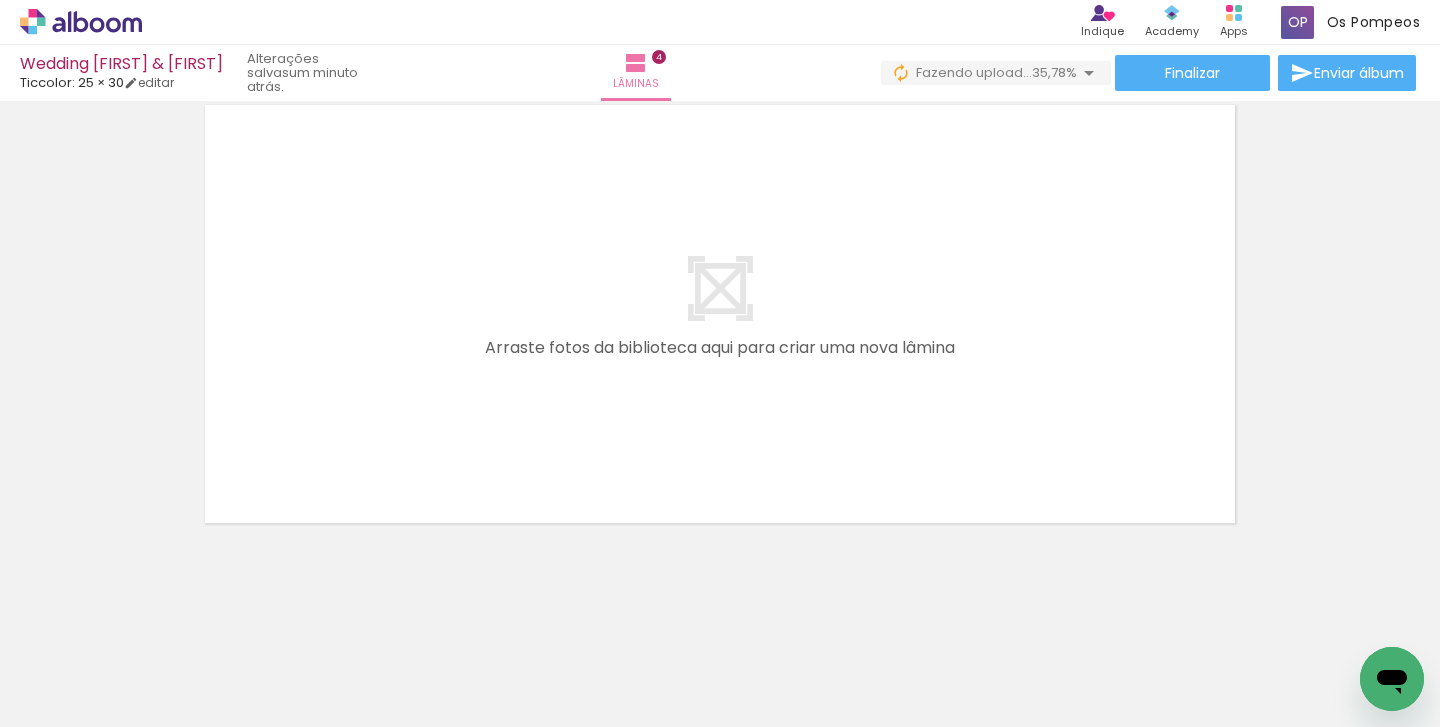 scroll, scrollTop: 2007, scrollLeft: 0, axis: vertical 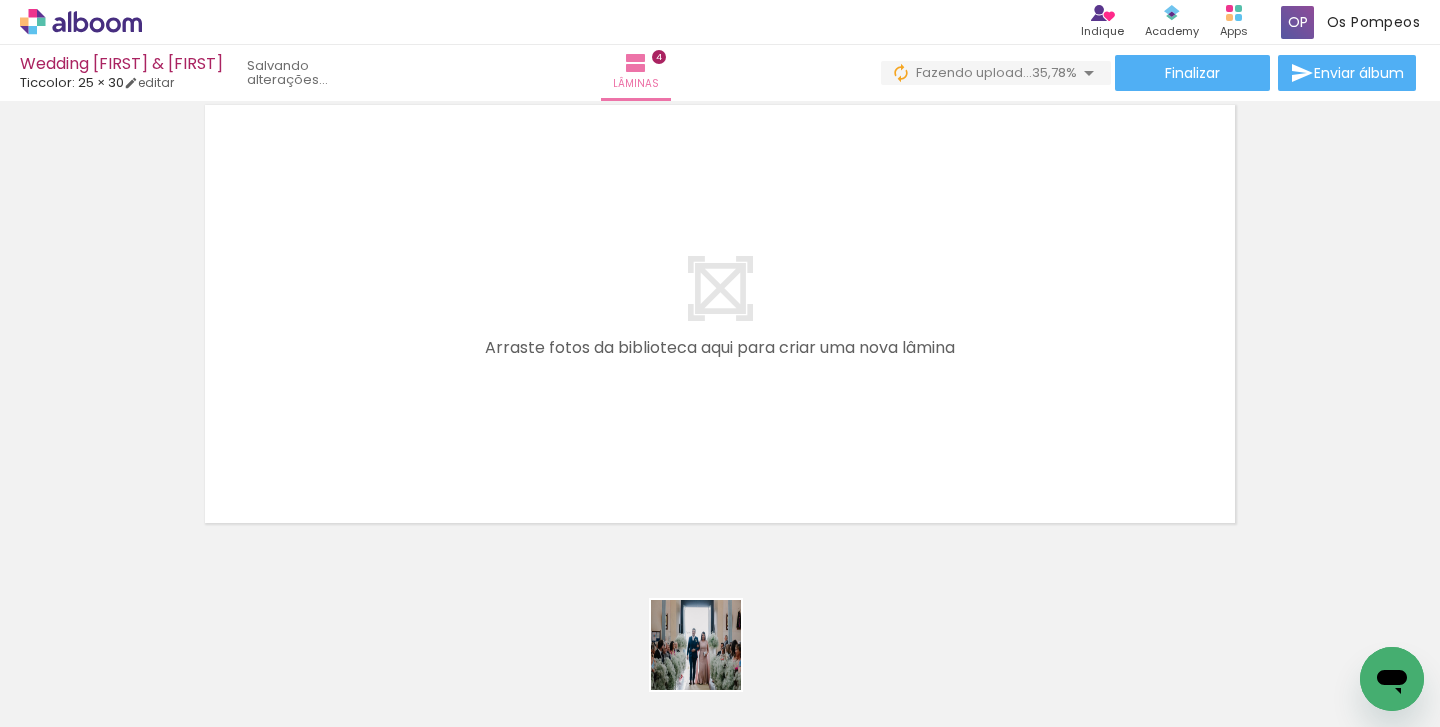 drag, startPoint x: 711, startPoint y: 681, endPoint x: 695, endPoint y: 526, distance: 155.82362 